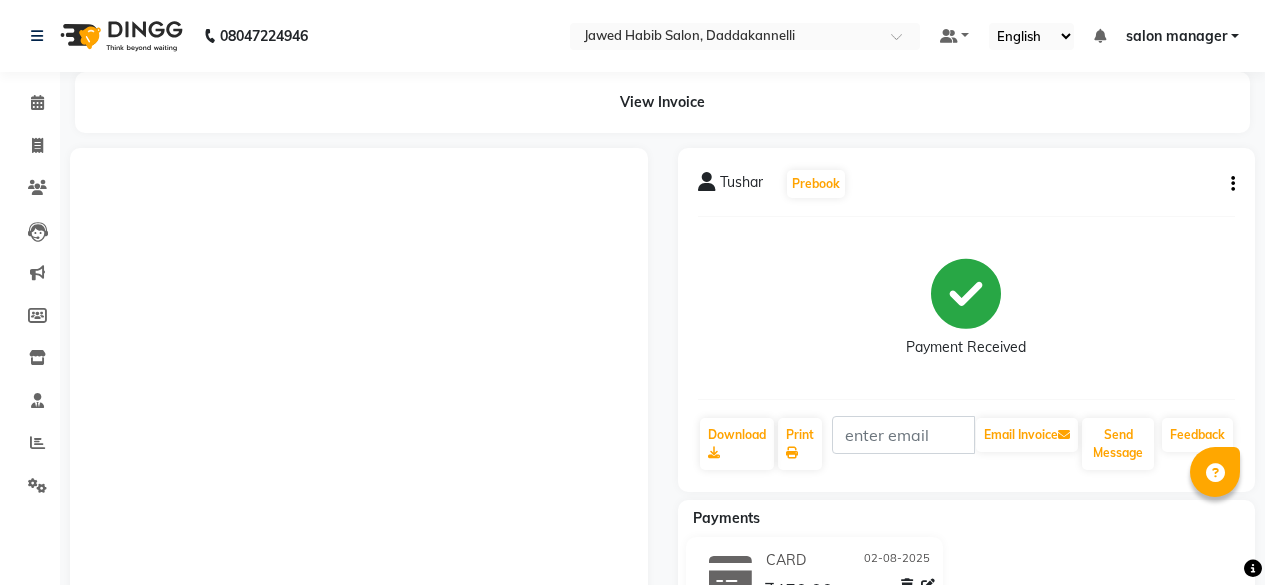 scroll, scrollTop: 452, scrollLeft: 0, axis: vertical 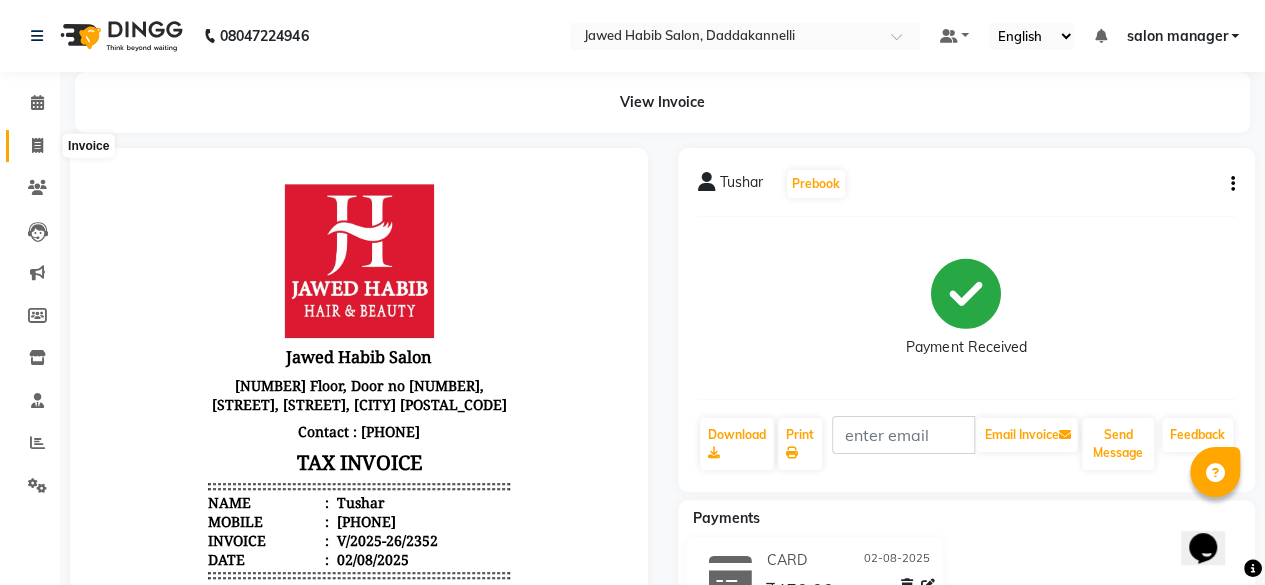 click 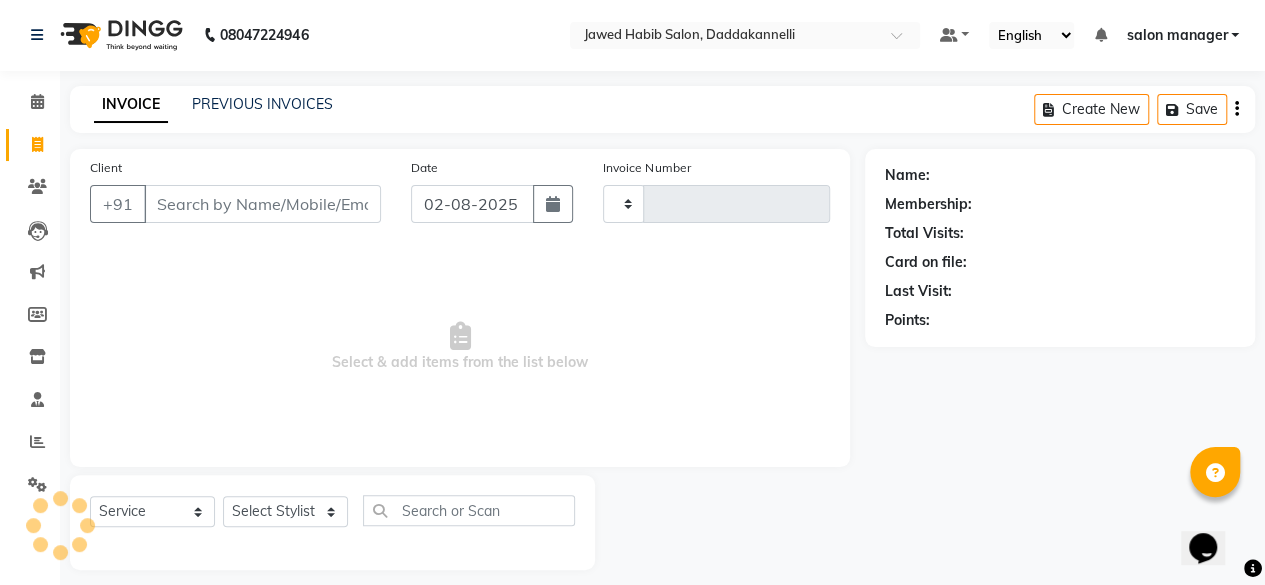 type on "2353" 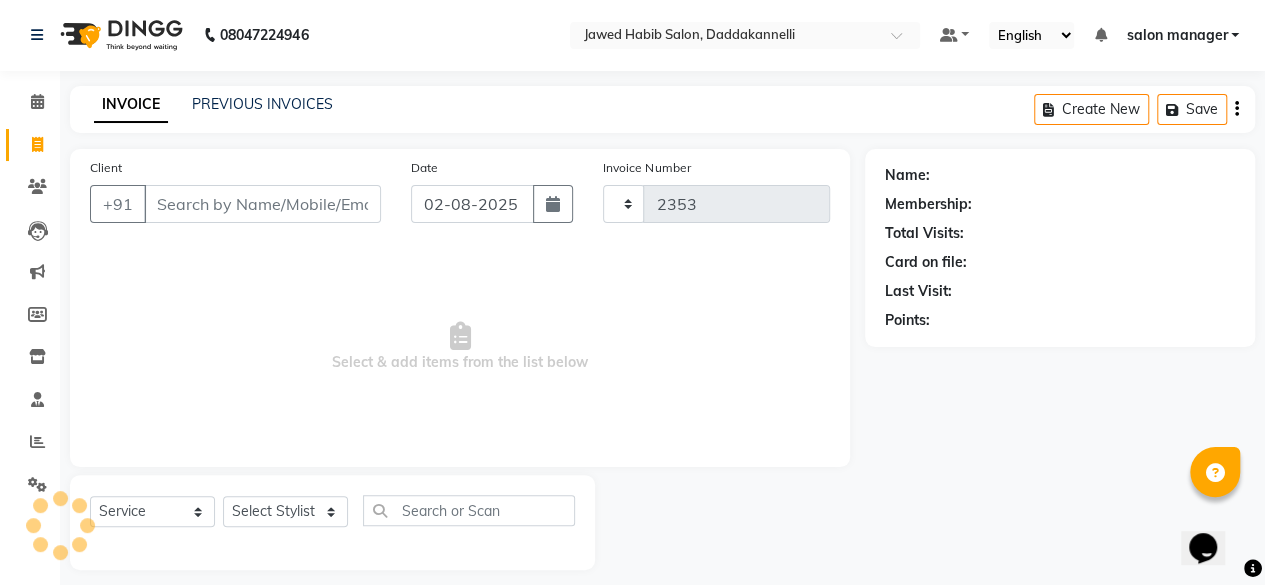 scroll, scrollTop: 15, scrollLeft: 0, axis: vertical 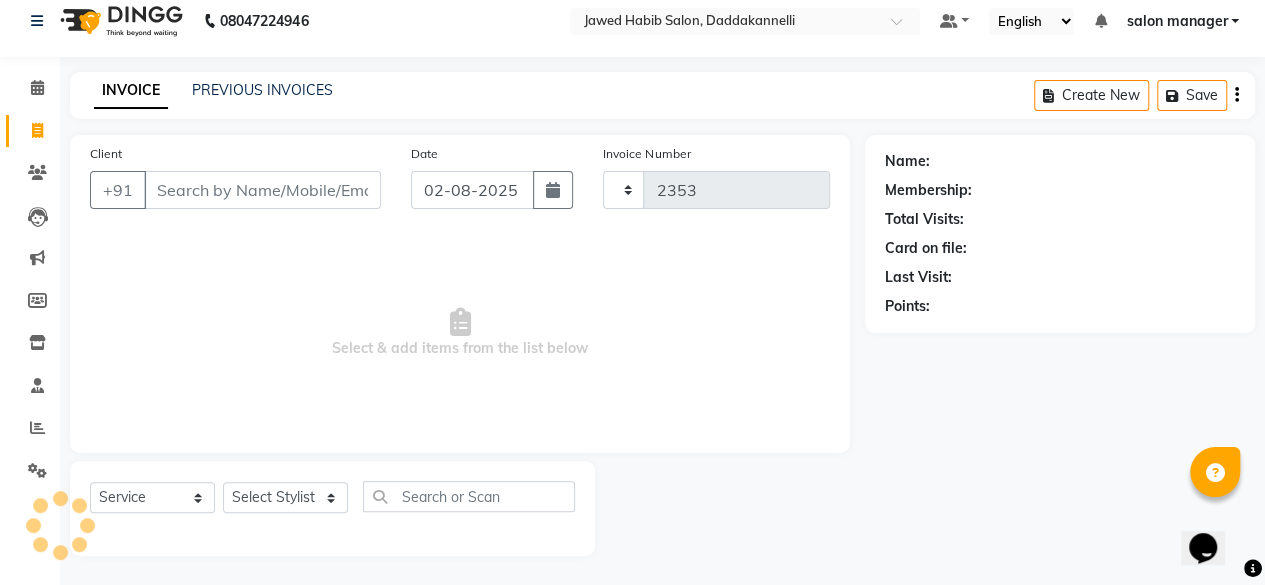 select on "6354" 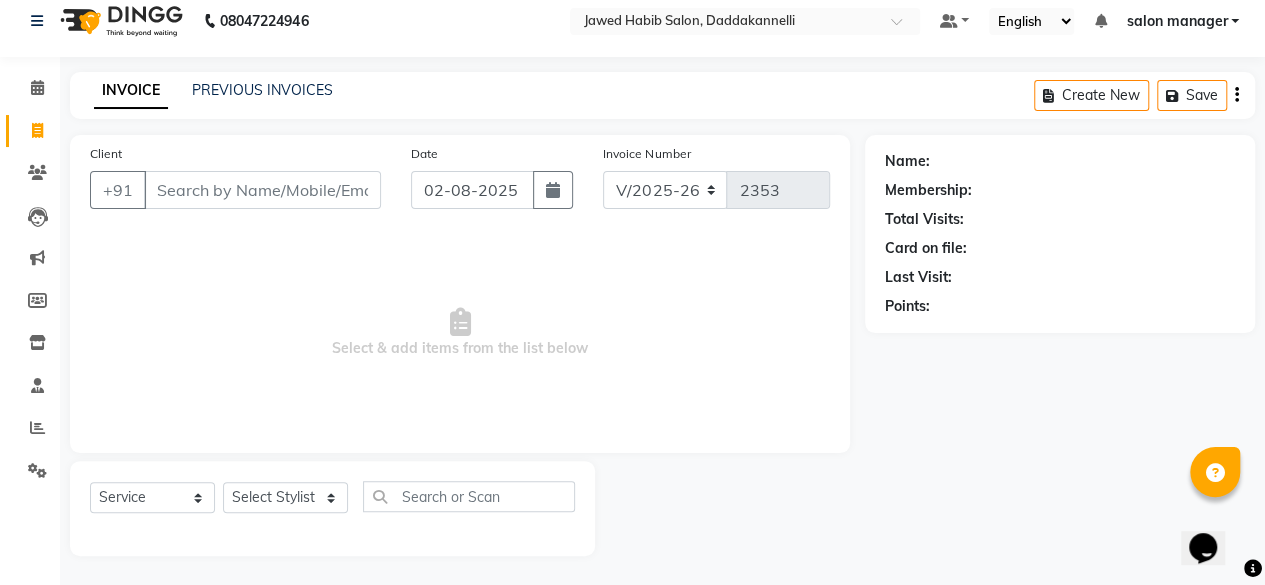 click on "Client" at bounding box center [262, 190] 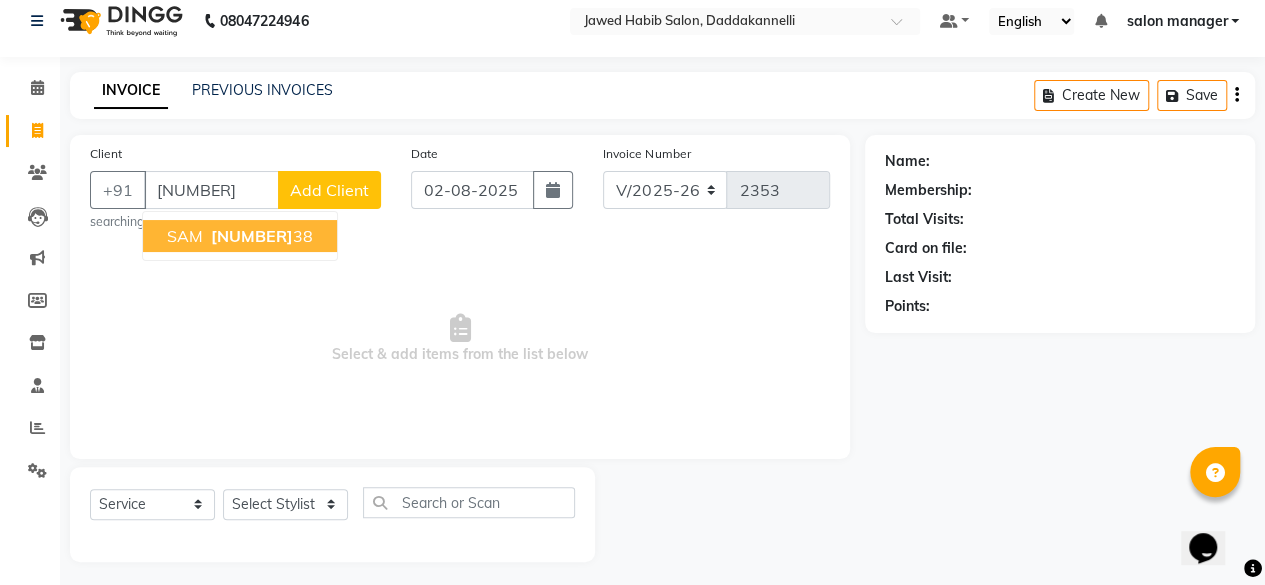 type on "[NUMBER]" 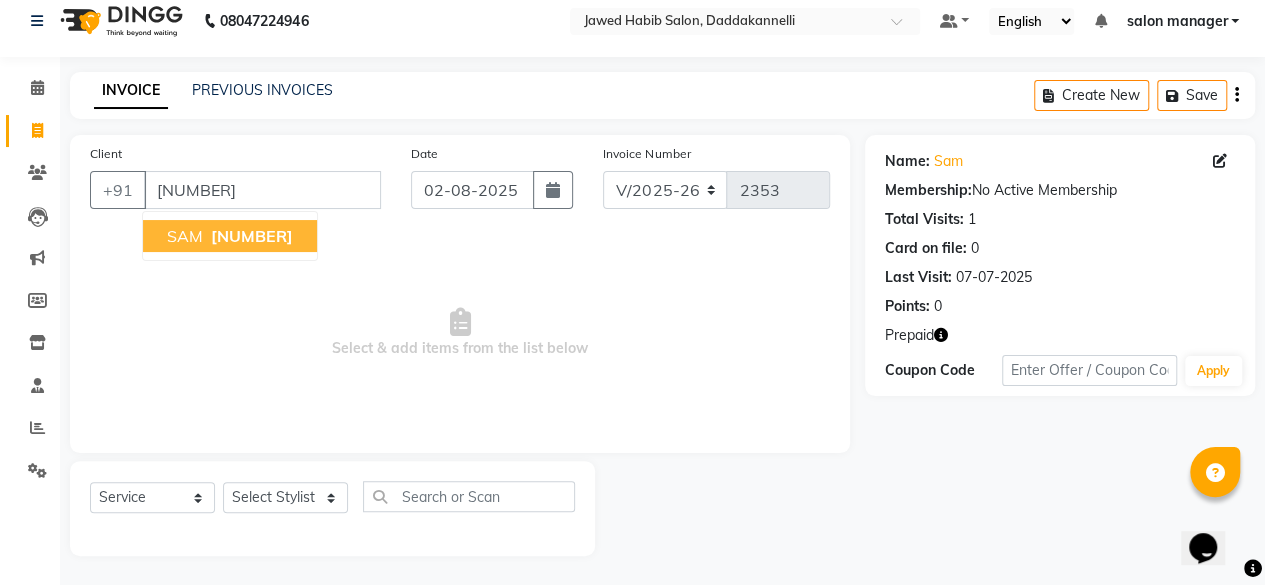 click on "[NUMBER]" at bounding box center (252, 236) 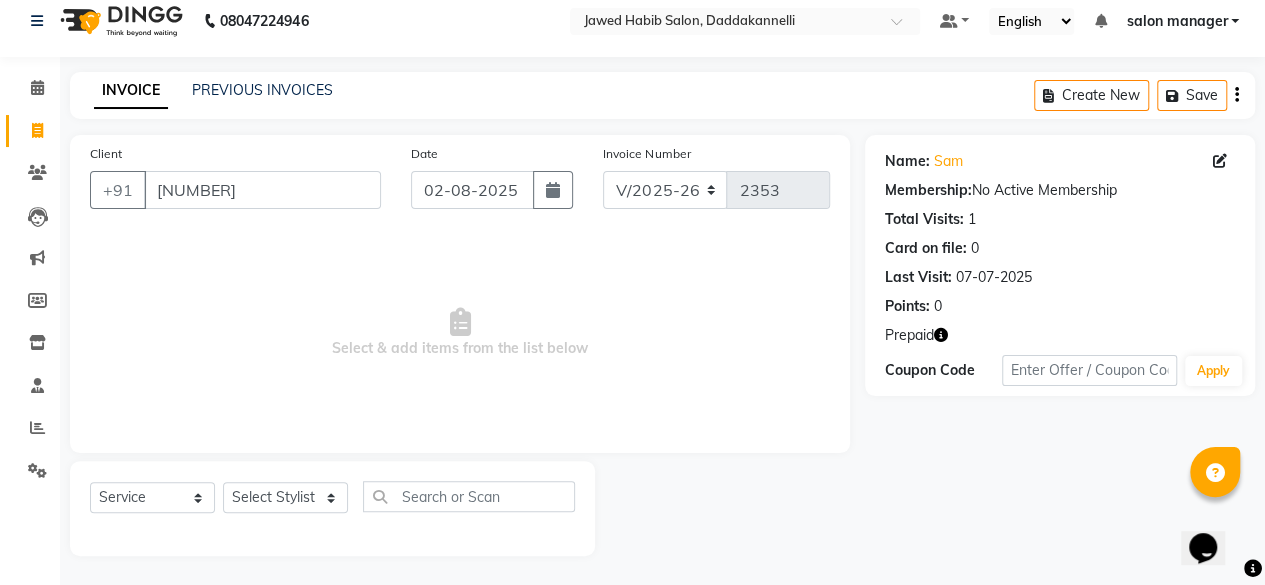 click on "Prepaid" 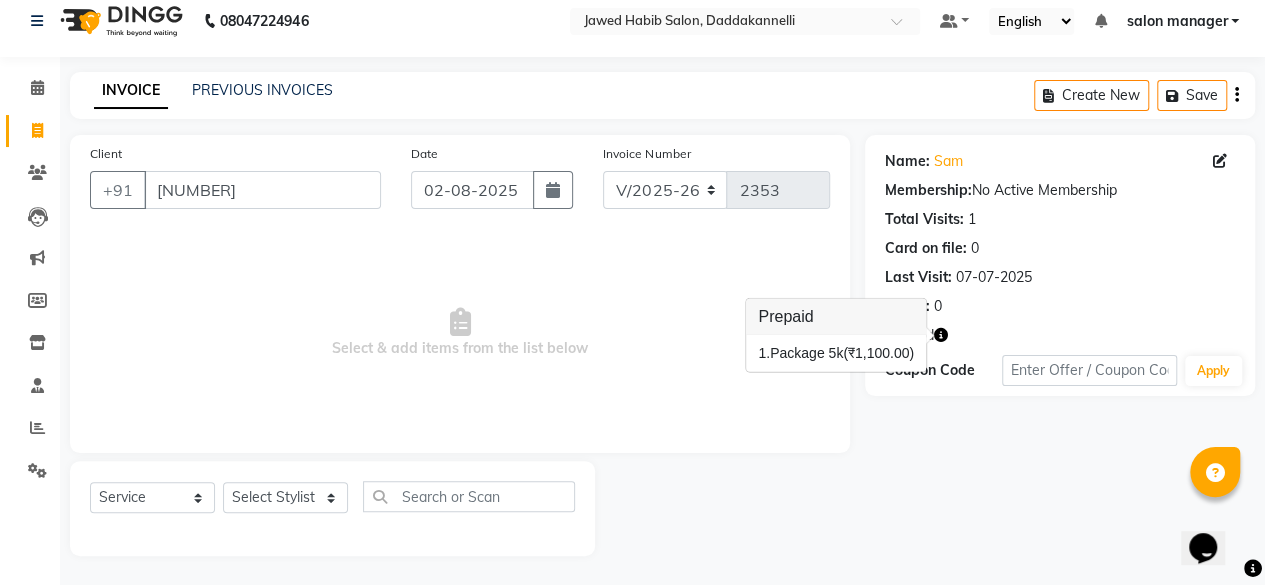 click on "Select & add items from the list below" at bounding box center [460, 333] 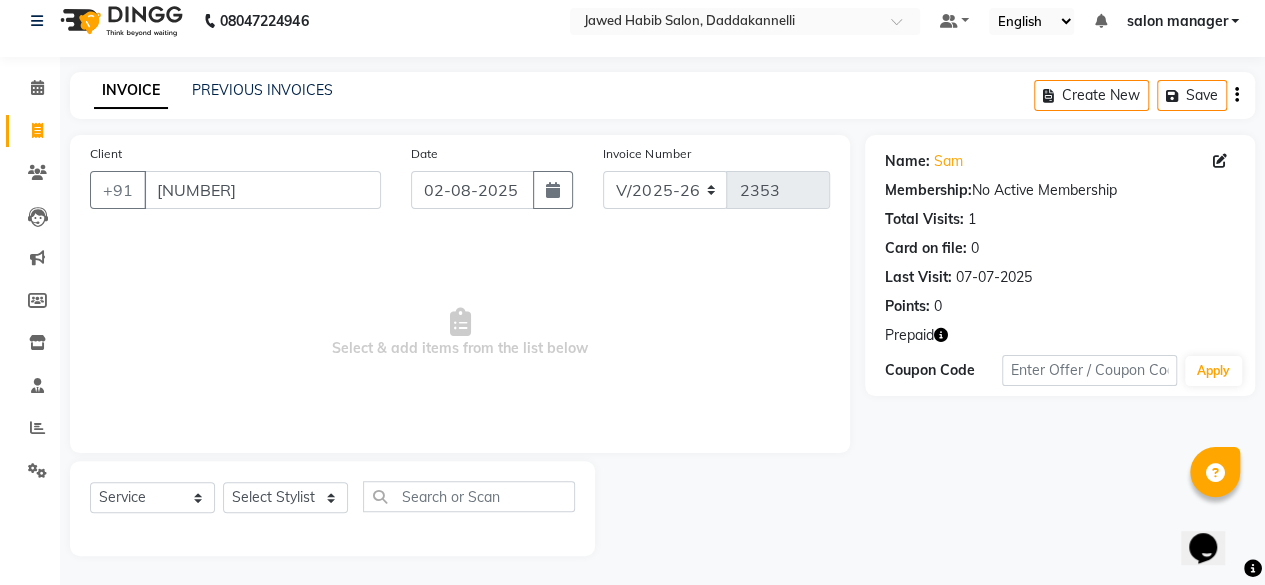 click 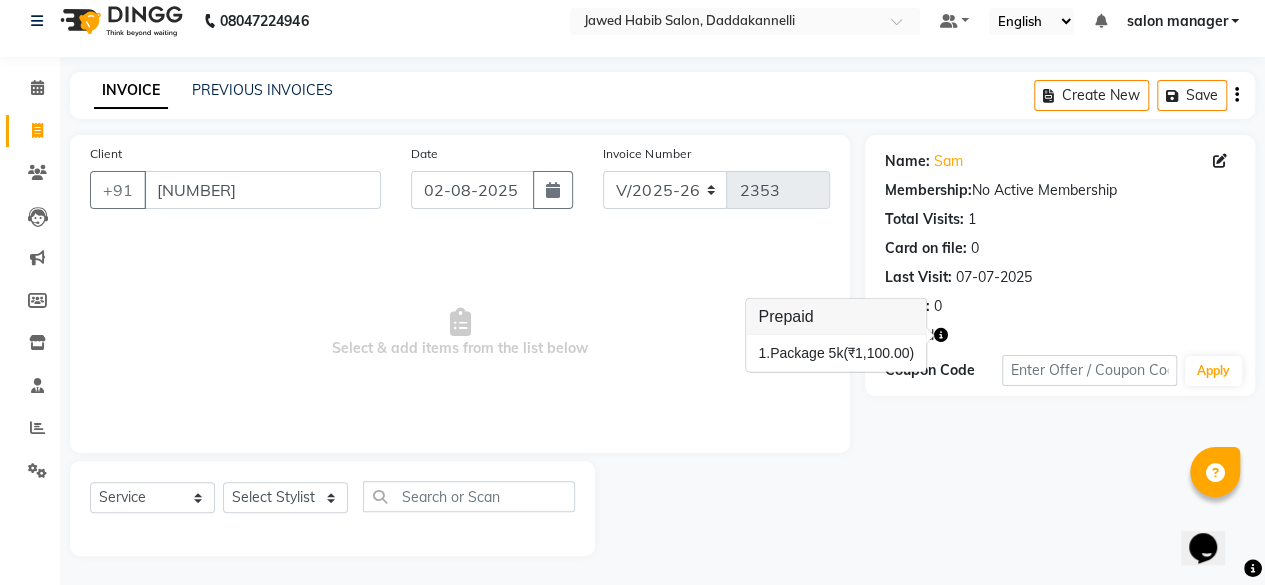 click on "Membership:  No Active Membership" 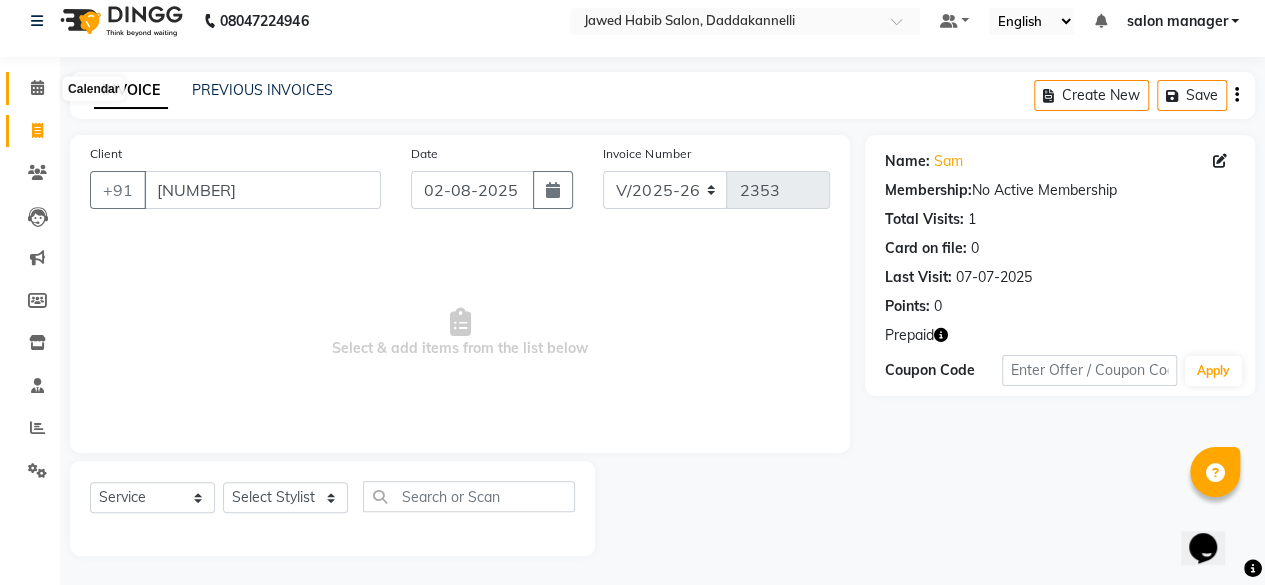 click 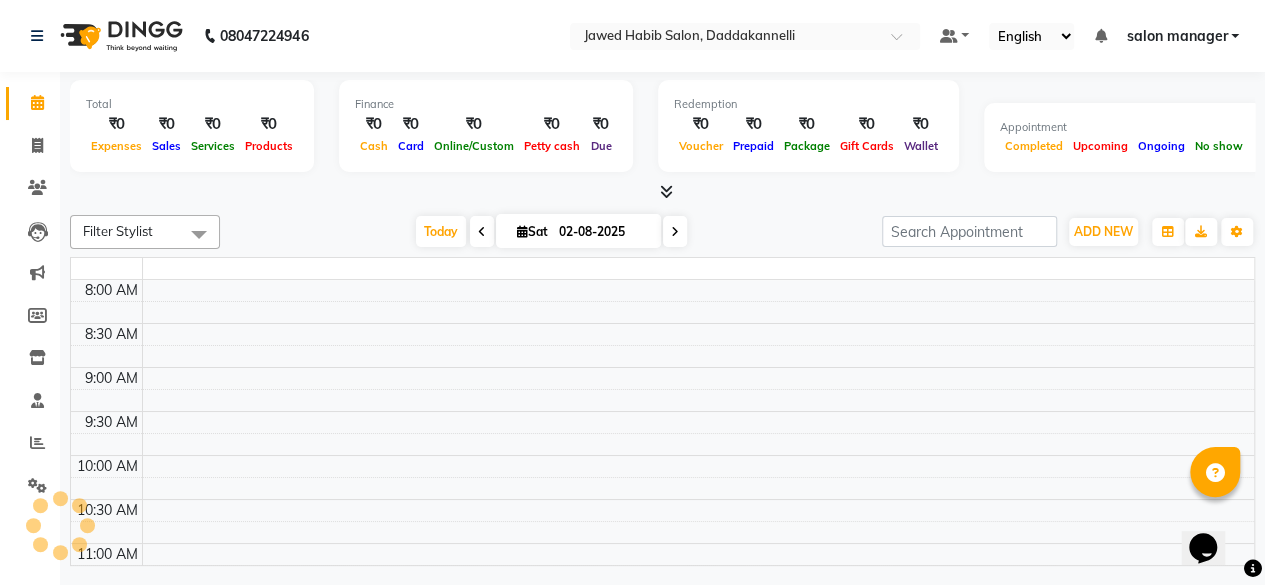 scroll, scrollTop: 0, scrollLeft: 0, axis: both 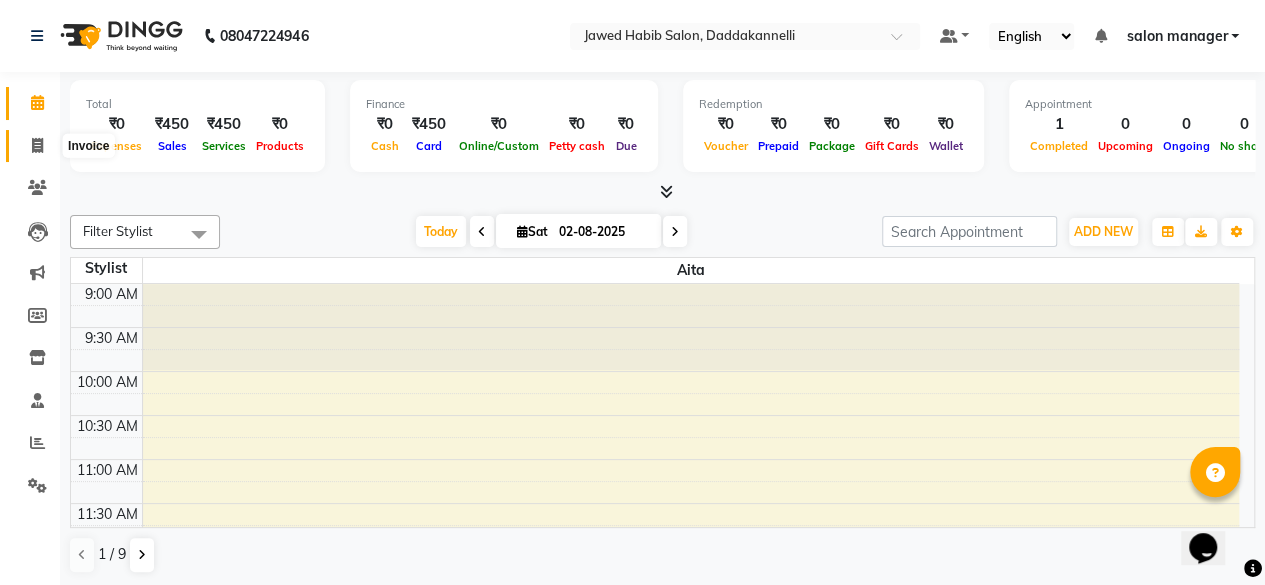 click 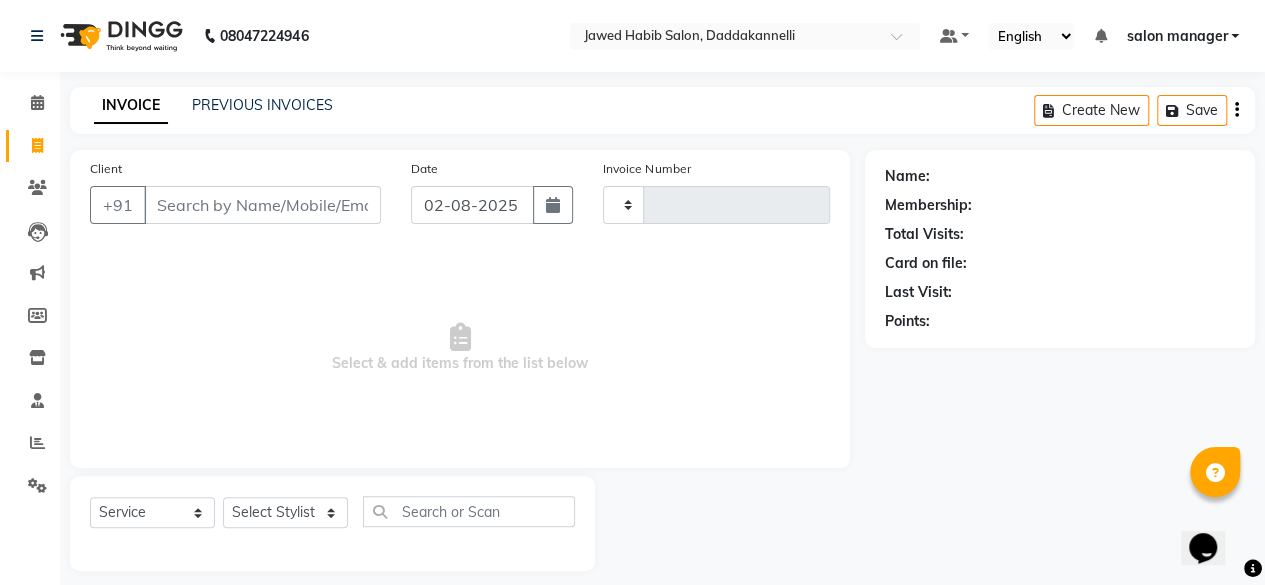type on "2353" 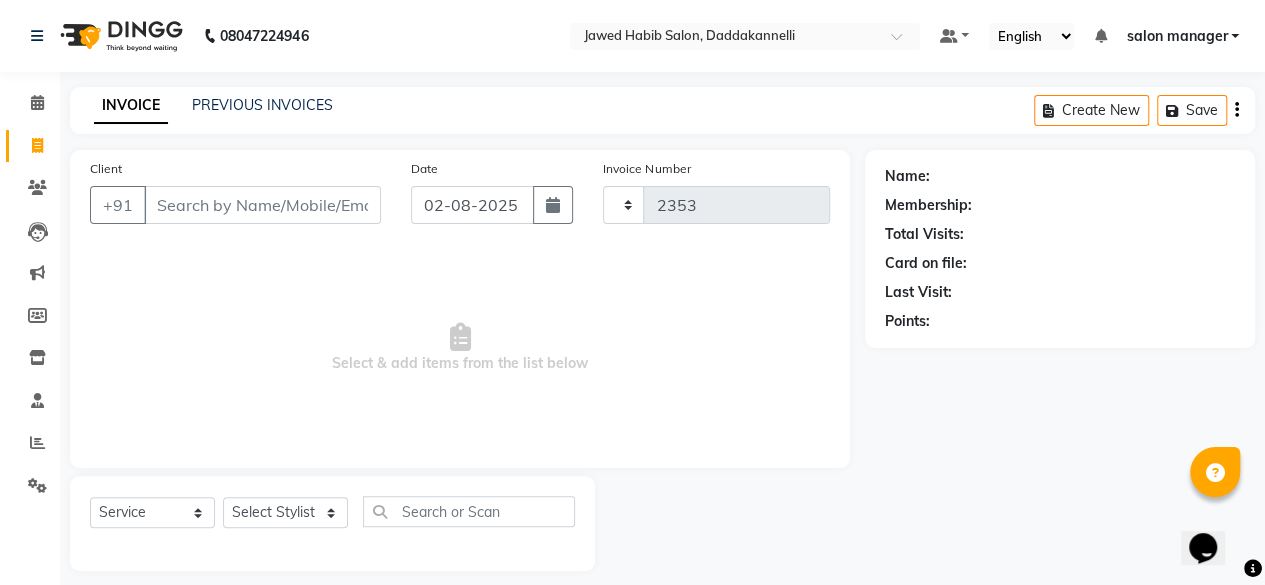 select on "6354" 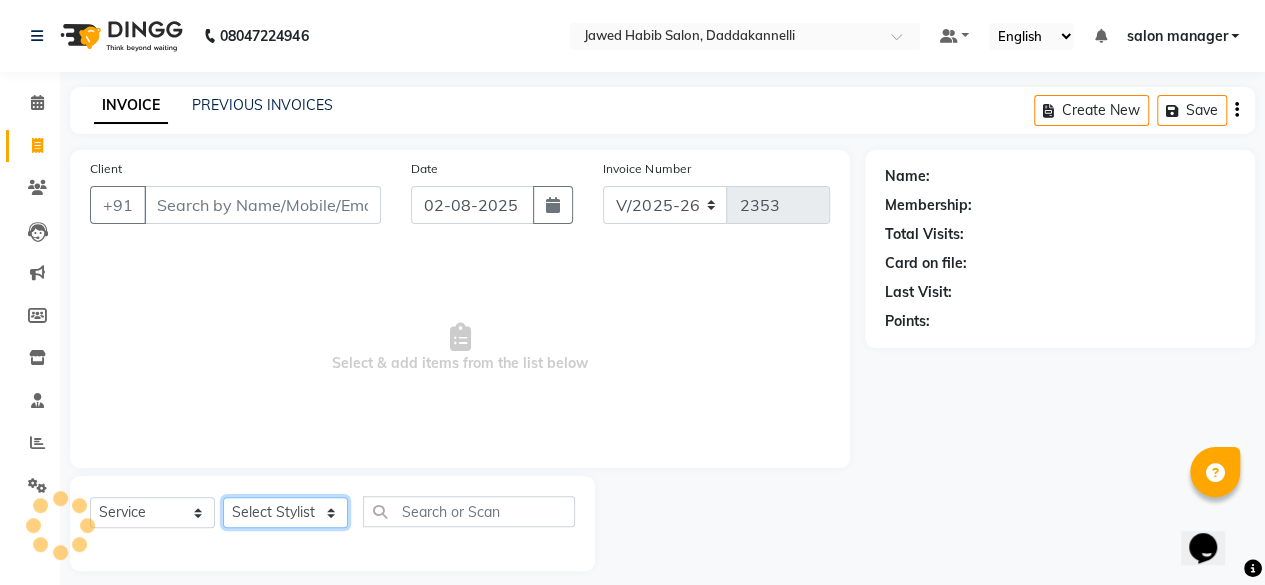 click on "Select Stylist" 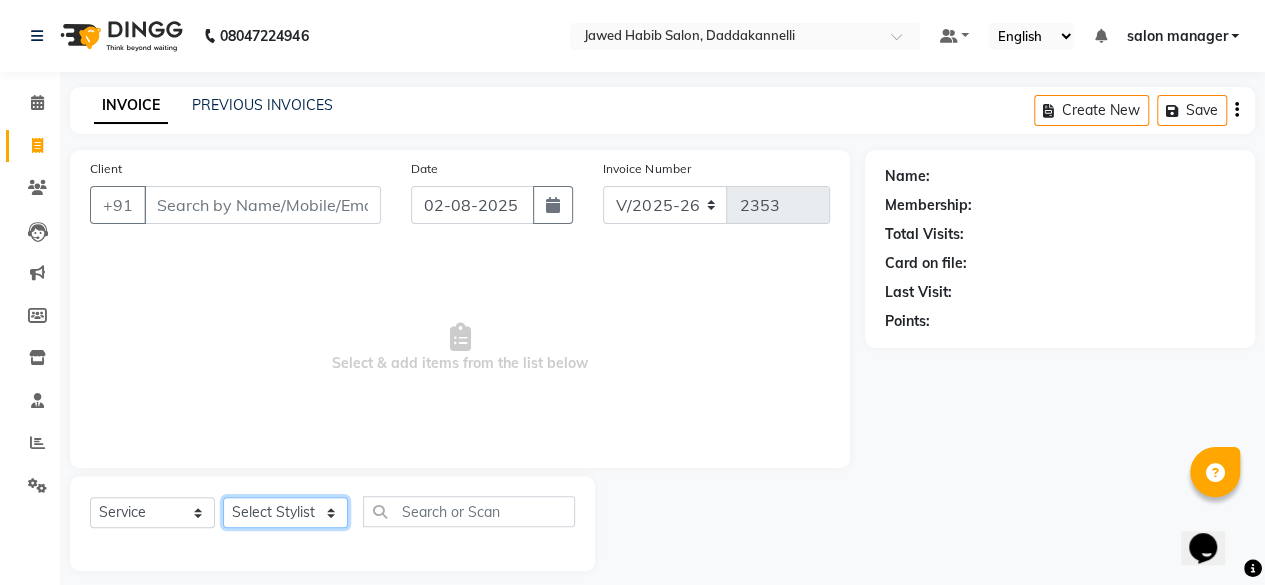 select on "66066" 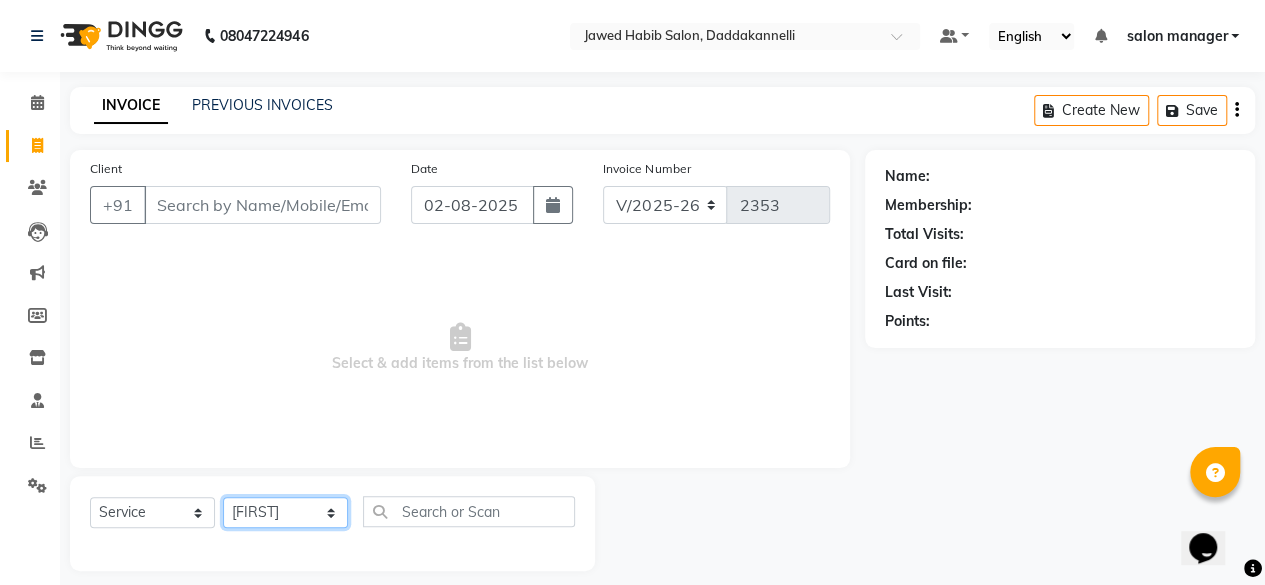 click on "Select Stylist [FIRST] [FIRST] [FIRST] [FIRST] [FIRST] [FIRST] [FIRST] [FIRST] [FIRST]" 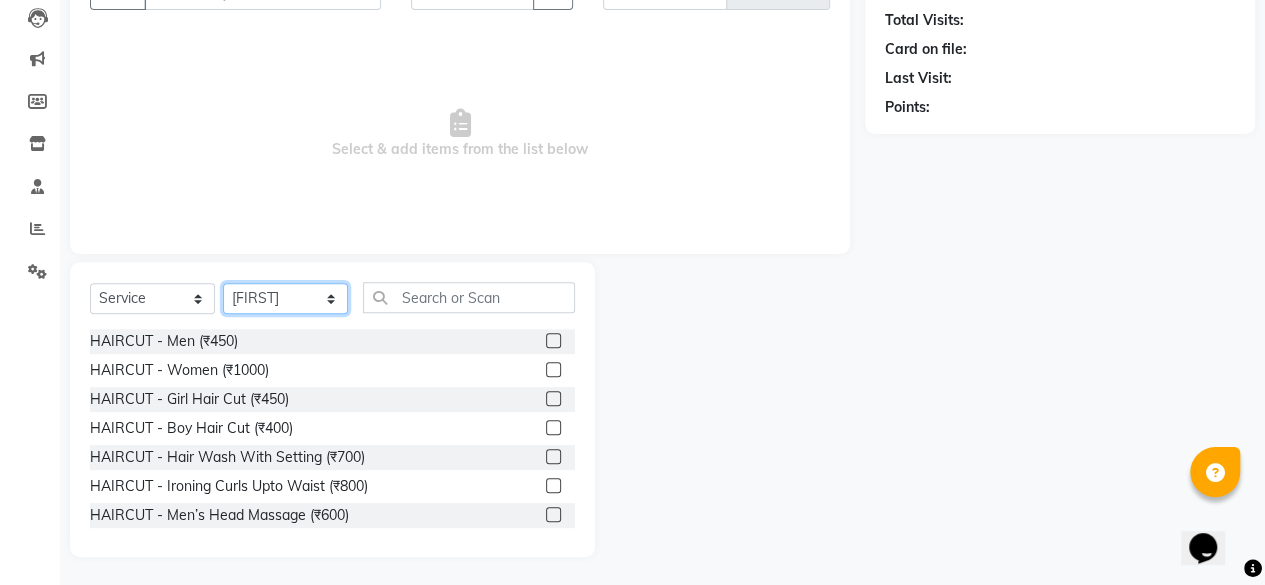 scroll, scrollTop: 215, scrollLeft: 0, axis: vertical 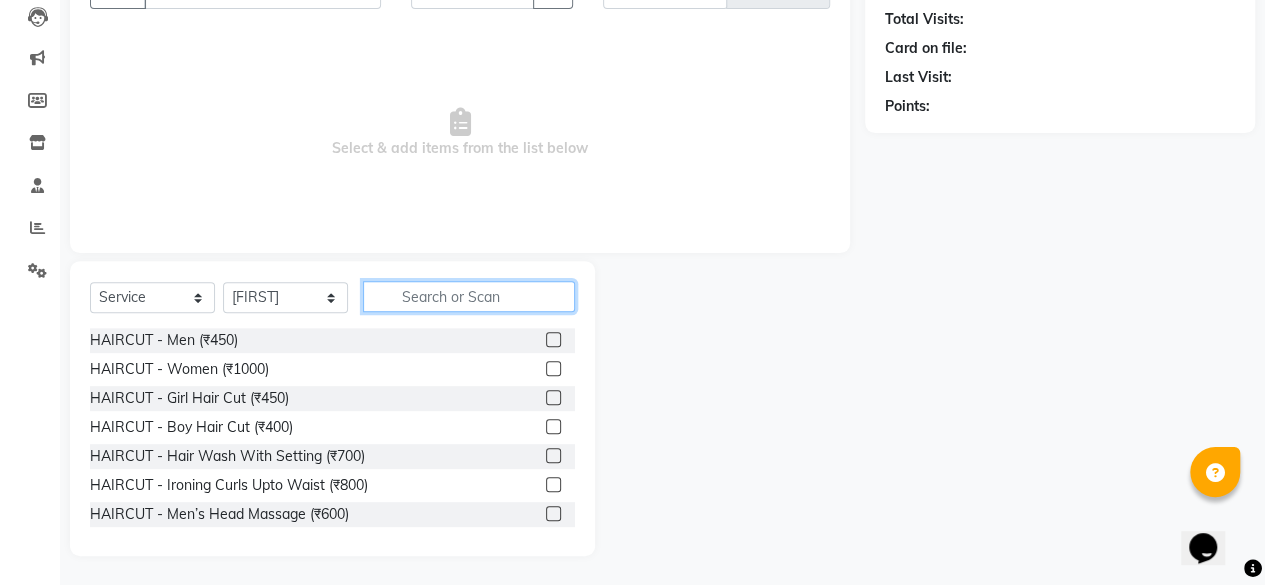 click 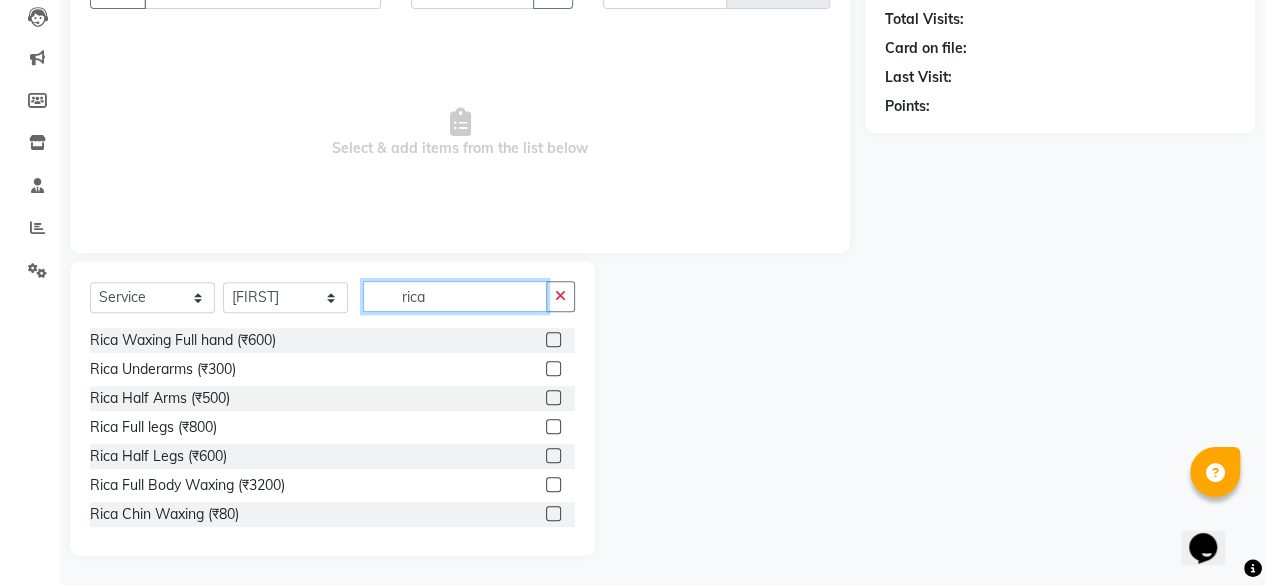 type on "rica" 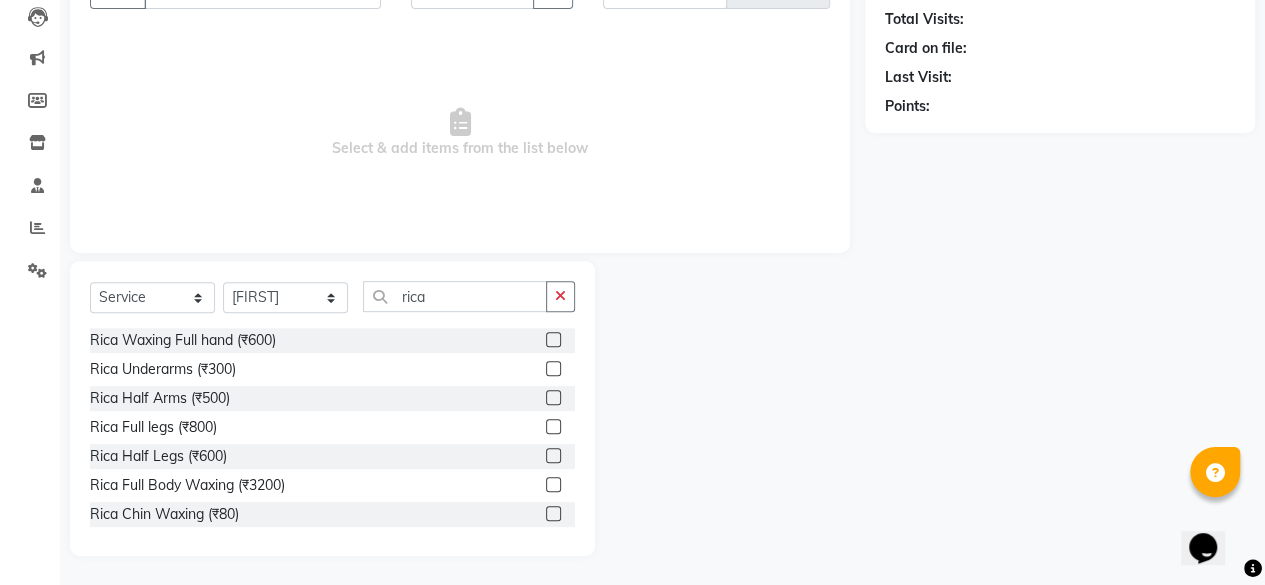 click 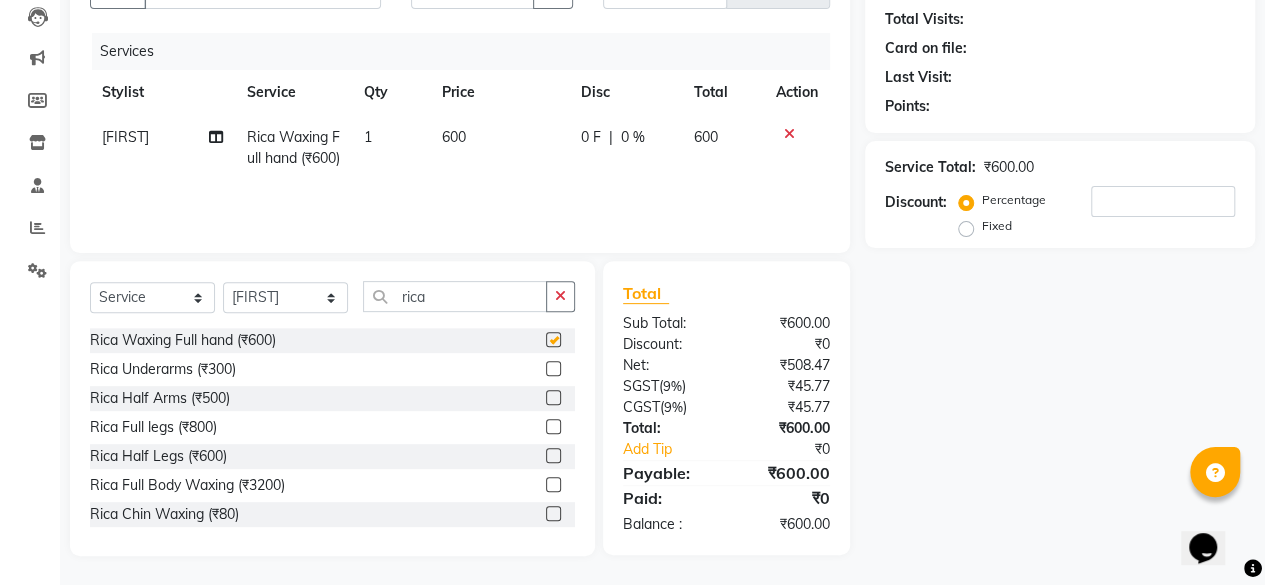 checkbox on "false" 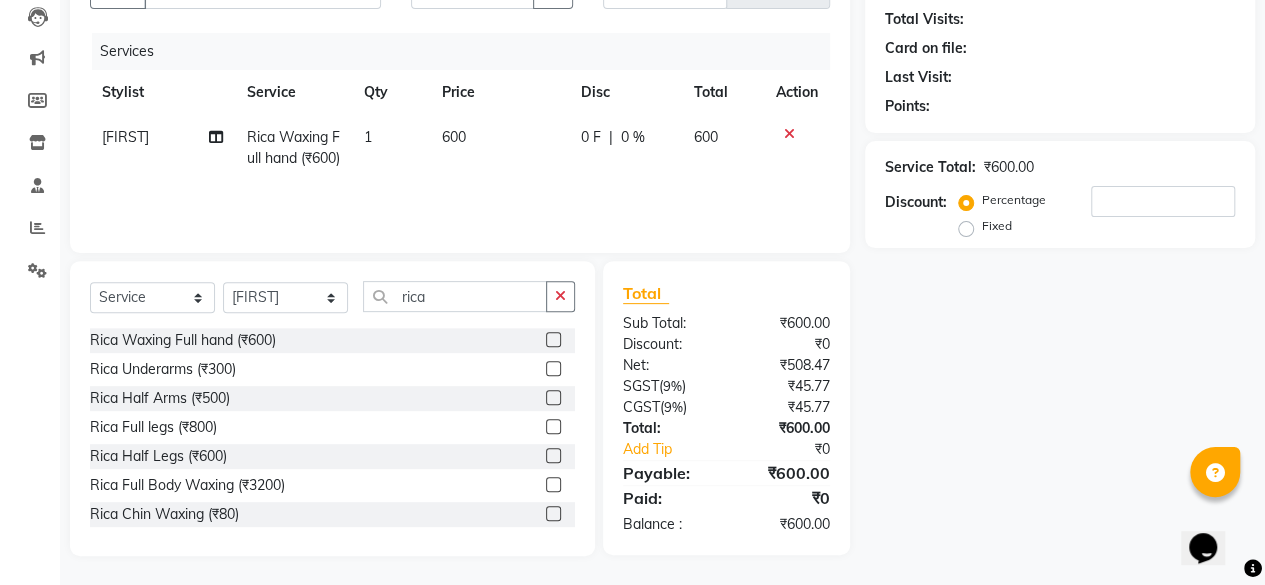 click 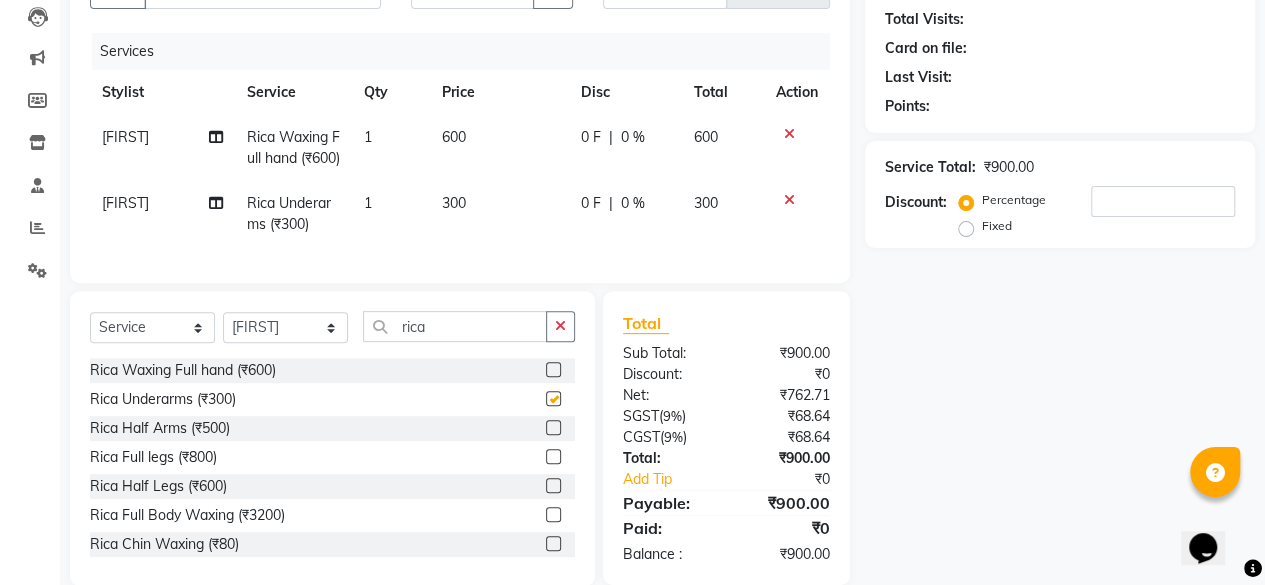 checkbox on "false" 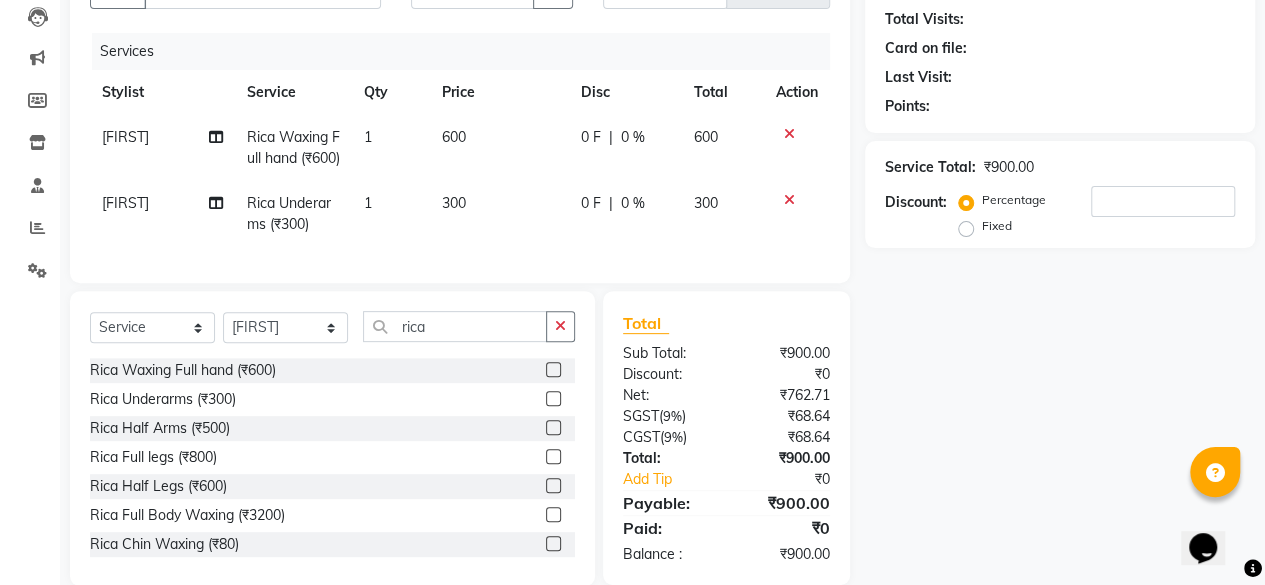 click 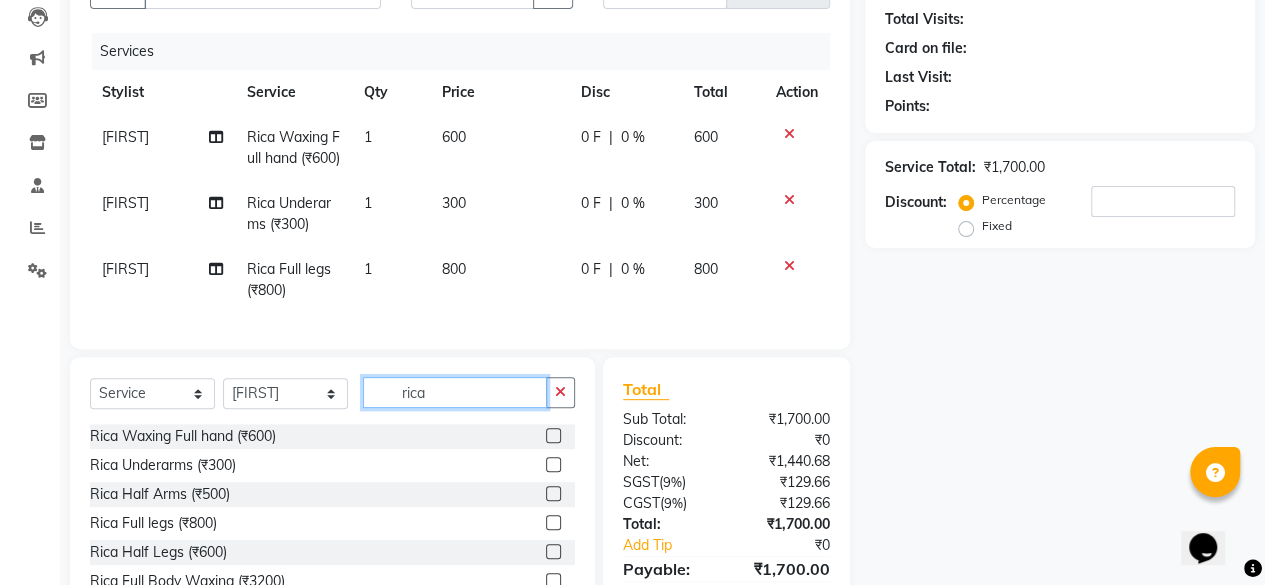checkbox on "false" 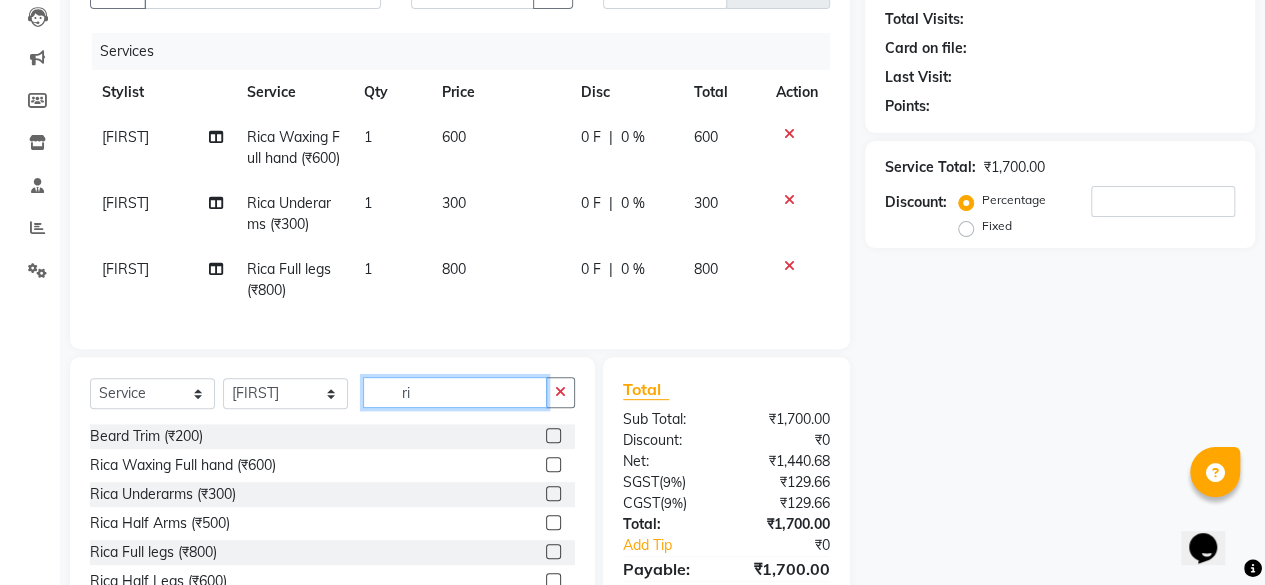 type on "r" 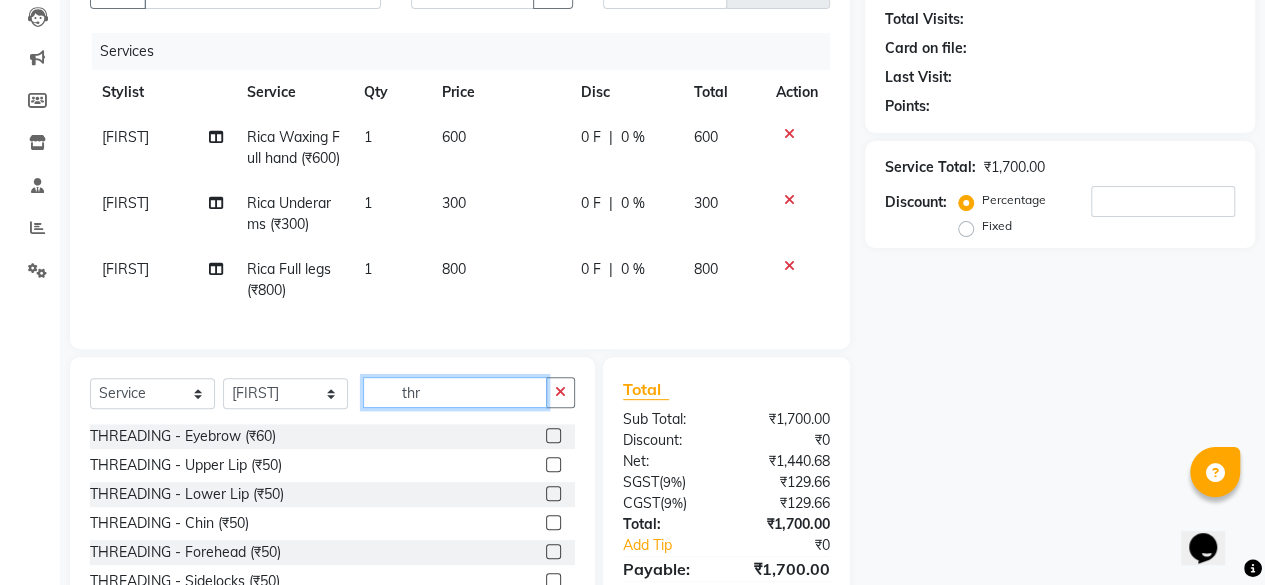 type on "thr" 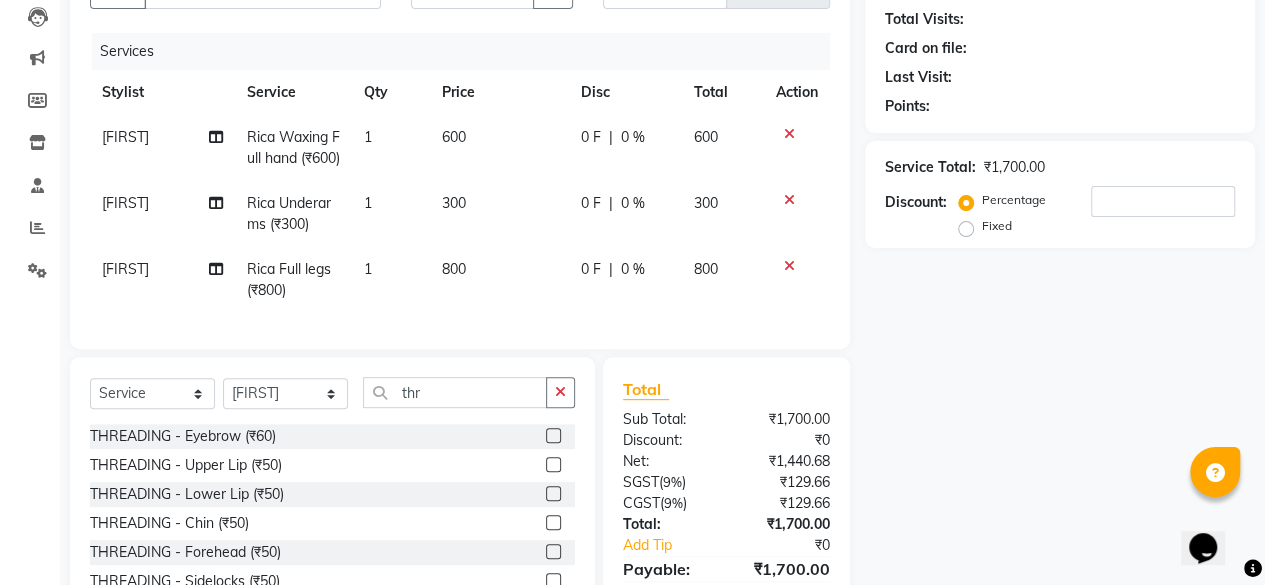 click 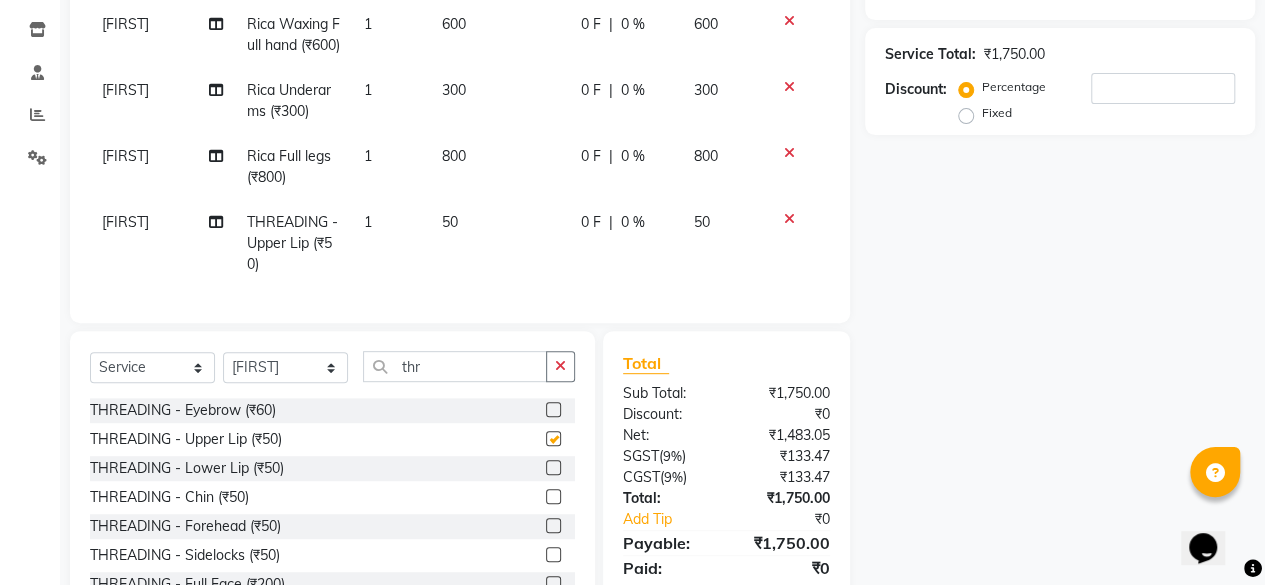checkbox on "false" 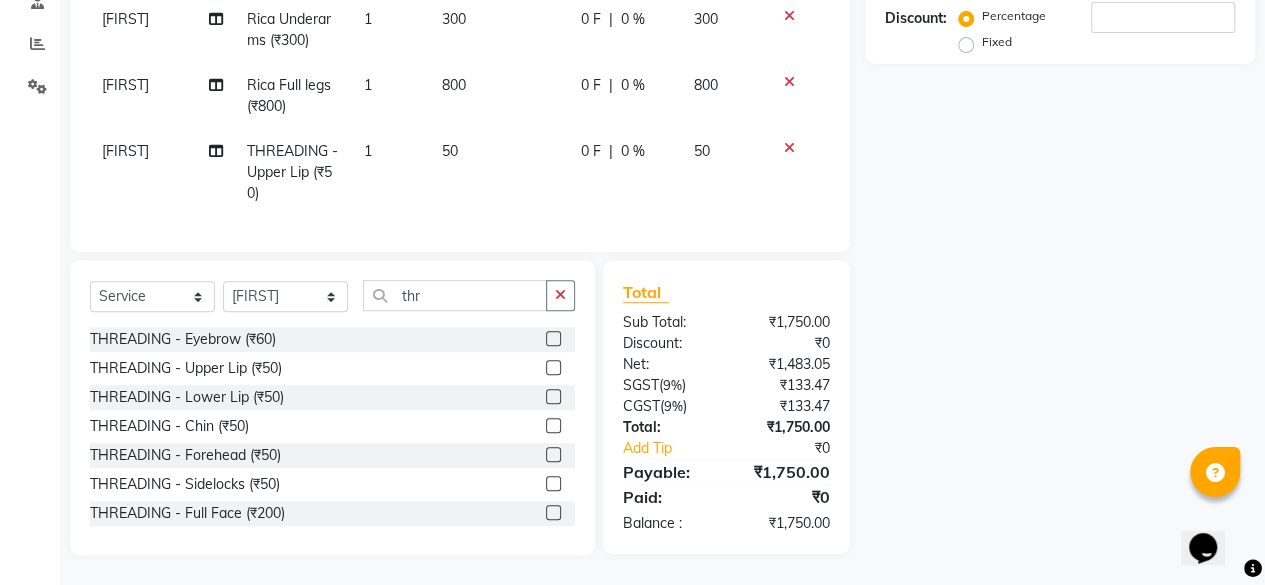 scroll, scrollTop: 434, scrollLeft: 0, axis: vertical 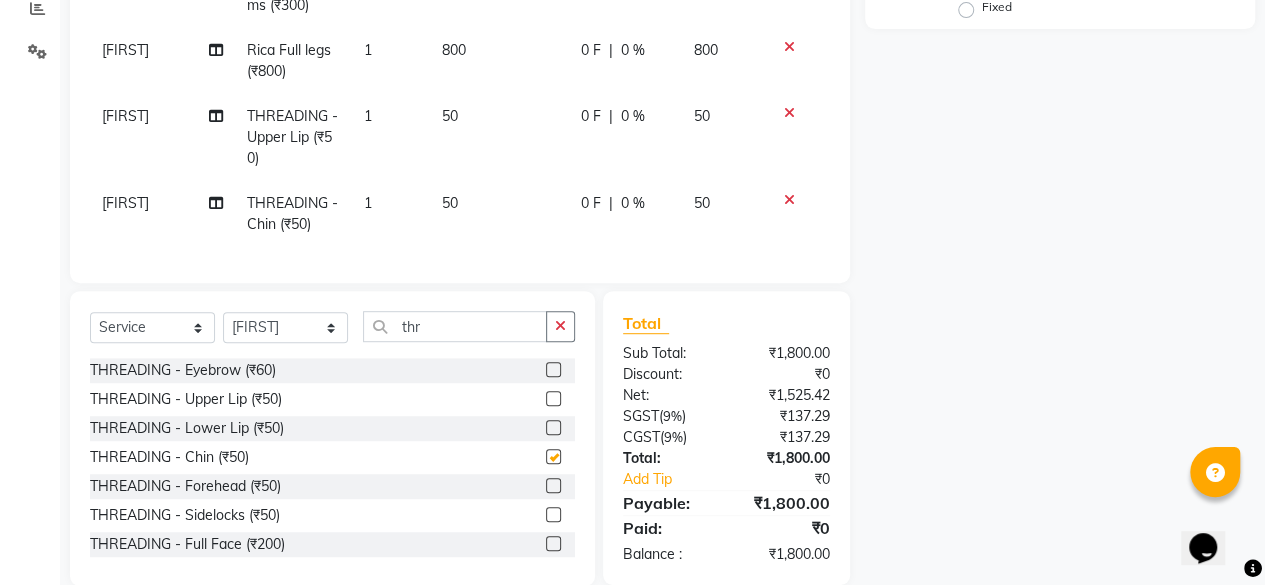 checkbox on "false" 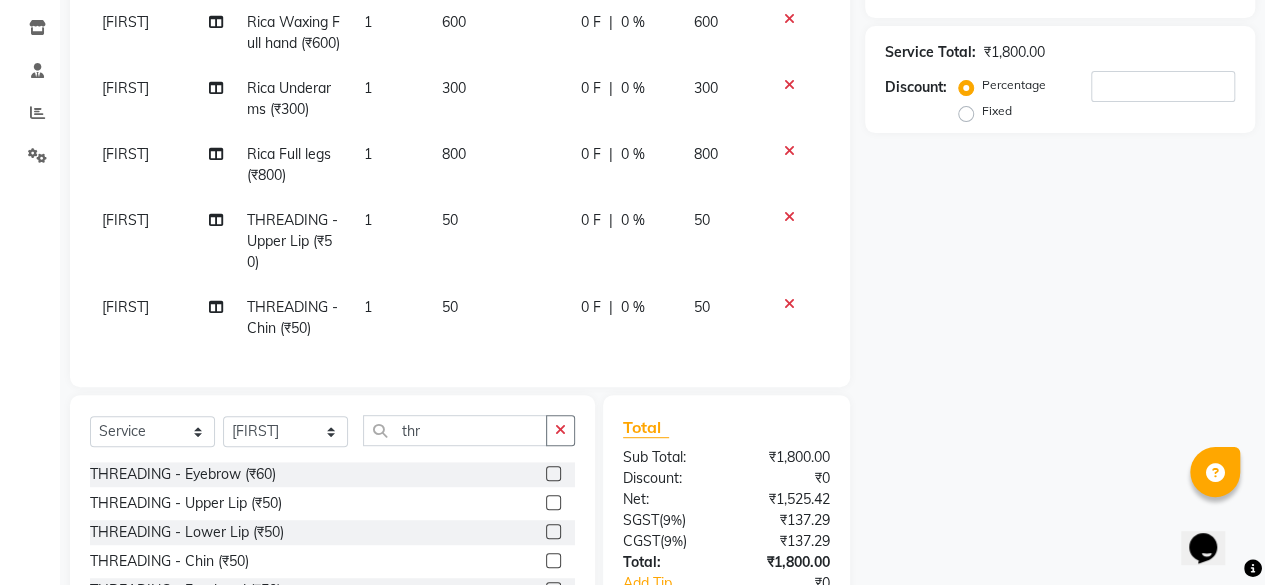 scroll, scrollTop: 134, scrollLeft: 0, axis: vertical 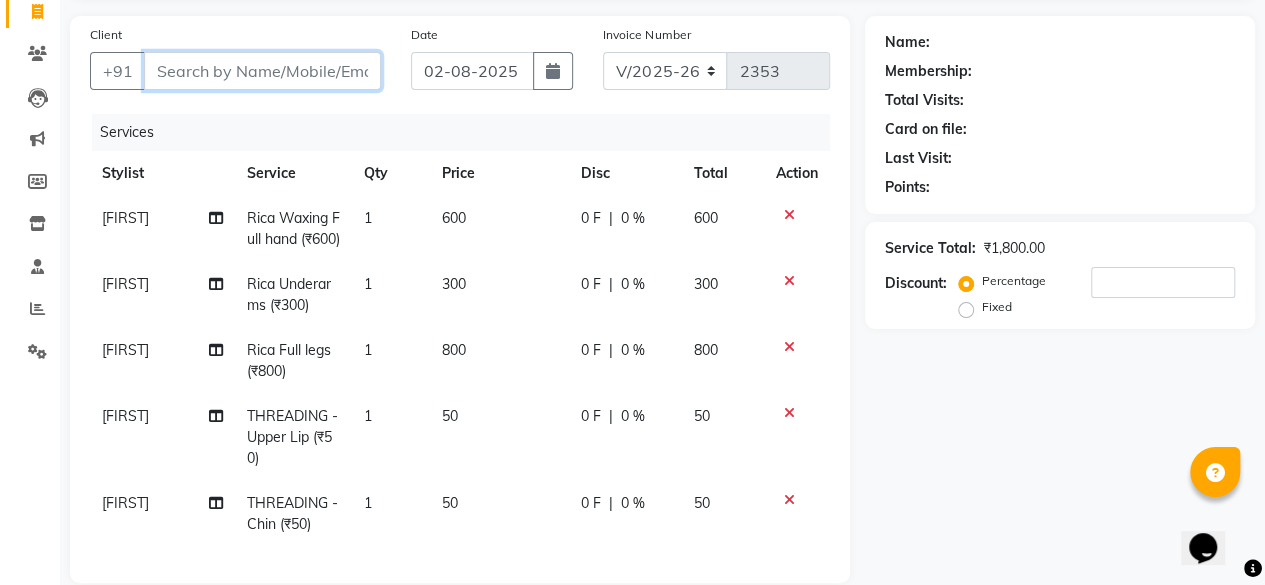 click on "Client" at bounding box center [262, 71] 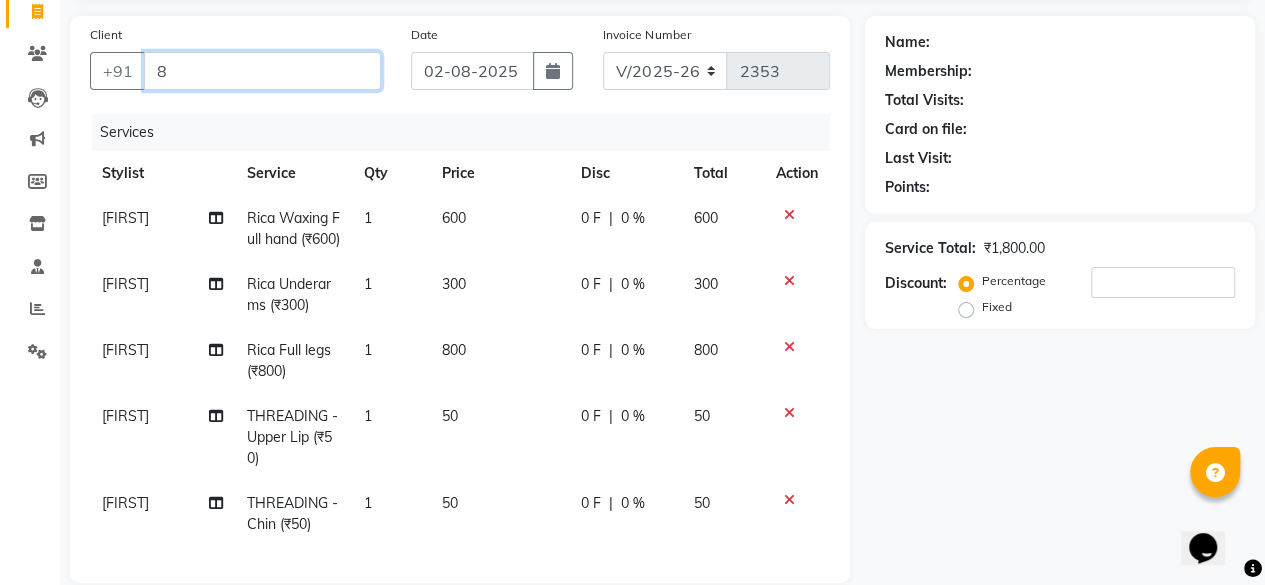 type on "0" 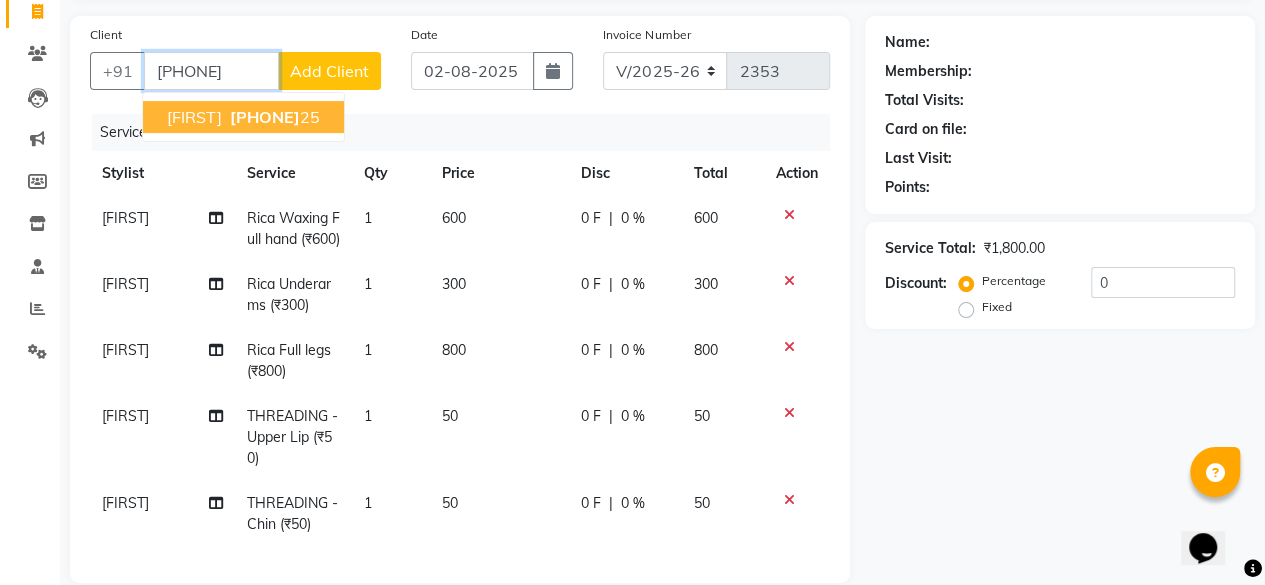 click on "[PHONE]" at bounding box center [273, 117] 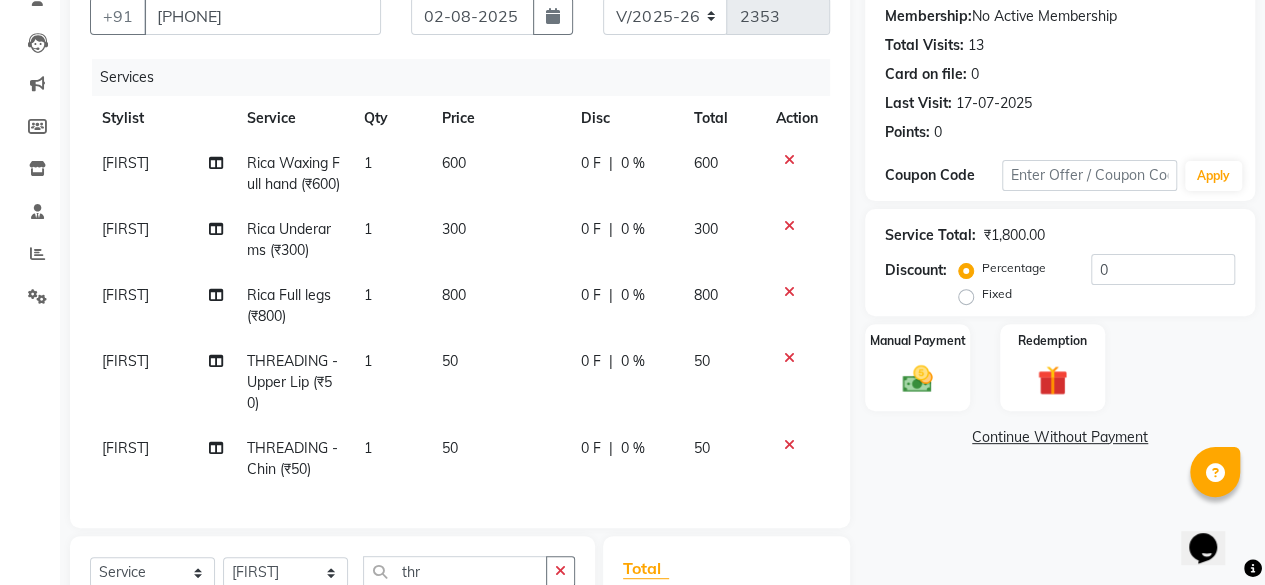 scroll, scrollTop: 234, scrollLeft: 0, axis: vertical 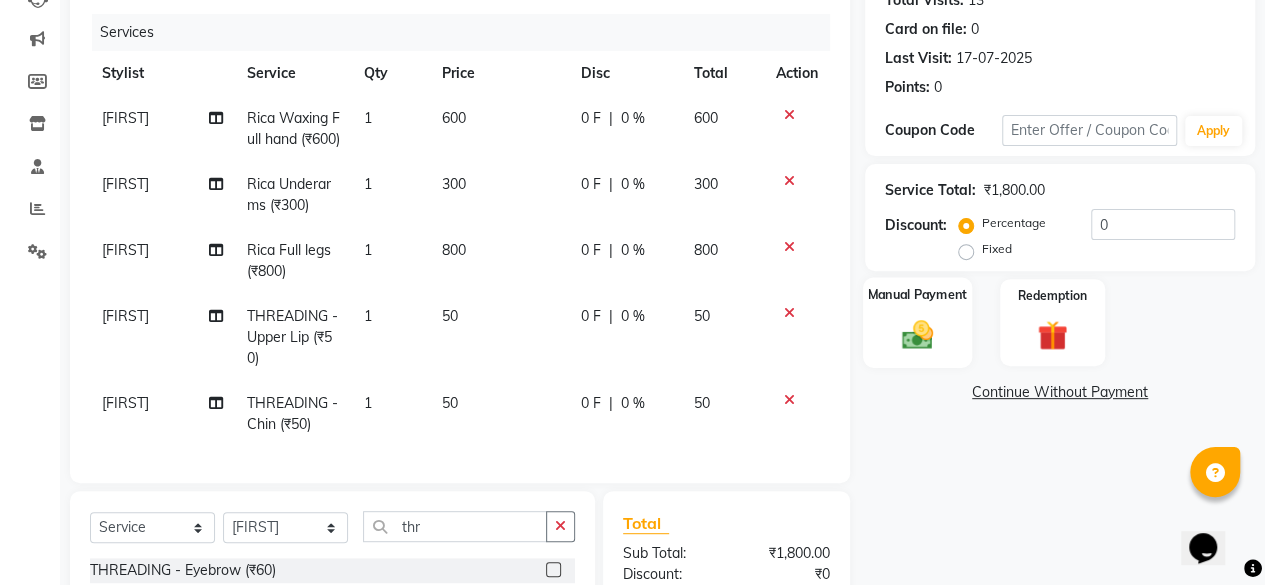 click 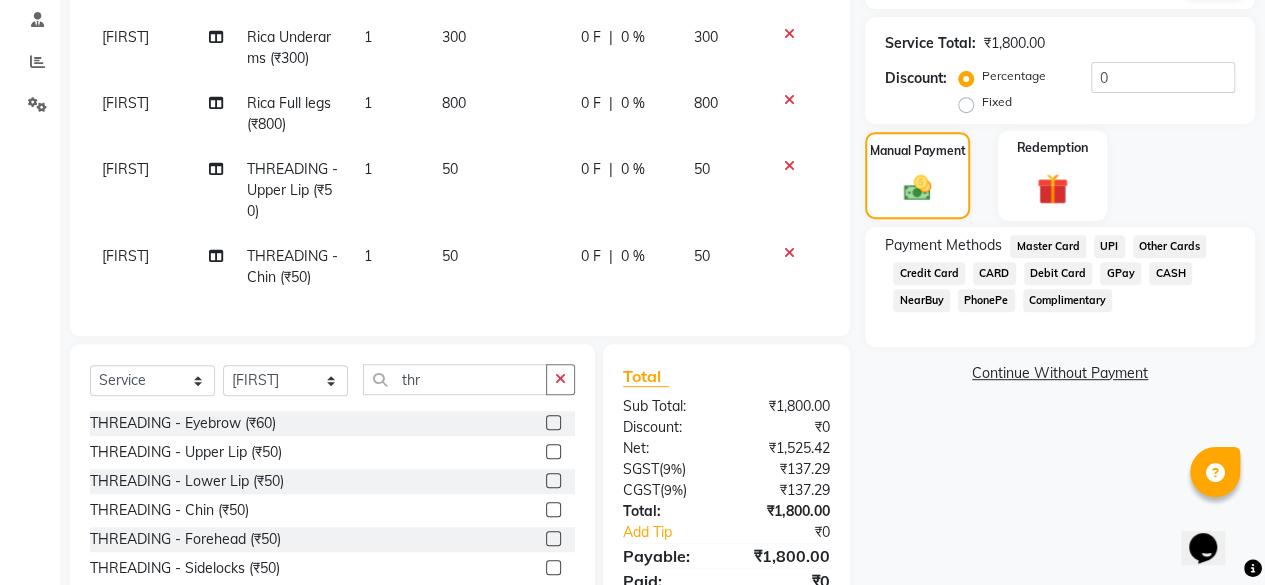 scroll, scrollTop: 434, scrollLeft: 0, axis: vertical 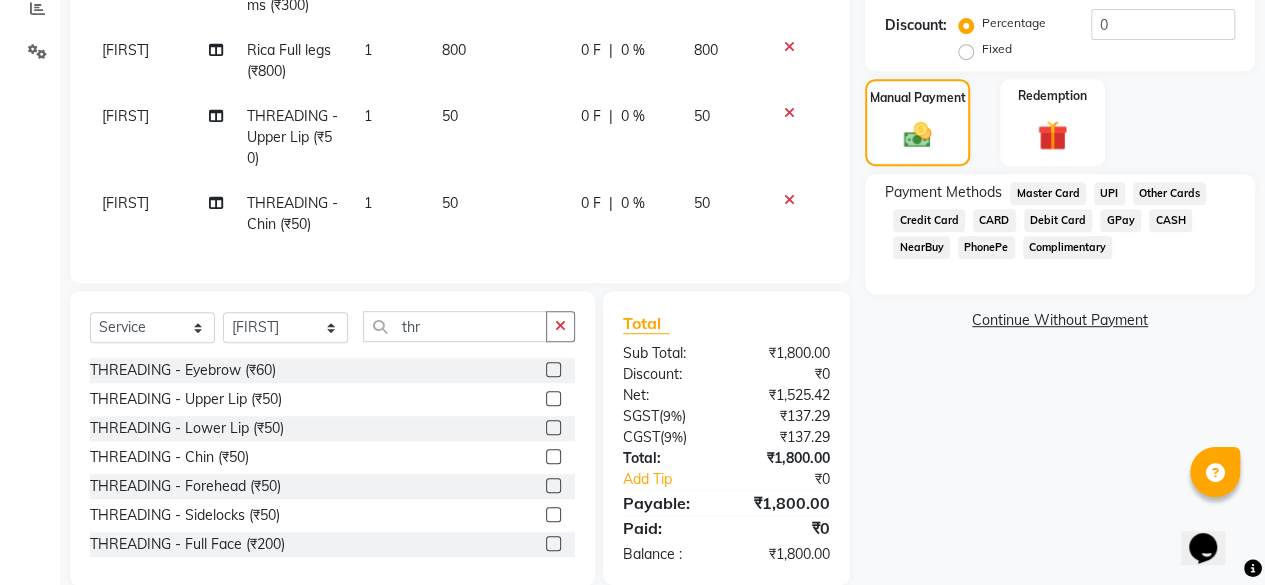 click on "UPI" 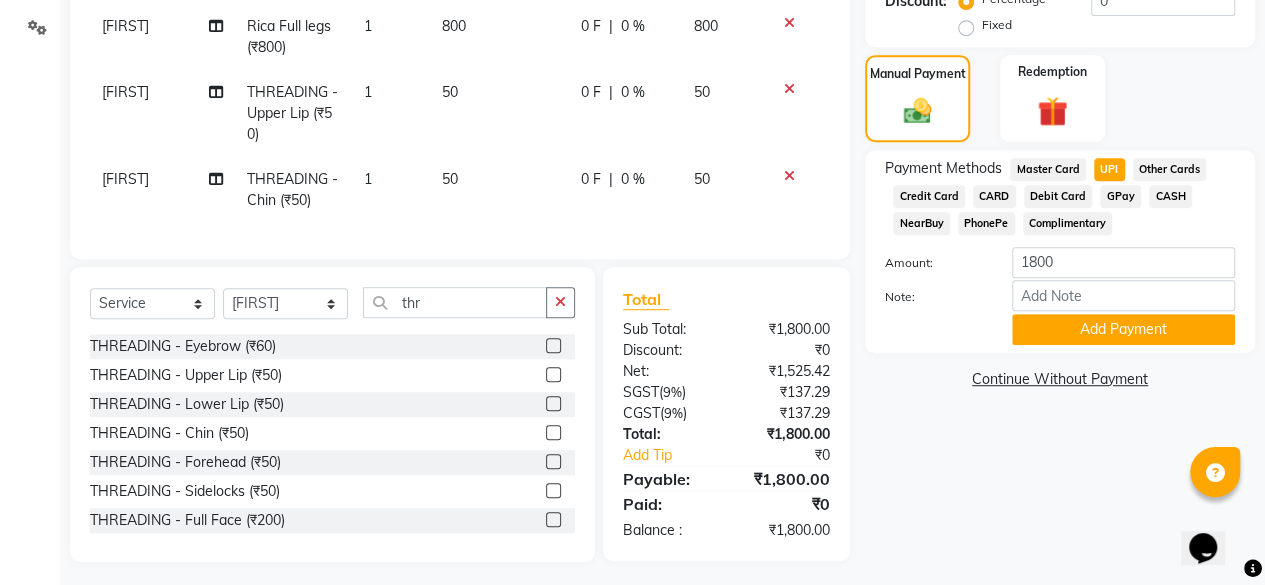 scroll, scrollTop: 500, scrollLeft: 0, axis: vertical 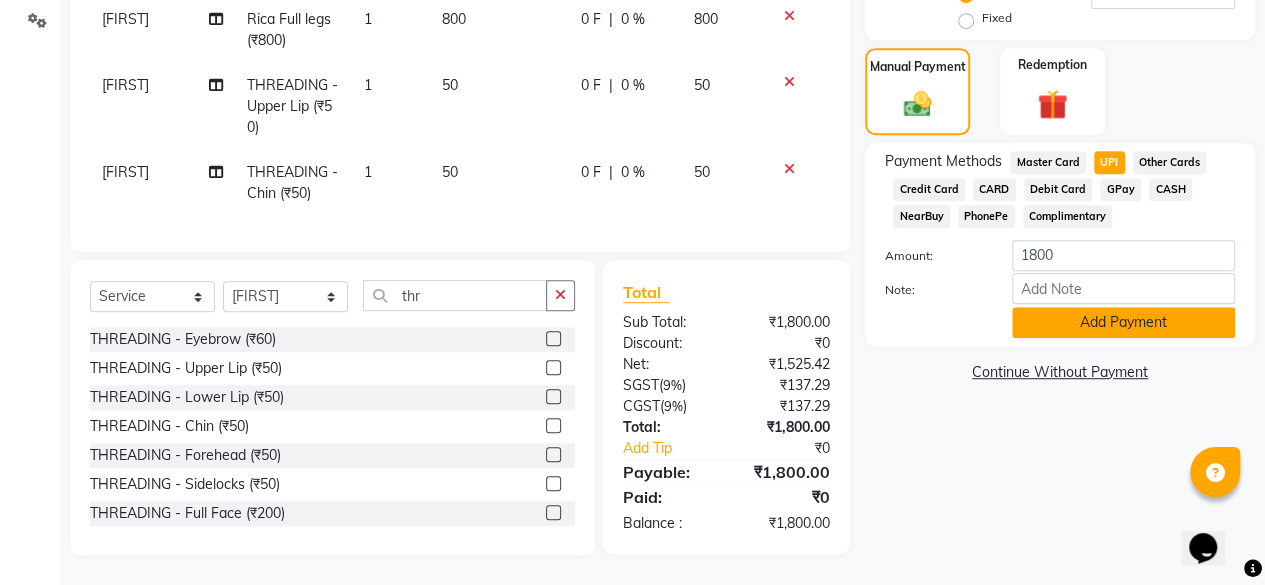 click on "Add Payment" 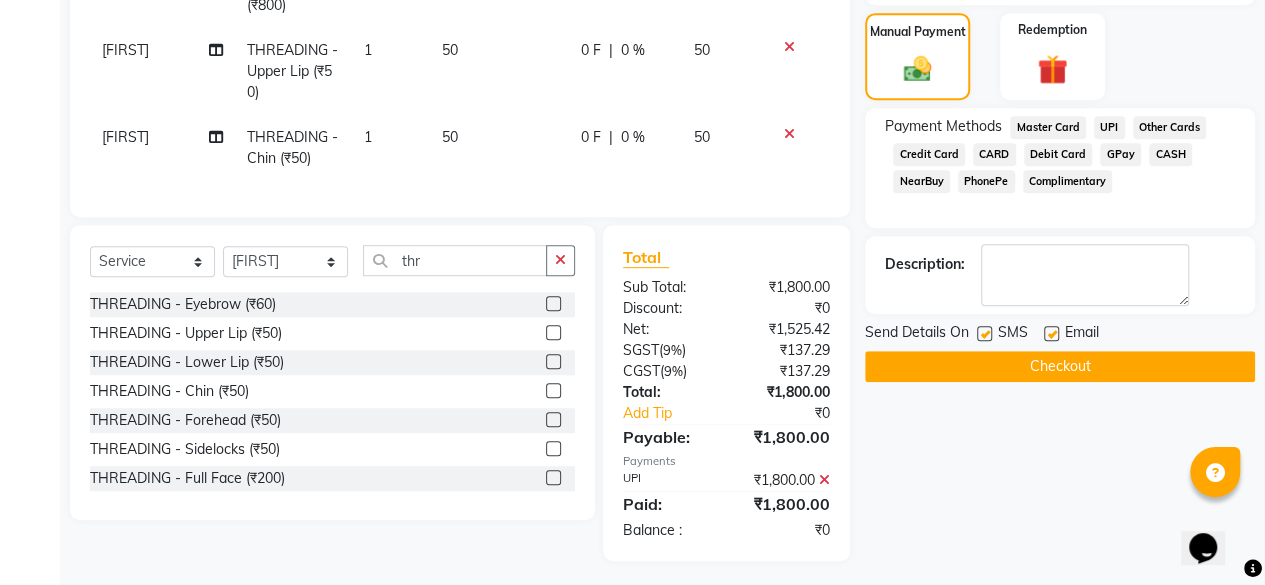 click 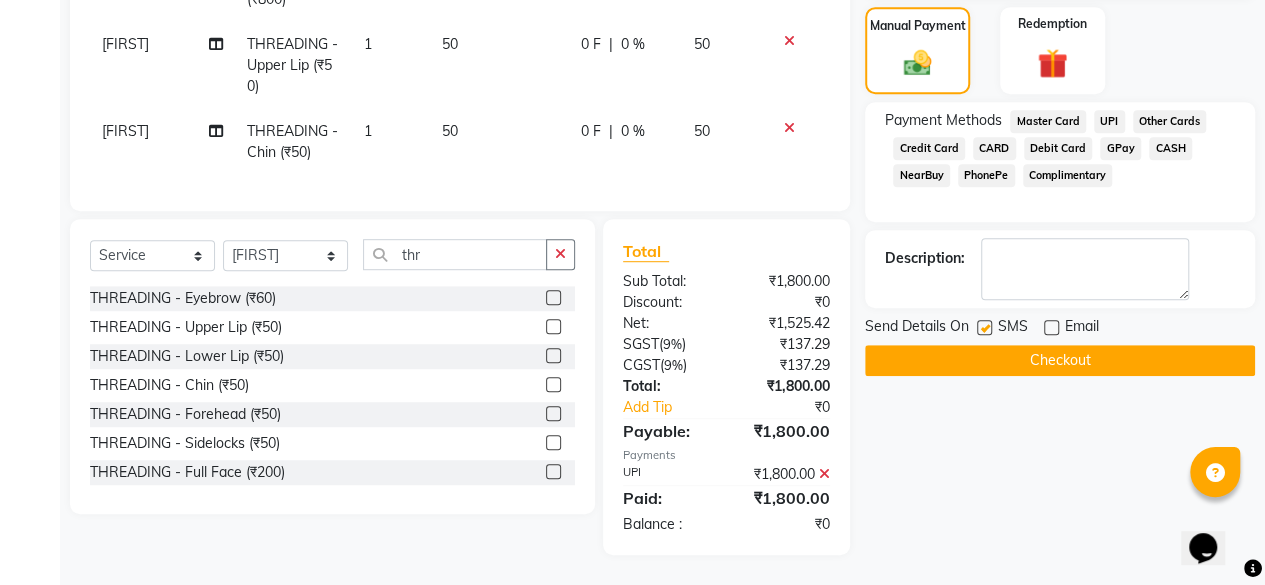 scroll, scrollTop: 540, scrollLeft: 0, axis: vertical 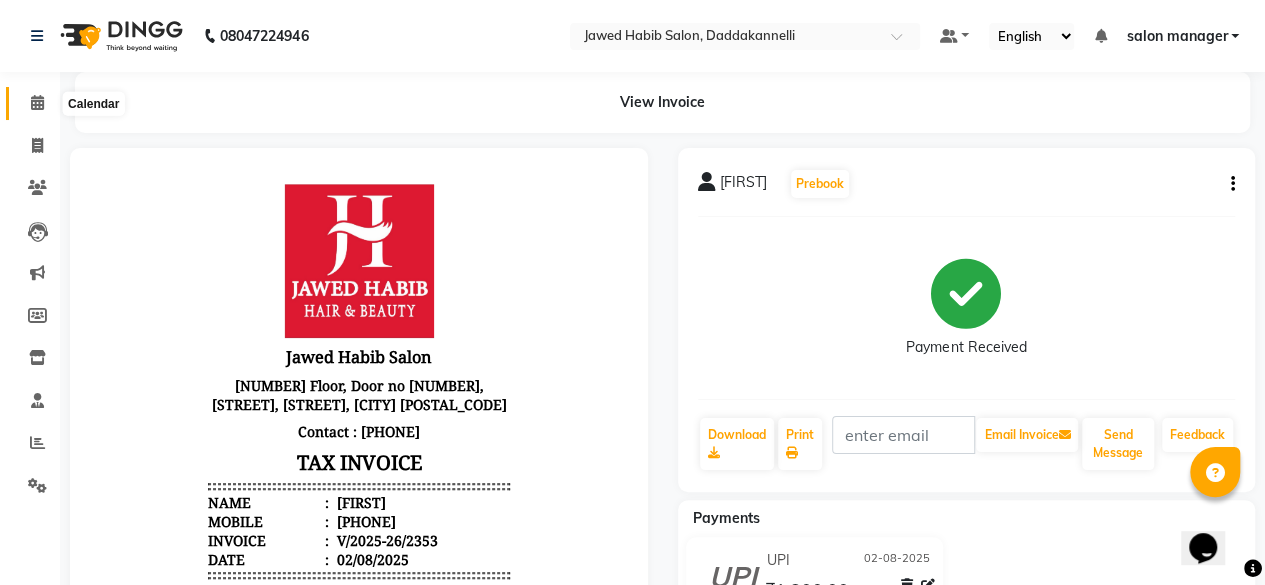 click 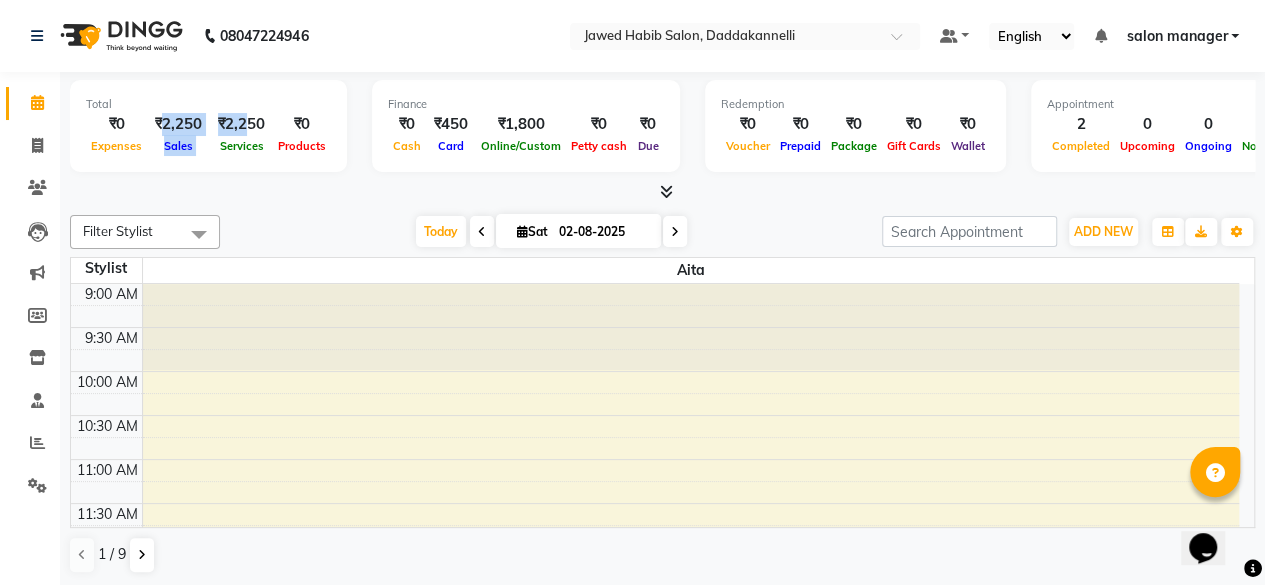 drag, startPoint x: 160, startPoint y: 121, endPoint x: 249, endPoint y: 125, distance: 89.08984 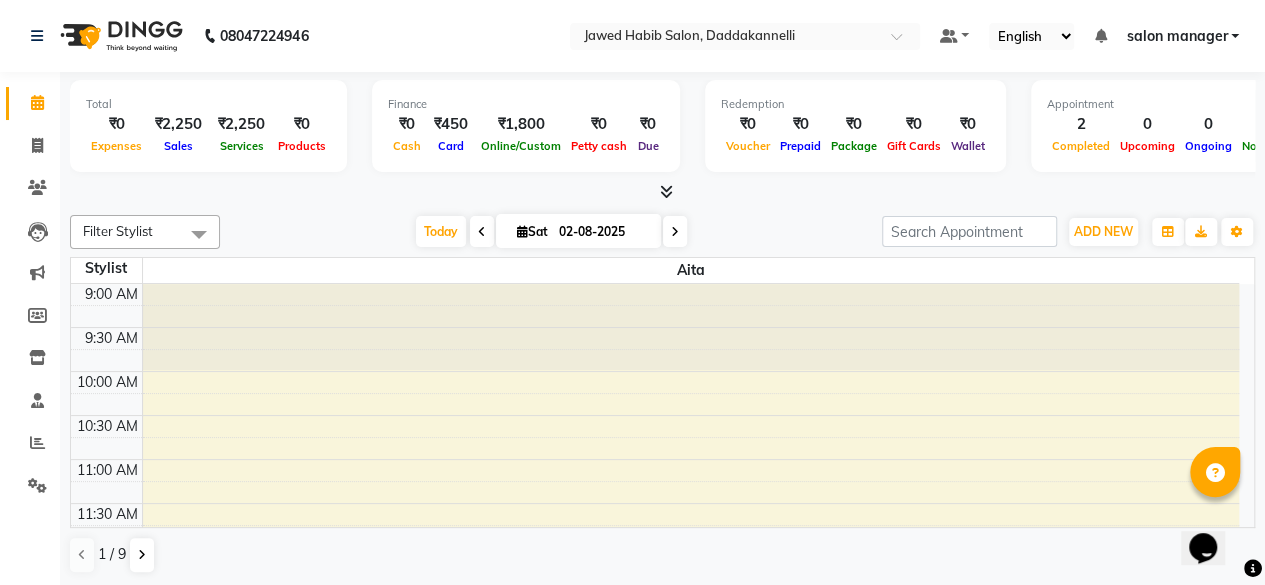 click on "Total  ₹0  Expenses ₹2,250  Sales ₹2,250  Services ₹0  Products Finance  ₹0  Cash ₹450  Card ₹1,800  Online/Custom ₹0 Petty cash ₹0 Due  Redemption  ₹0 Voucher ₹0 Prepaid ₹0 Package ₹0  Gift Cards ₹0  Wallet  Appointment  2 Completed 0 Upcoming 0 Ongoing 0 No show  Other sales  ₹0  Packages ₹0  Memberships ₹0  Vouchers ₹0  Prepaids ₹0  Gift Cards" at bounding box center [662, 129] 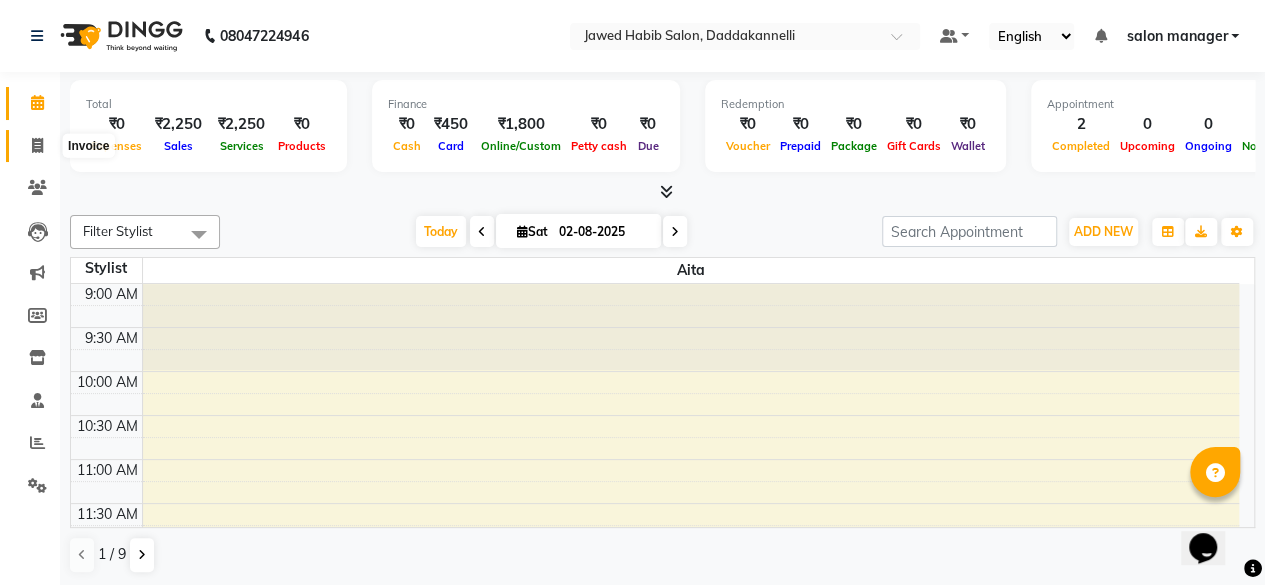 click 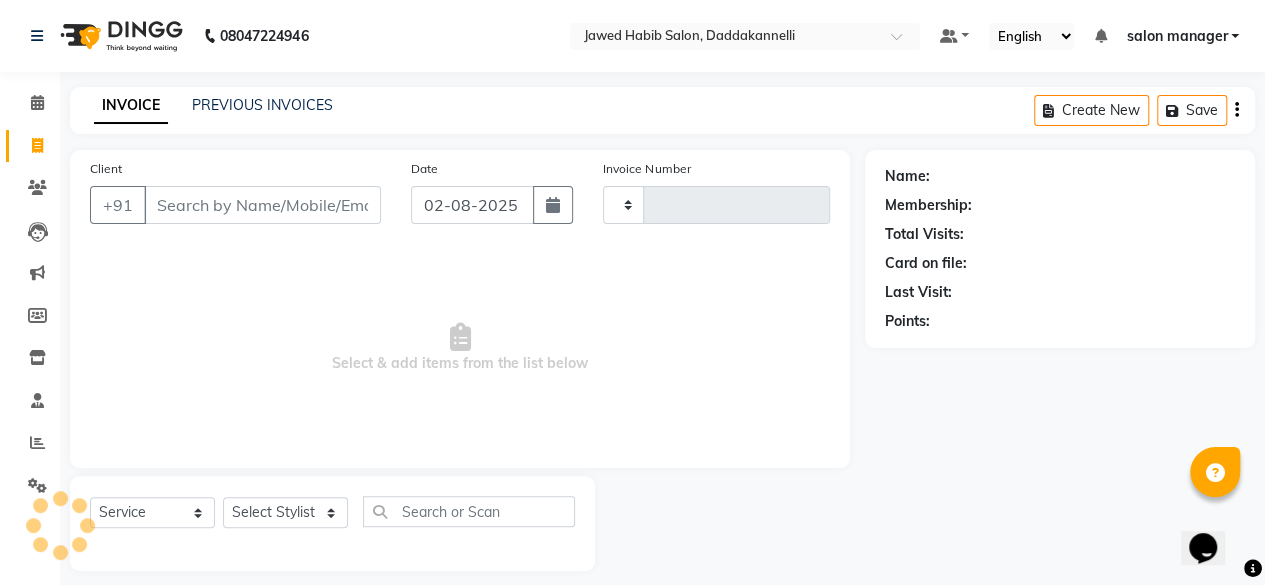 type on "2354" 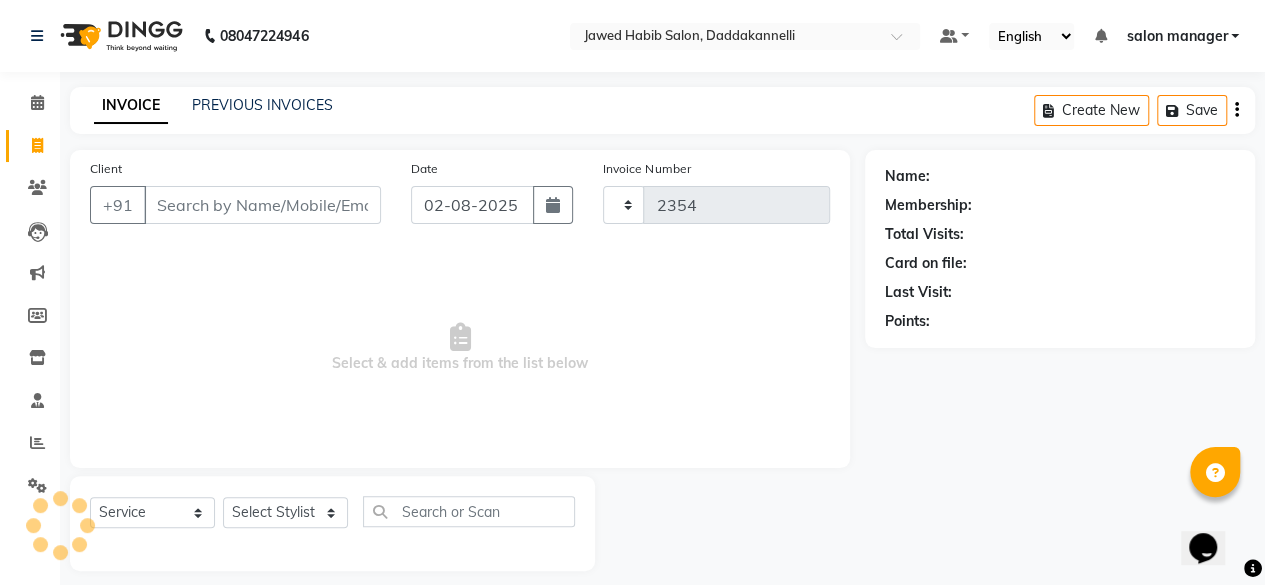 select on "6354" 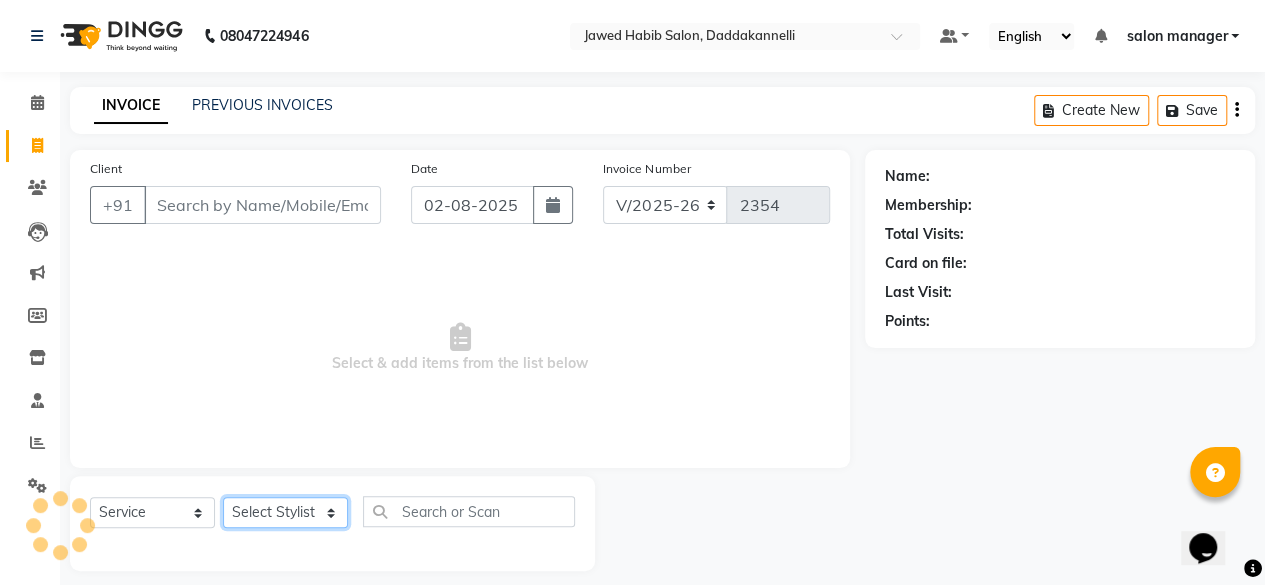 click on "Select Stylist [FIRST] [FIRST] [FIRST] [FIRST] [FIRST] [FIRST] [FIRST] [FIRST] [FIRST]" 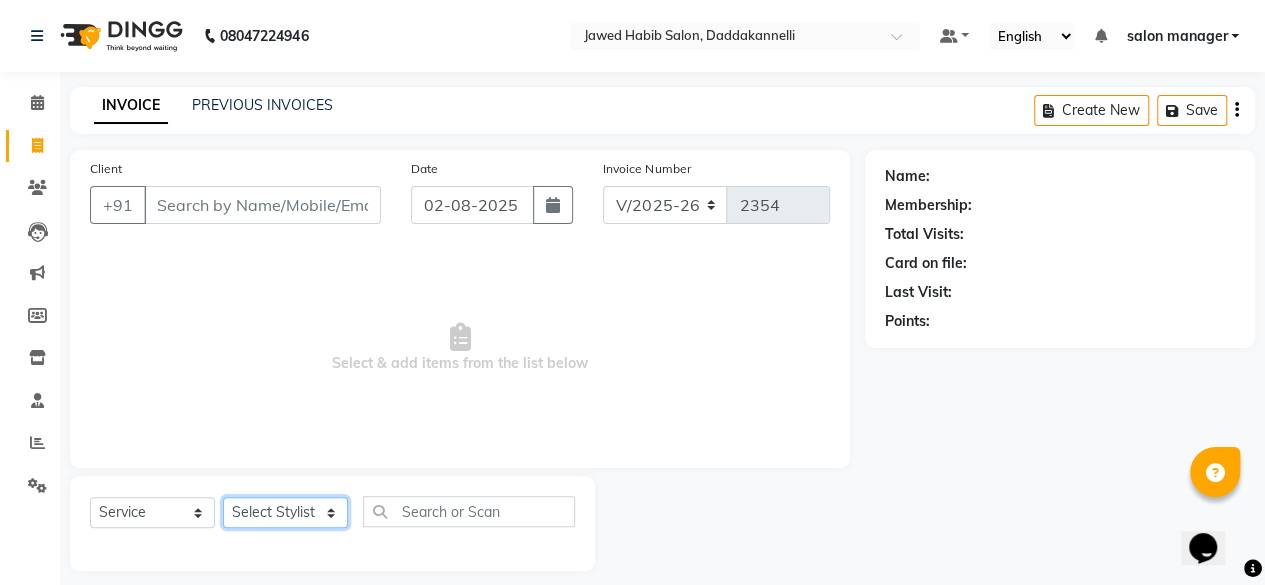 select on "64823" 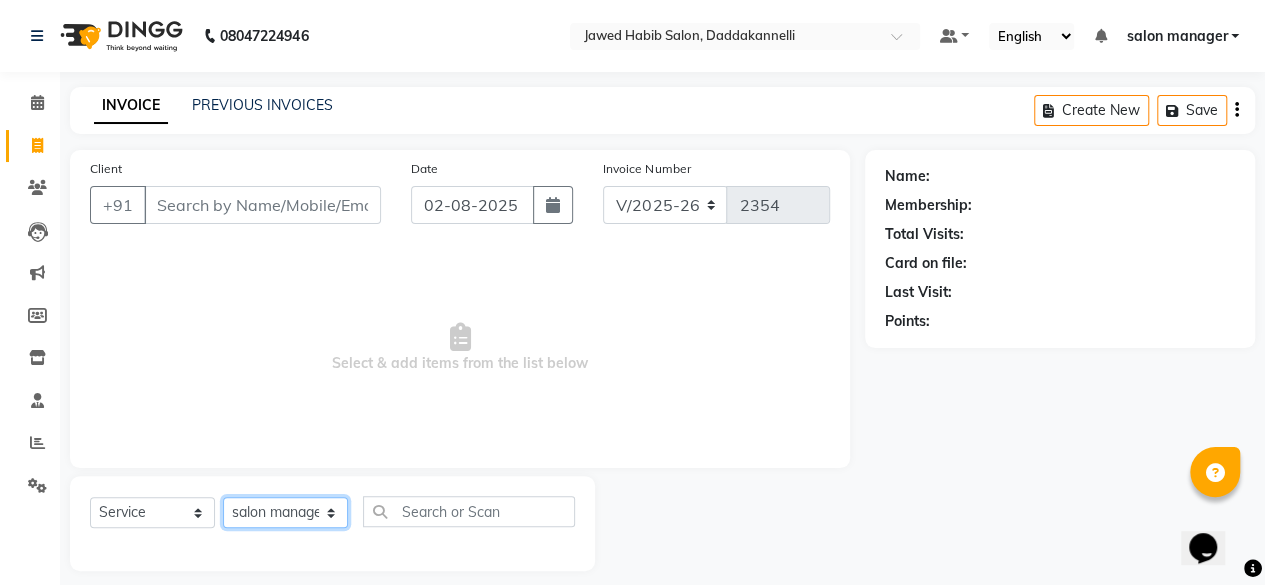 click on "Select Stylist [FIRST] [FIRST] [FIRST] [FIRST] [FIRST] [FIRST] [FIRST] [FIRST] [FIRST]" 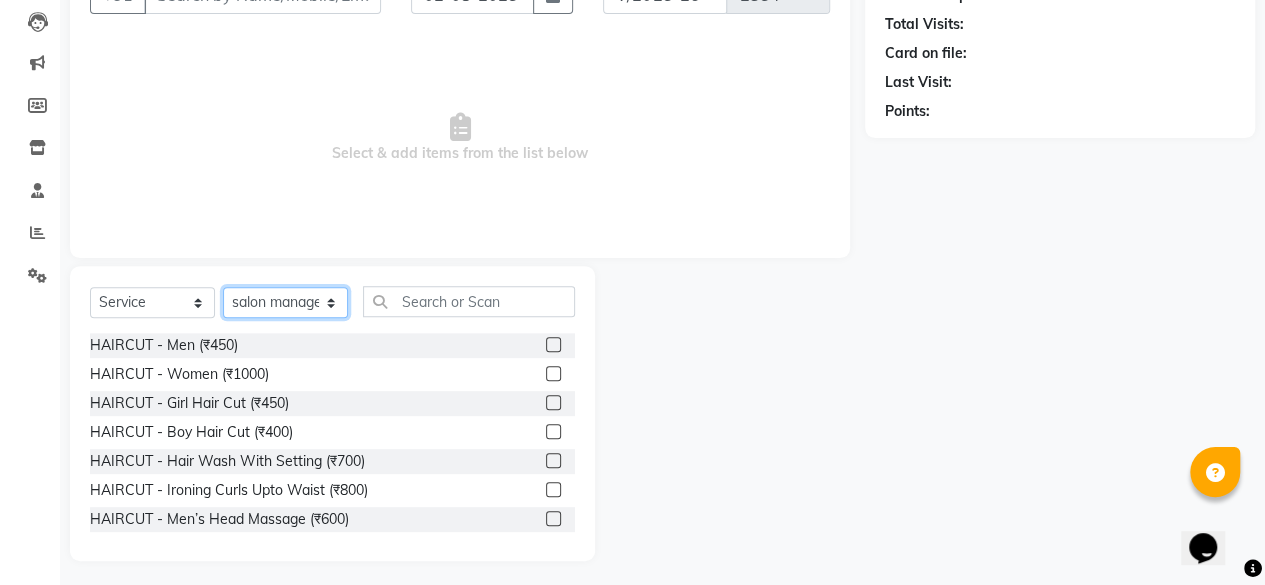 scroll, scrollTop: 215, scrollLeft: 0, axis: vertical 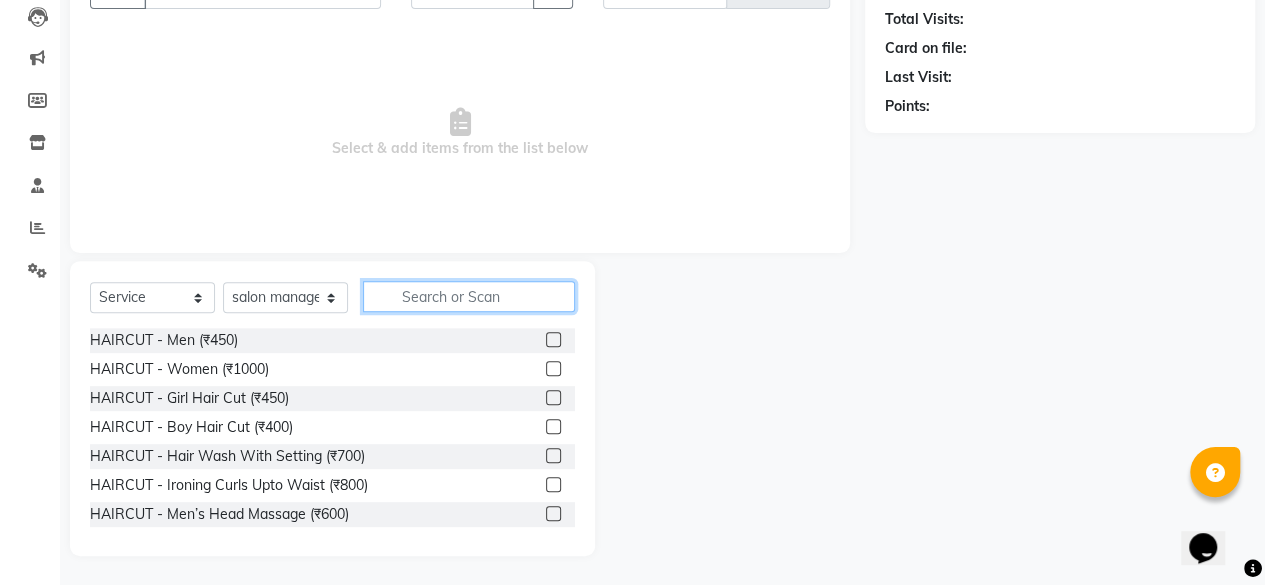 click 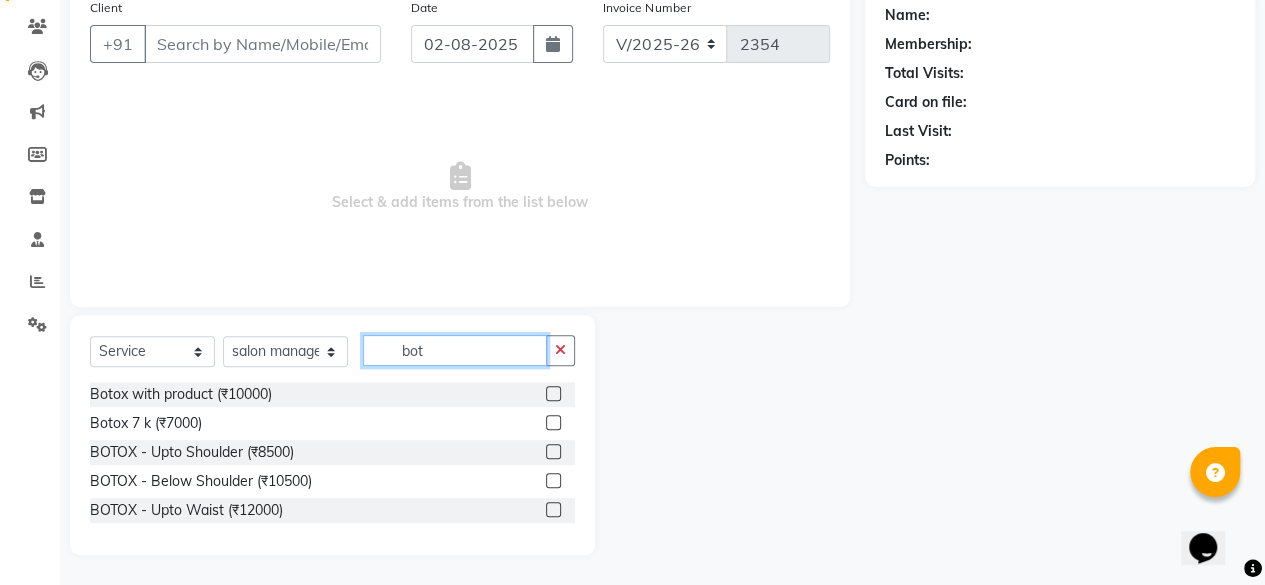 scroll, scrollTop: 160, scrollLeft: 0, axis: vertical 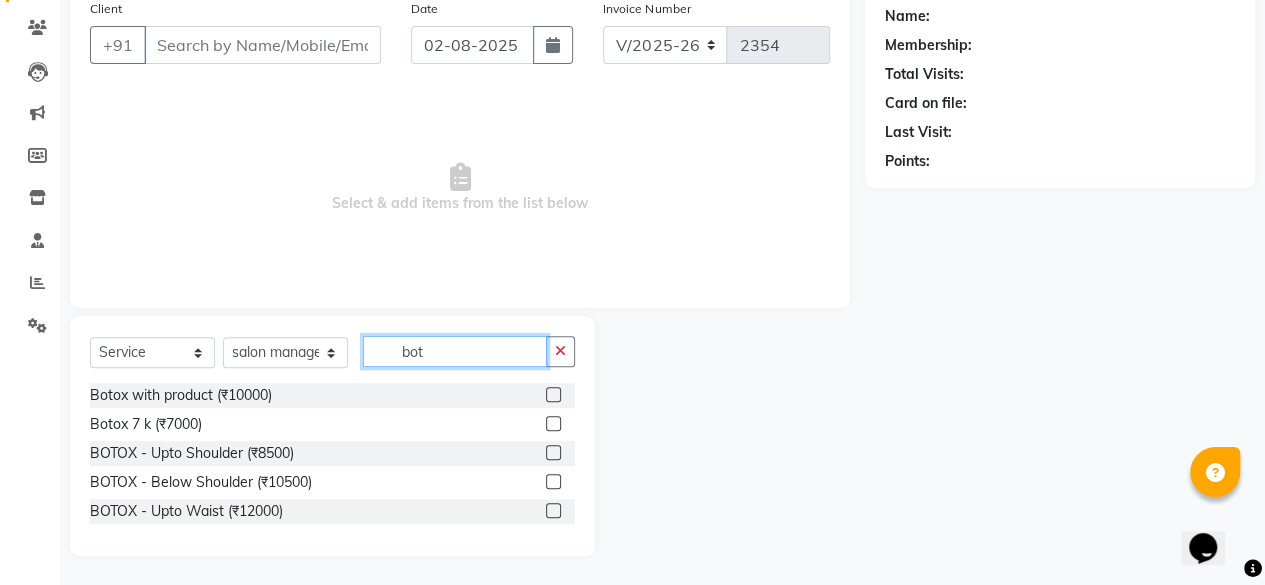 click on "bot" 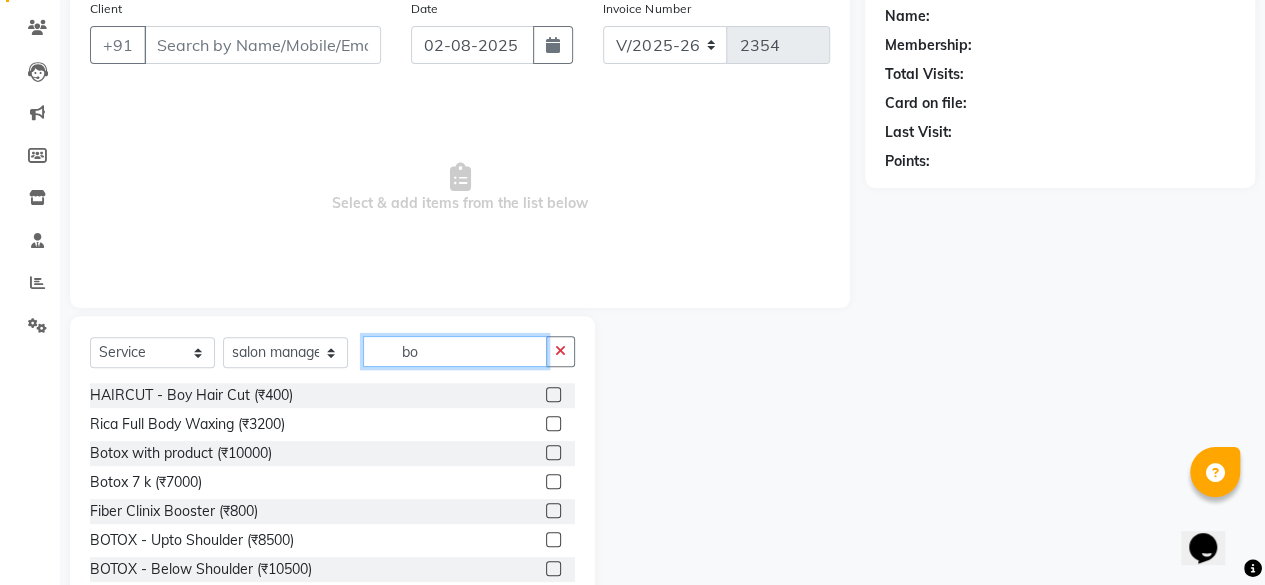 type on "b" 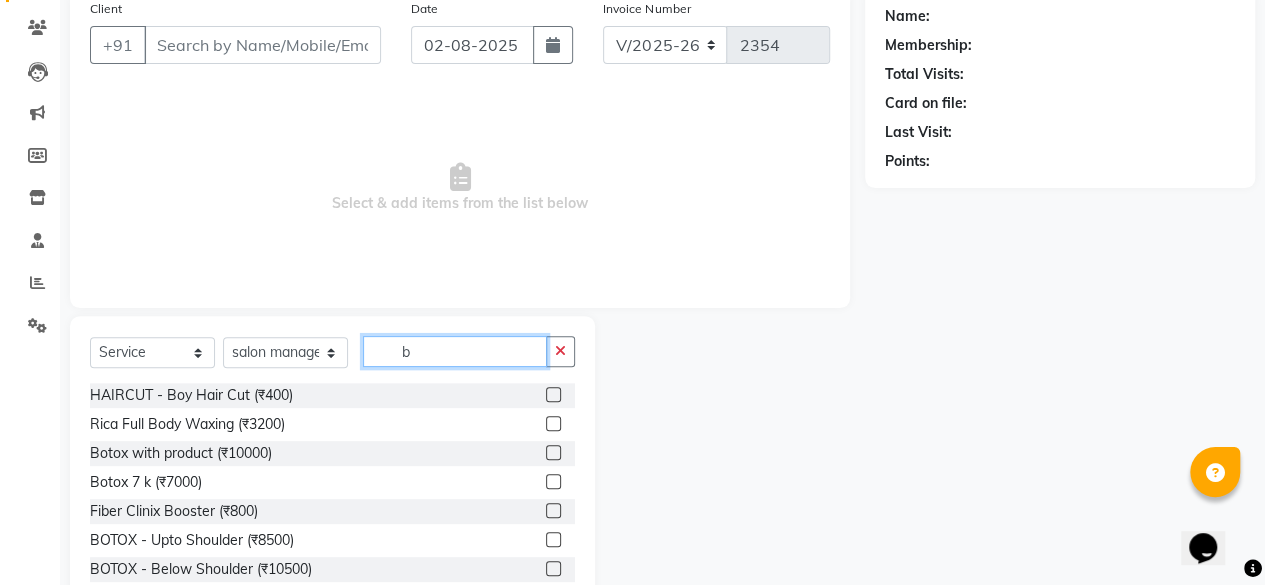 scroll, scrollTop: 215, scrollLeft: 0, axis: vertical 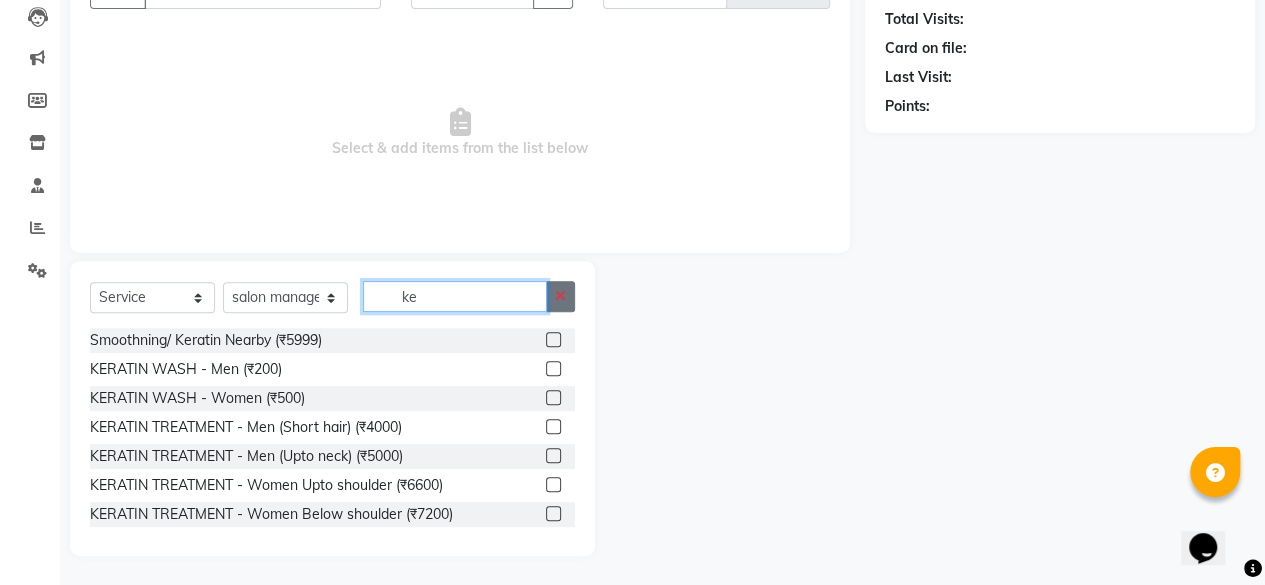 type on "ke" 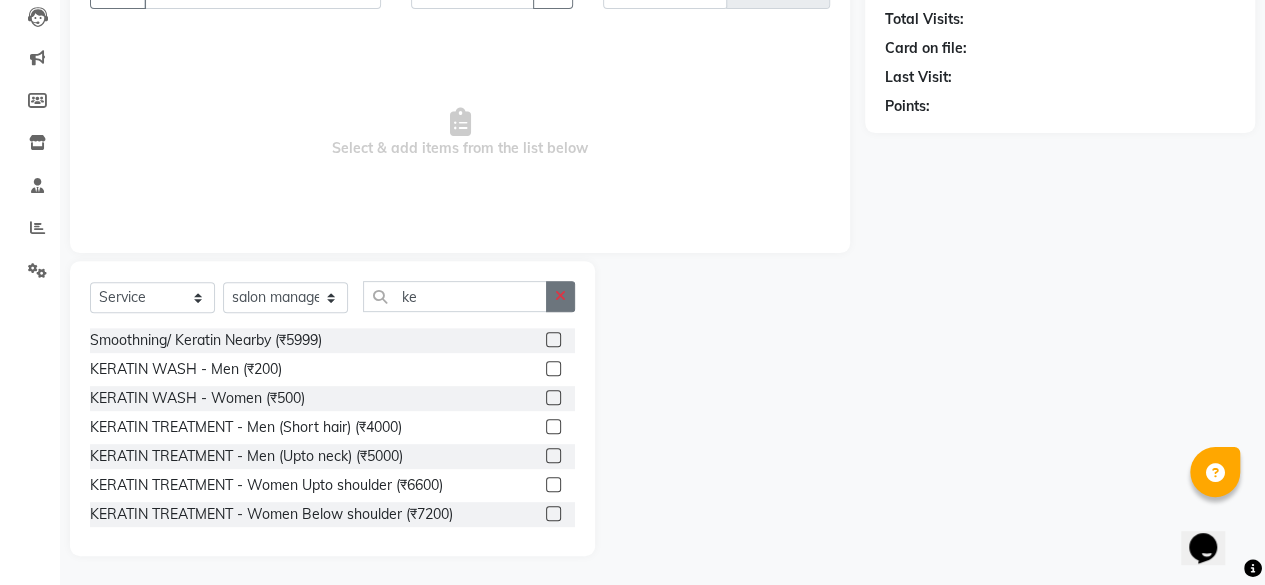 click 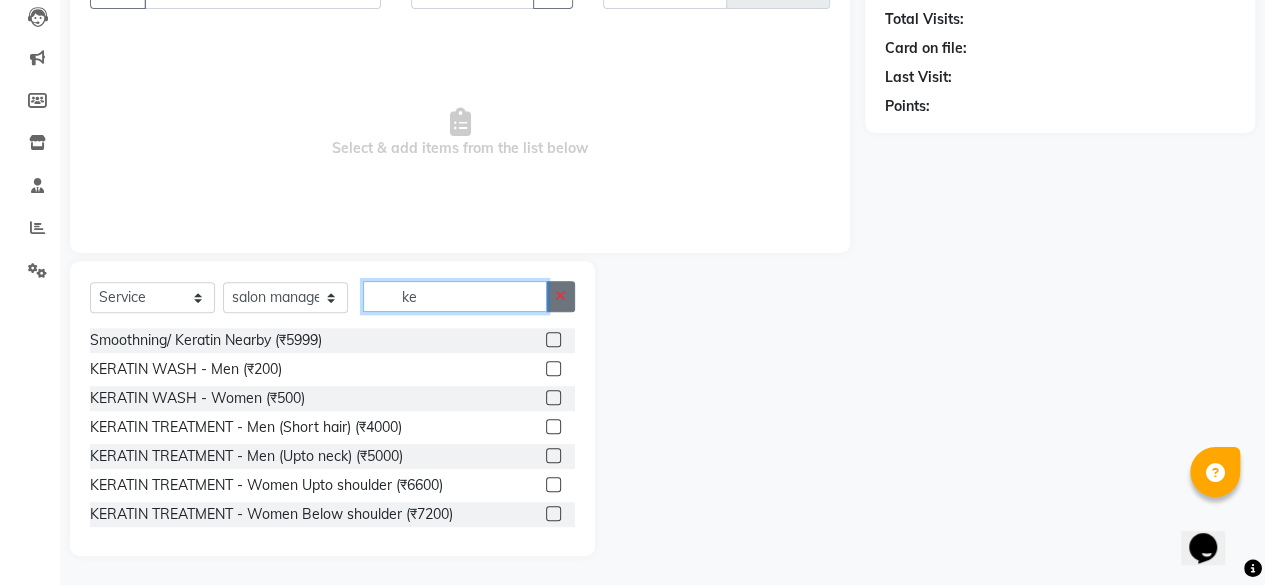 type 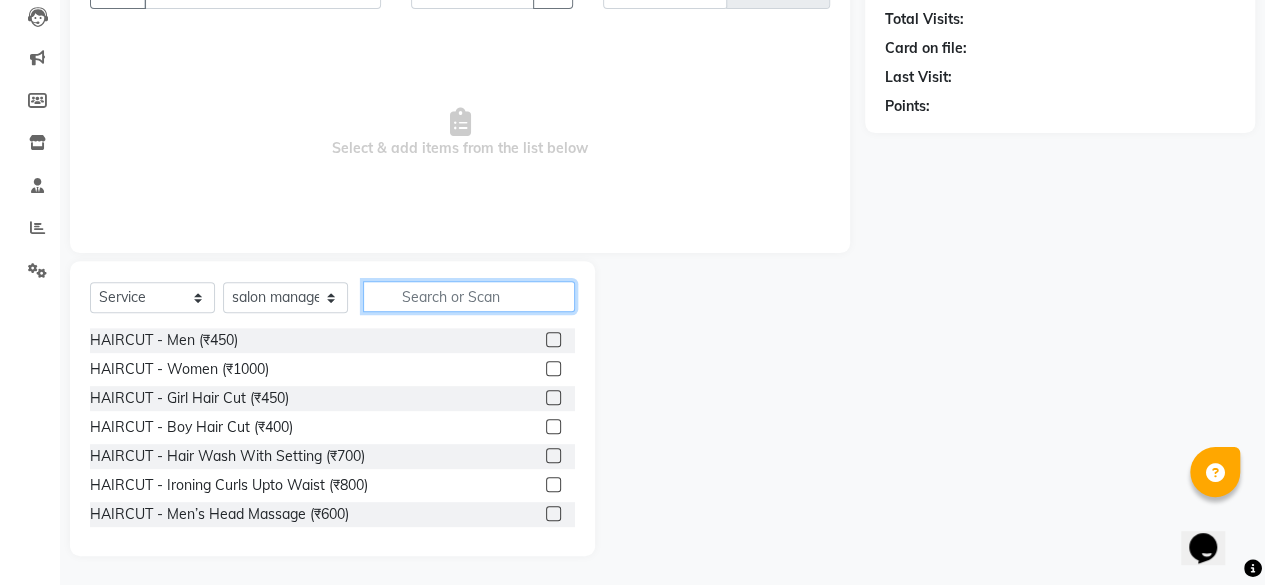 click 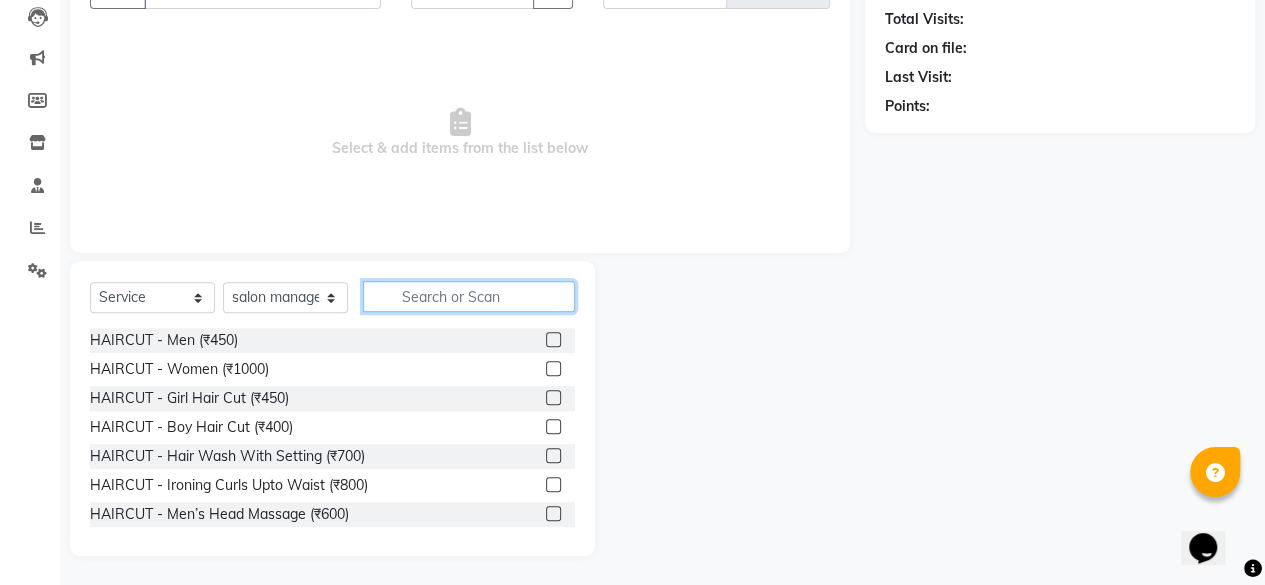 scroll, scrollTop: 115, scrollLeft: 0, axis: vertical 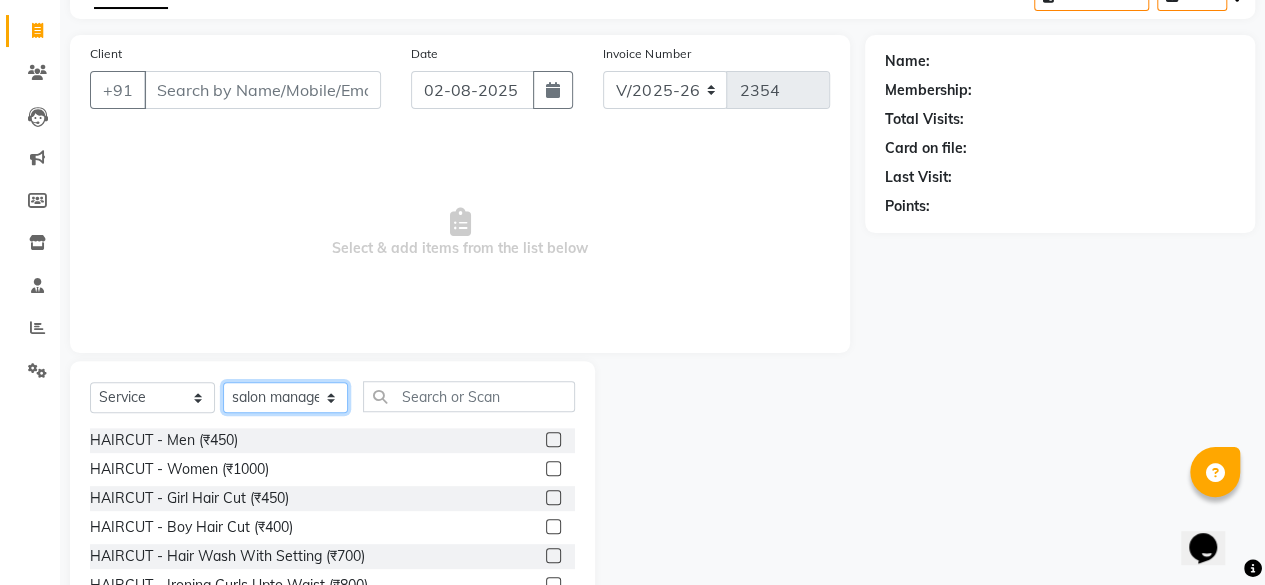 click on "Select Stylist [FIRST] [FIRST] [FIRST] [FIRST] [FIRST] [FIRST] [FIRST] [FIRST] [FIRST]" 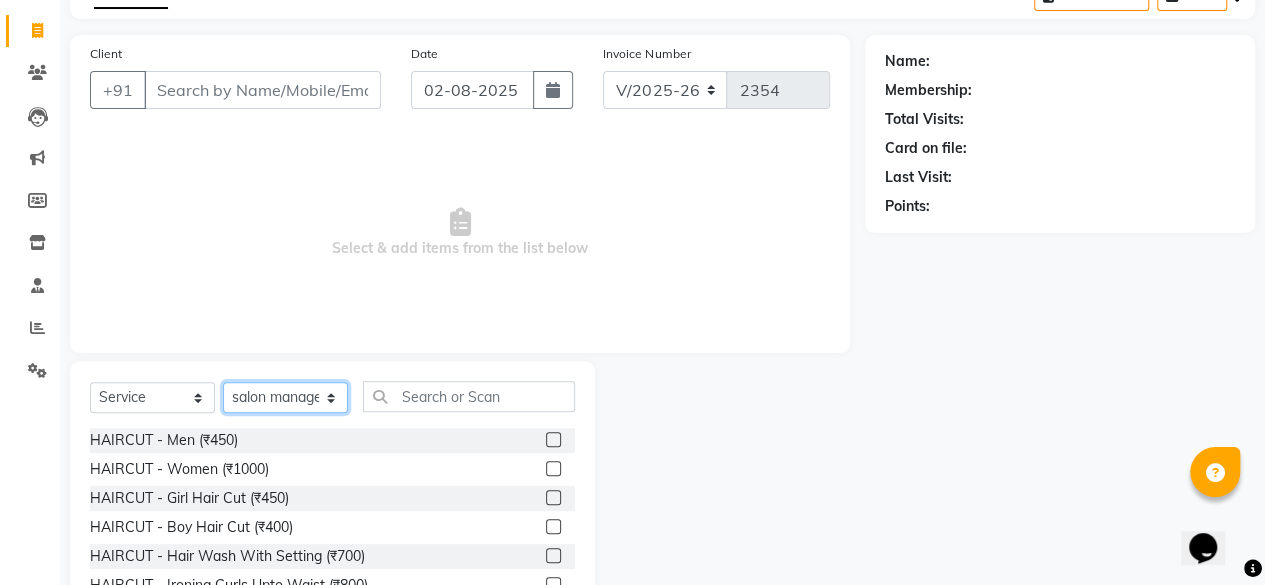 select on "86746" 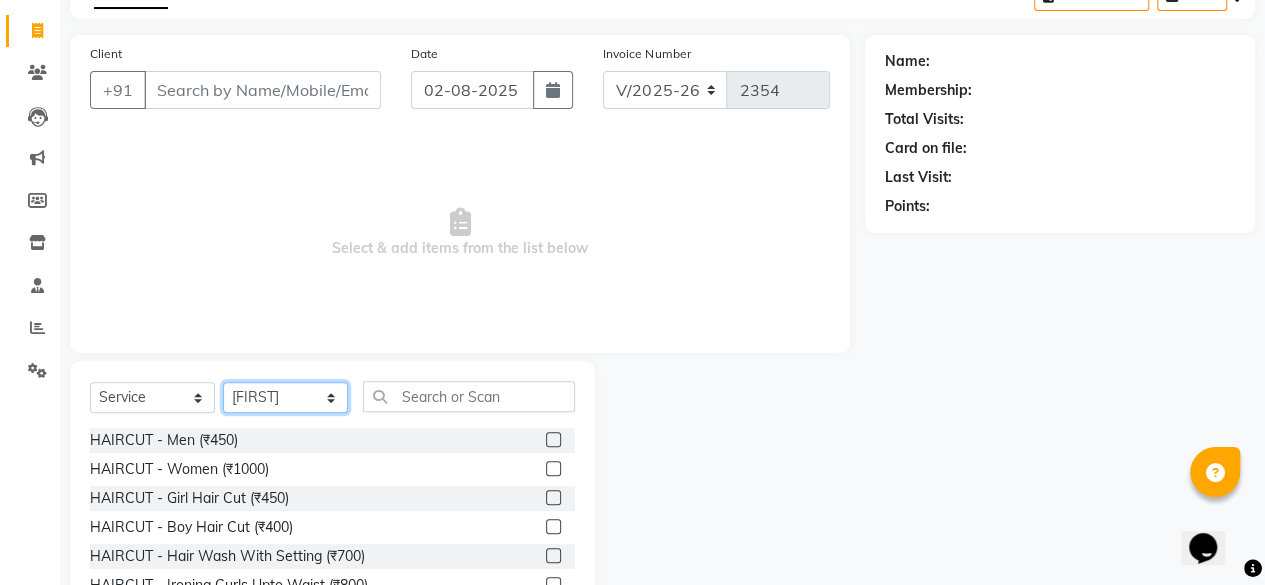 click on "Select Stylist [FIRST] [FIRST] [FIRST] [FIRST] [FIRST] [FIRST] [FIRST] [FIRST] [FIRST]" 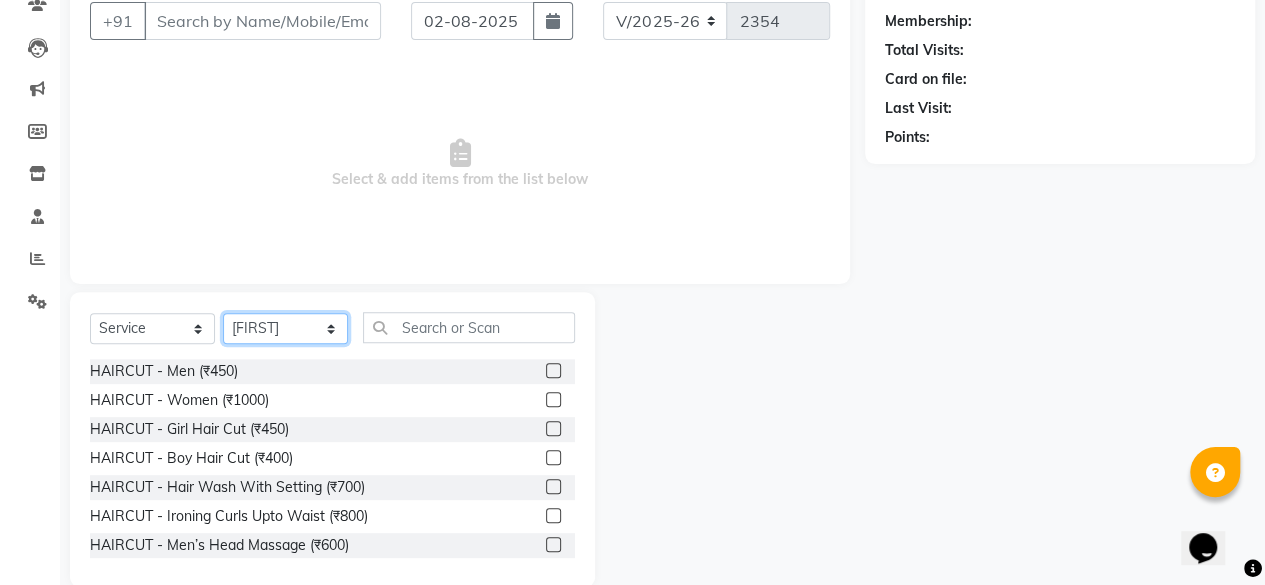 scroll, scrollTop: 215, scrollLeft: 0, axis: vertical 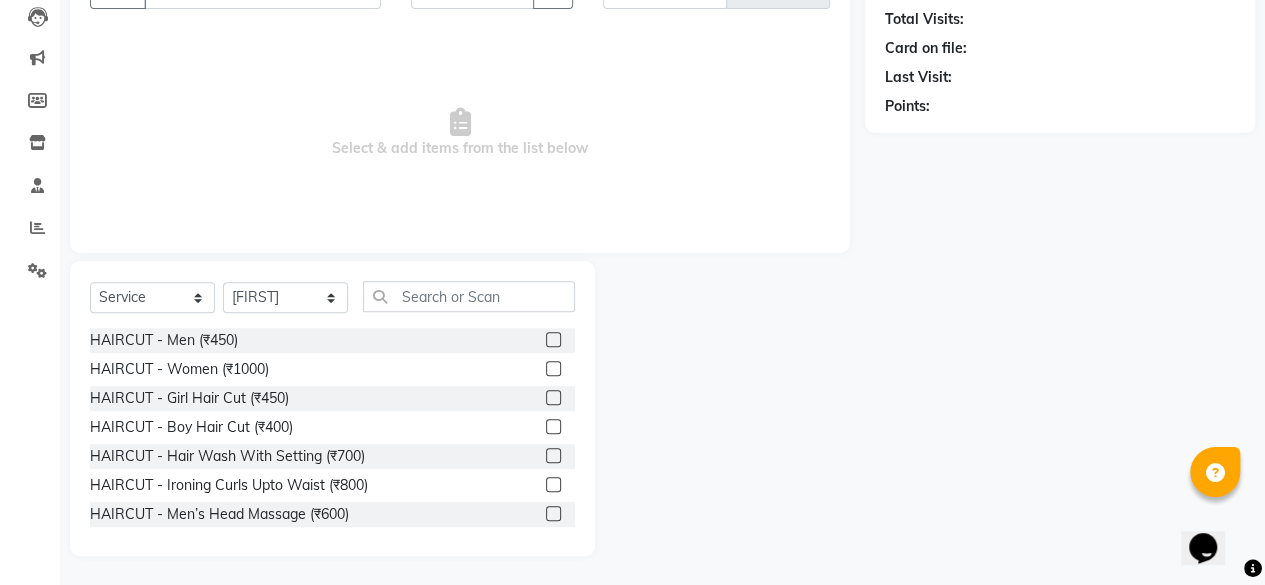 click 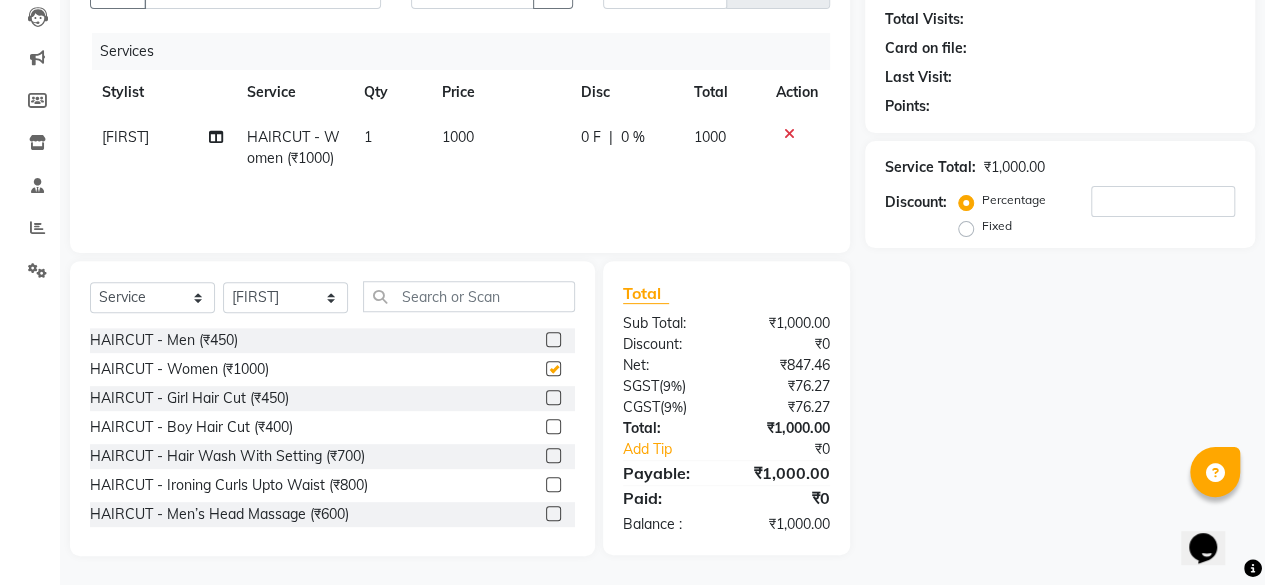scroll, scrollTop: 13, scrollLeft: 0, axis: vertical 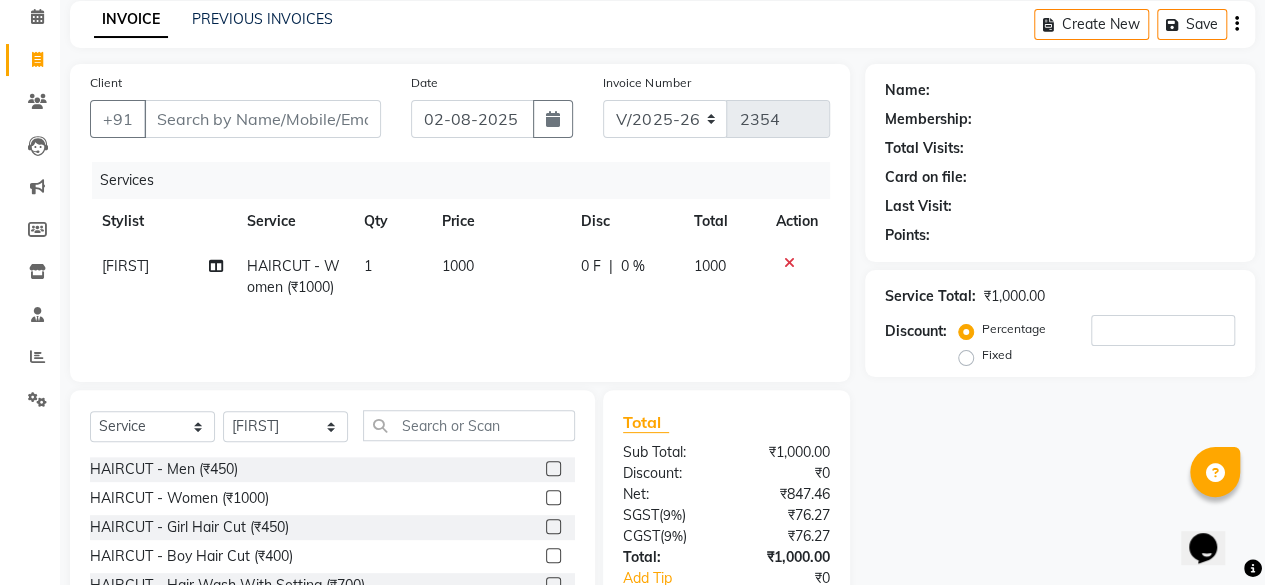 checkbox on "false" 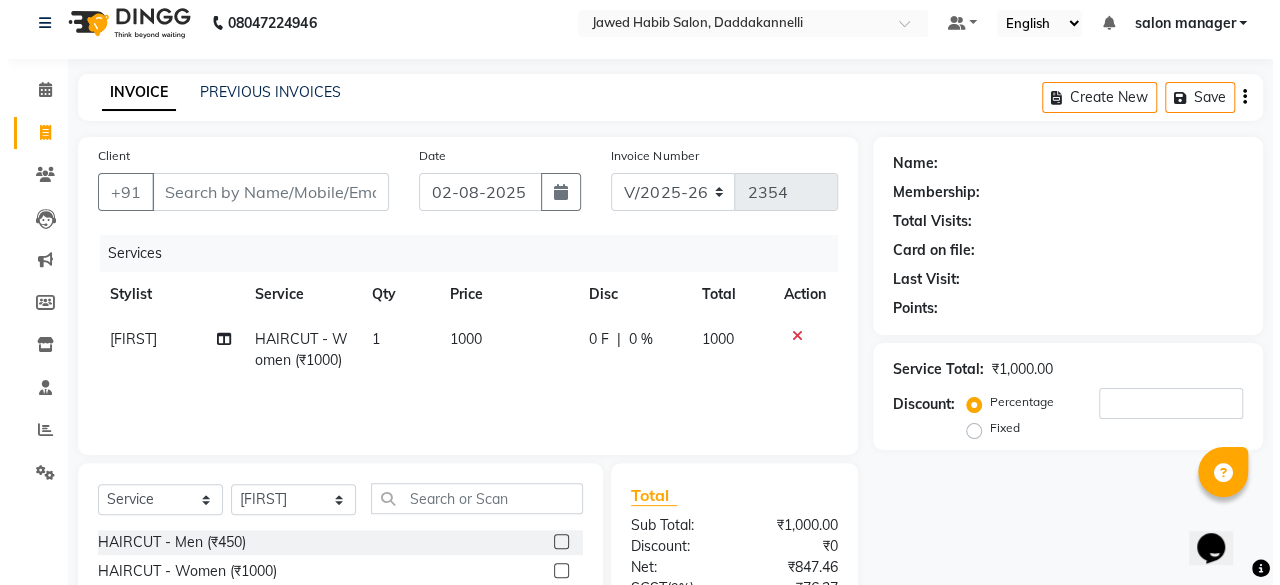 scroll, scrollTop: 0, scrollLeft: 0, axis: both 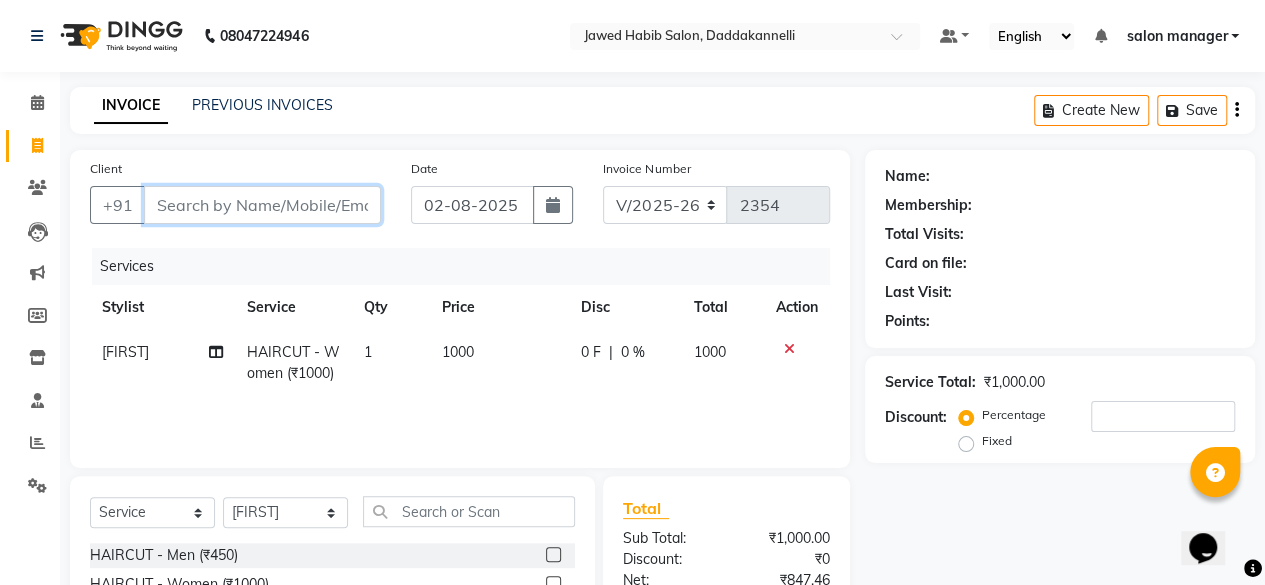 click on "Client" at bounding box center [262, 205] 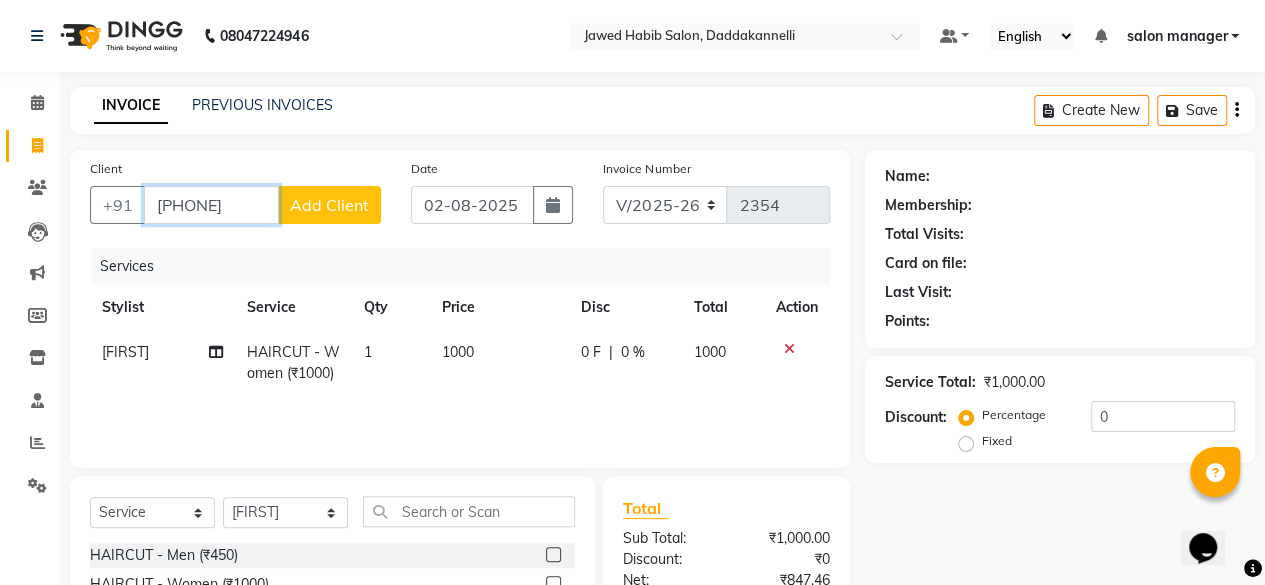 type on "[PHONE]" 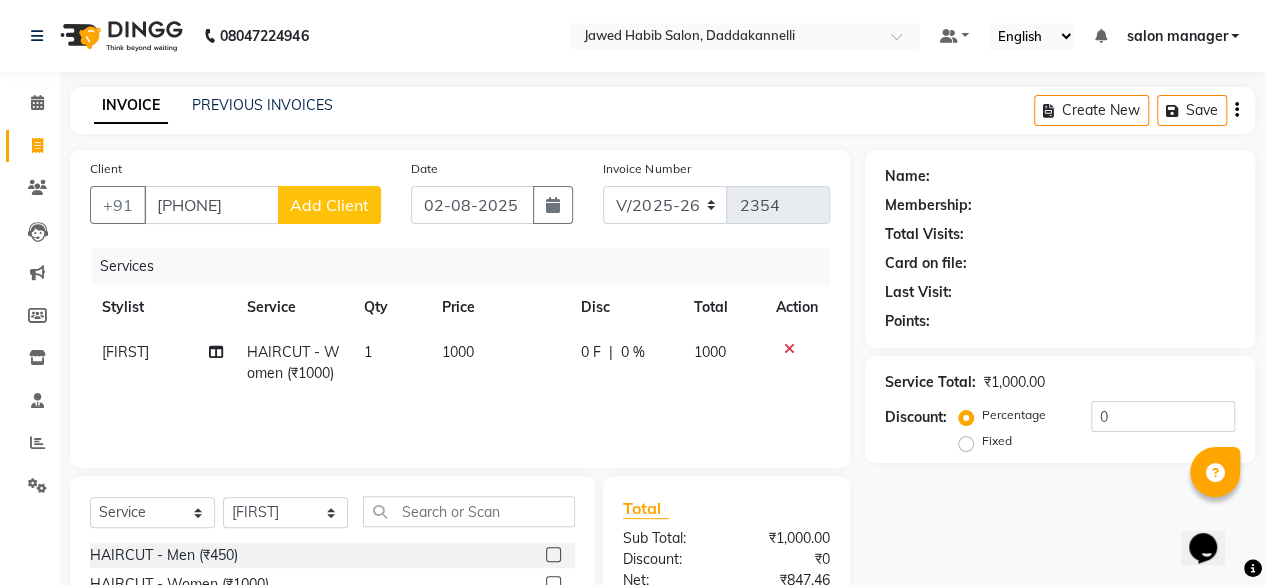 click on "Add Client" 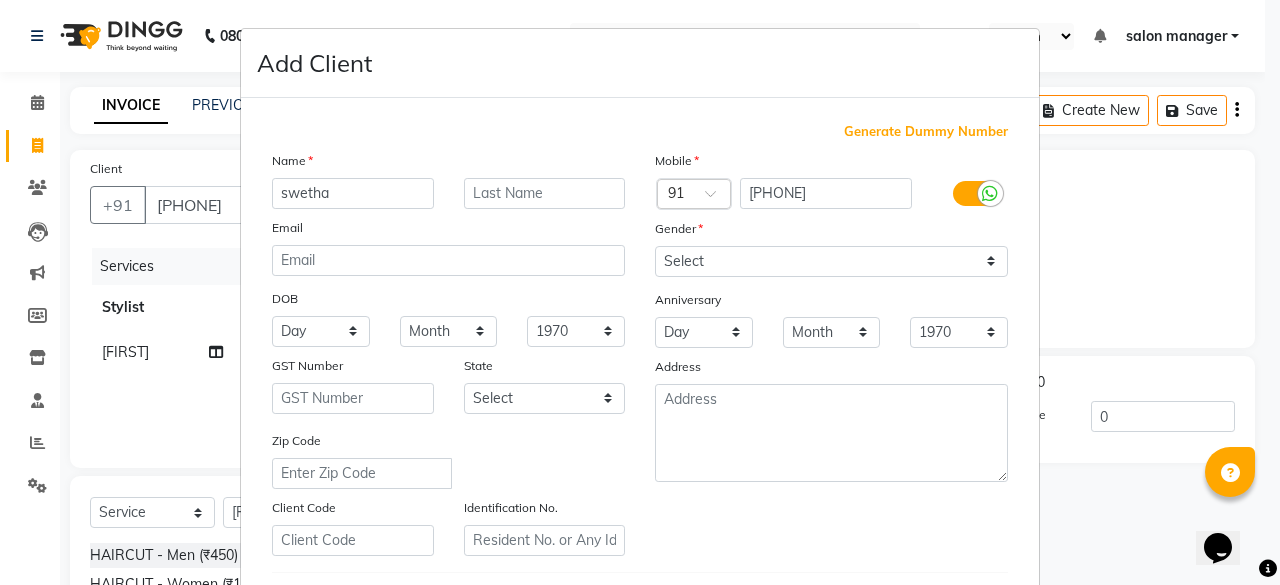 type on "swetha" 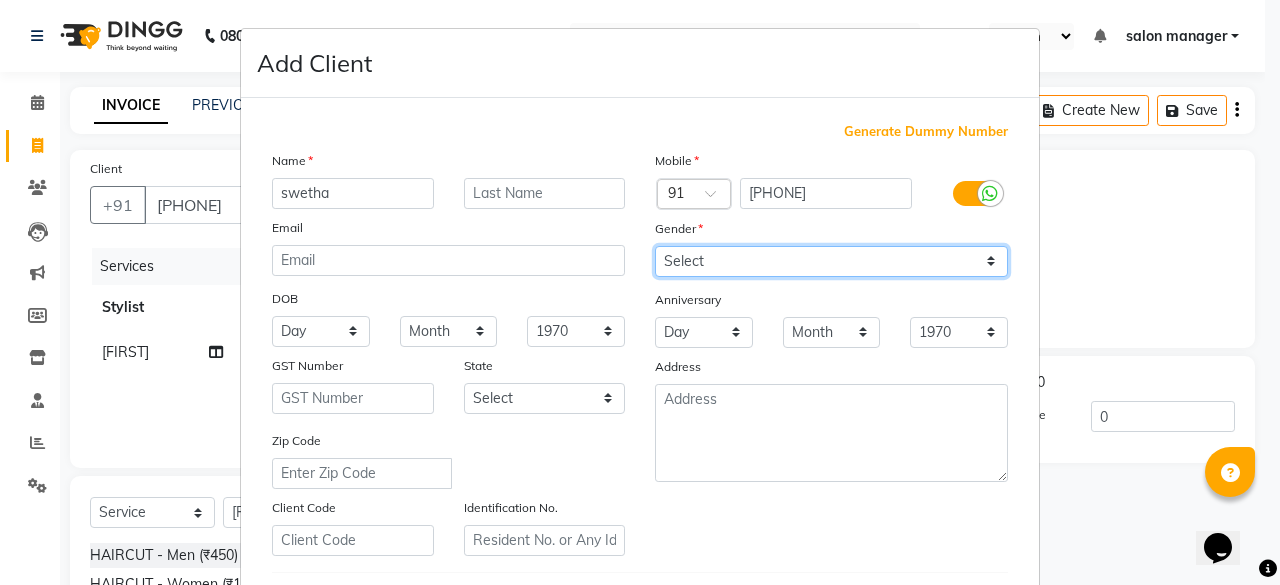 click on "Select Male Female Other Prefer Not To Say" at bounding box center [831, 261] 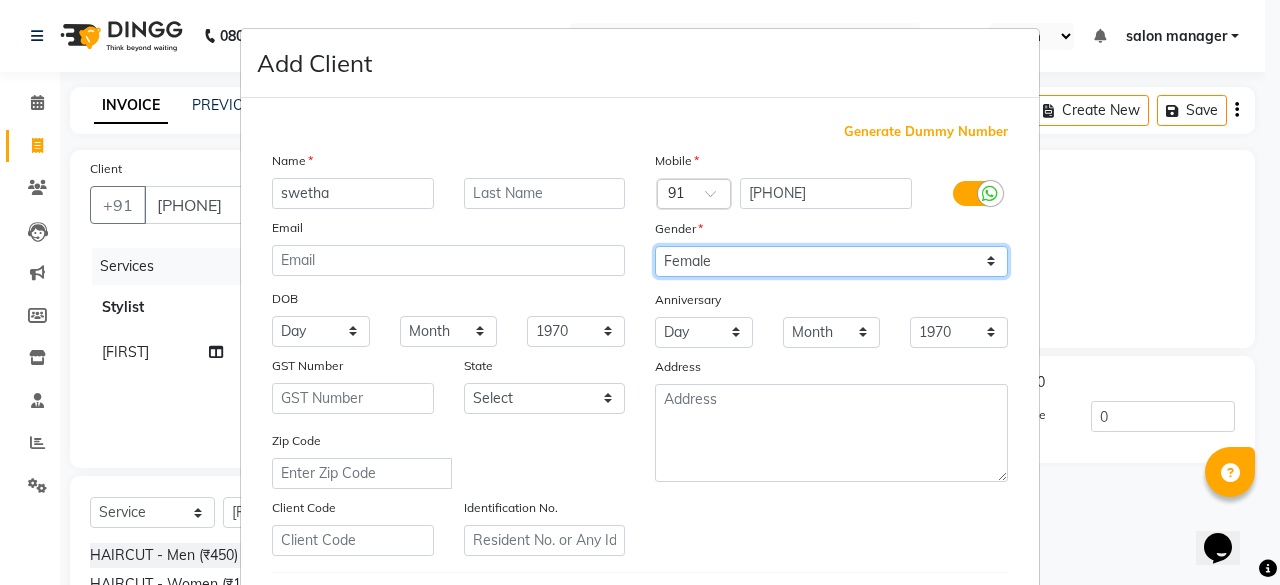 click on "Select Male Female Other Prefer Not To Say" at bounding box center [831, 261] 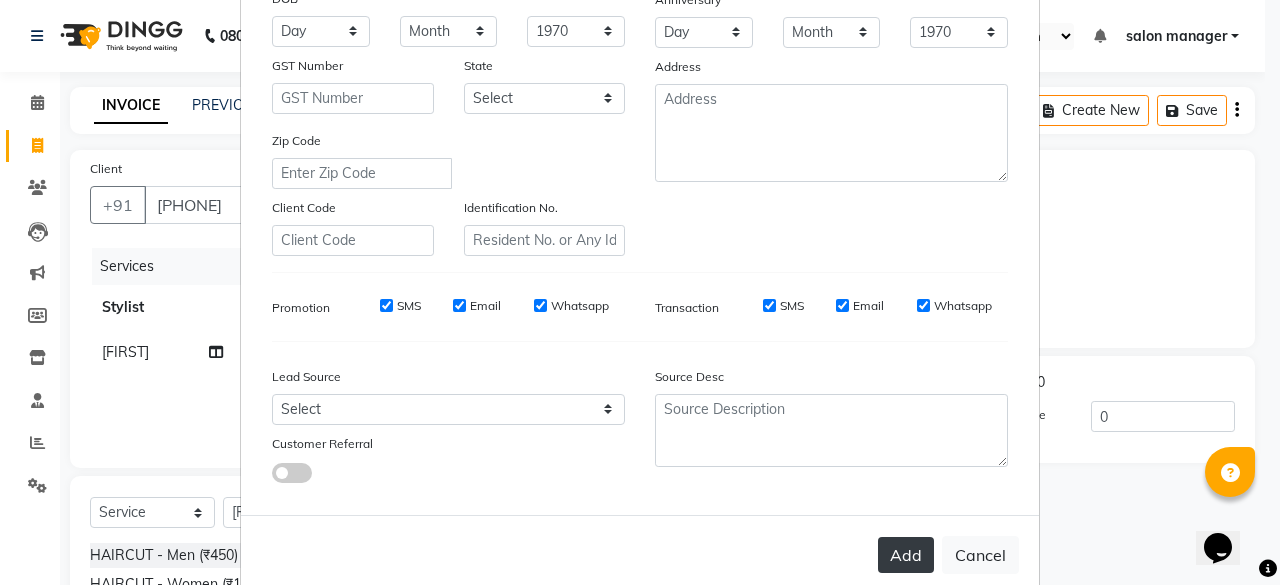click on "Add" at bounding box center [906, 555] 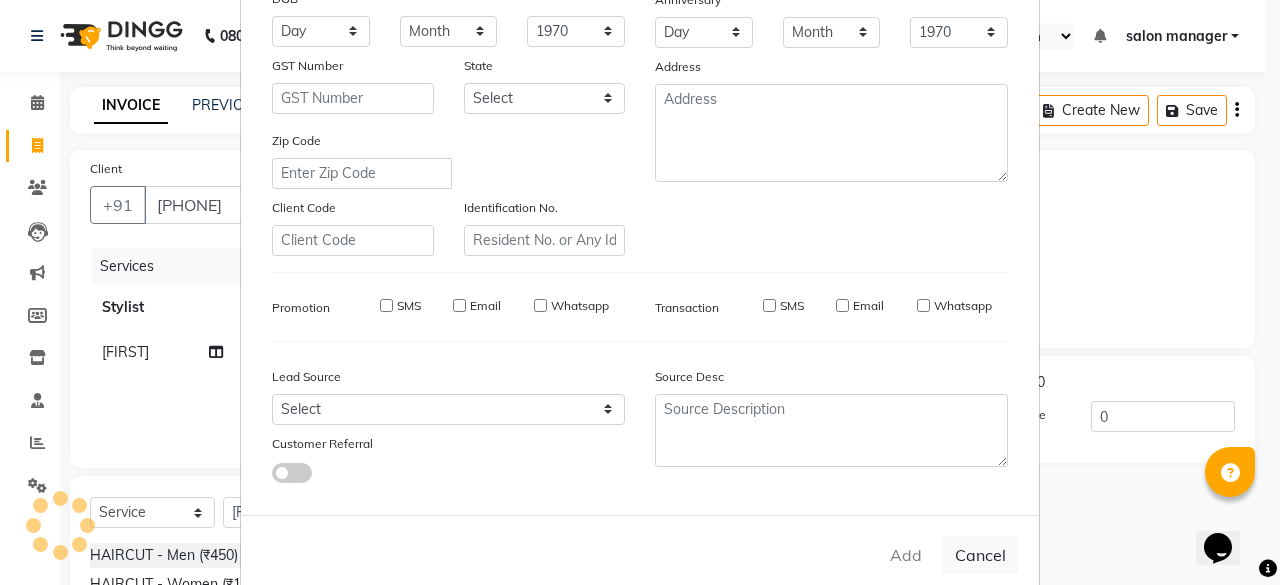 type 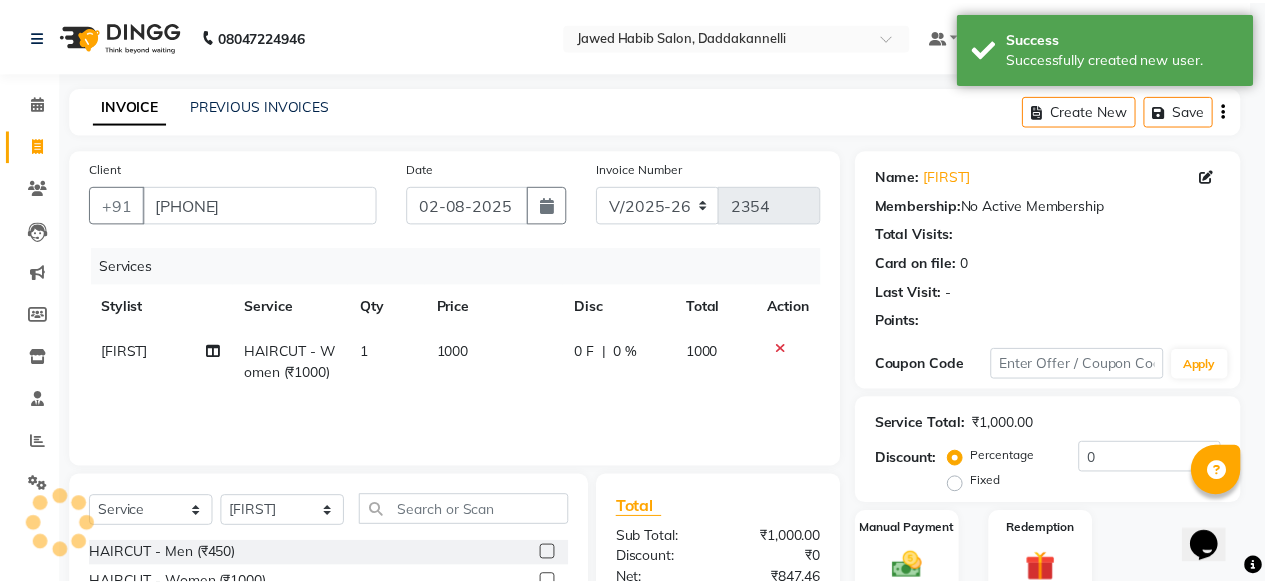 scroll, scrollTop: 0, scrollLeft: 0, axis: both 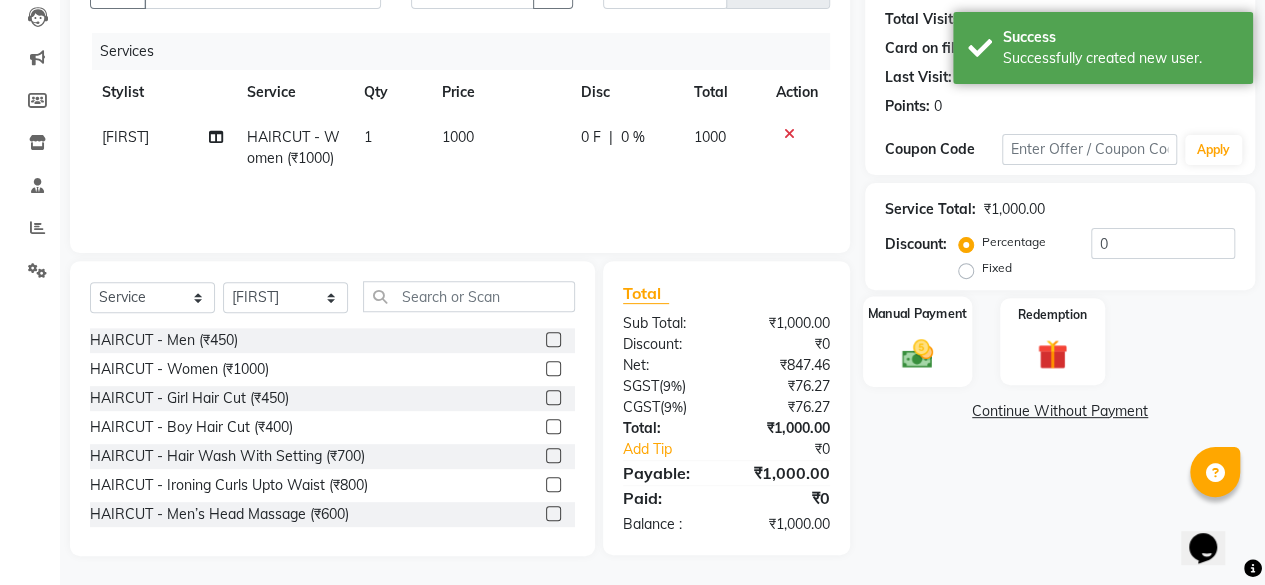 click on "Manual Payment" 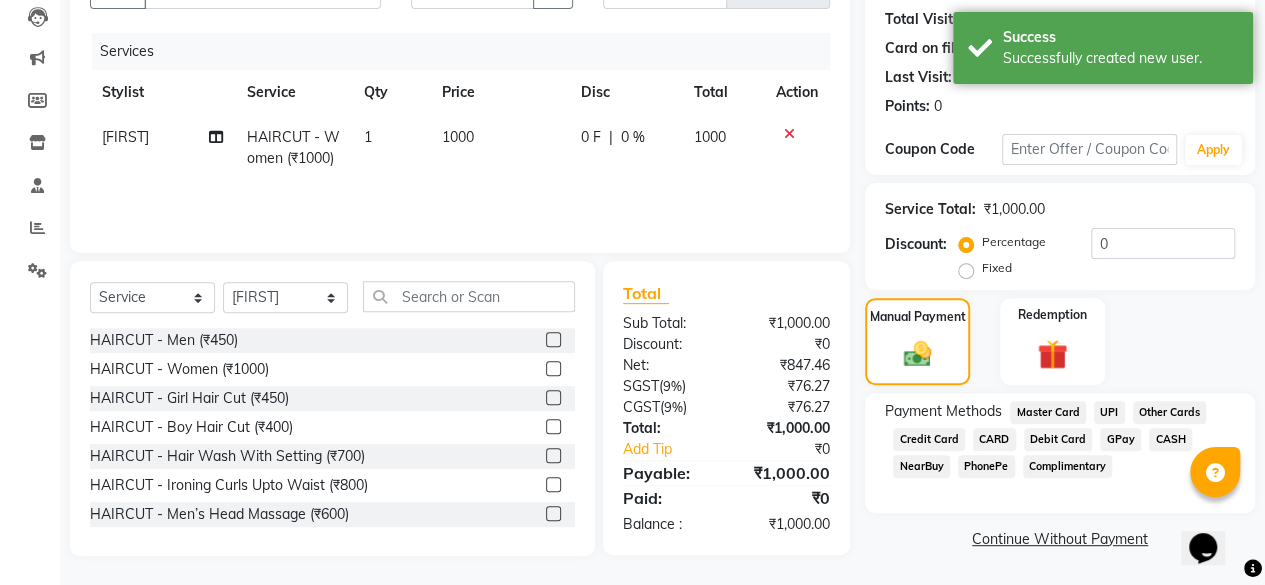 click on "UPI" 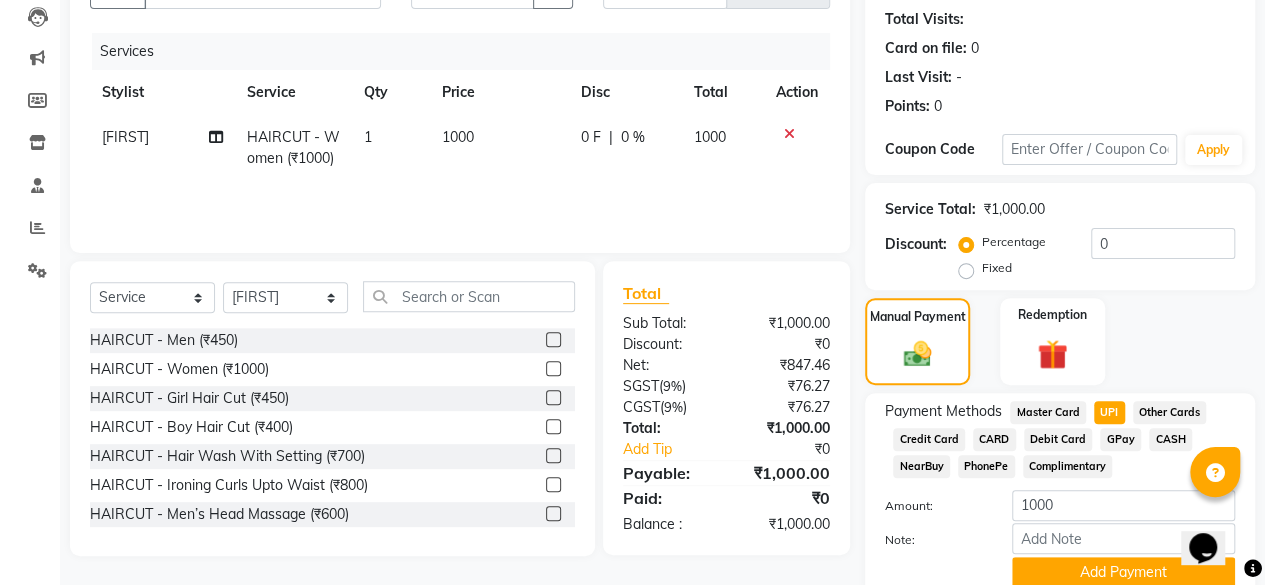 click on "[FIRST]" 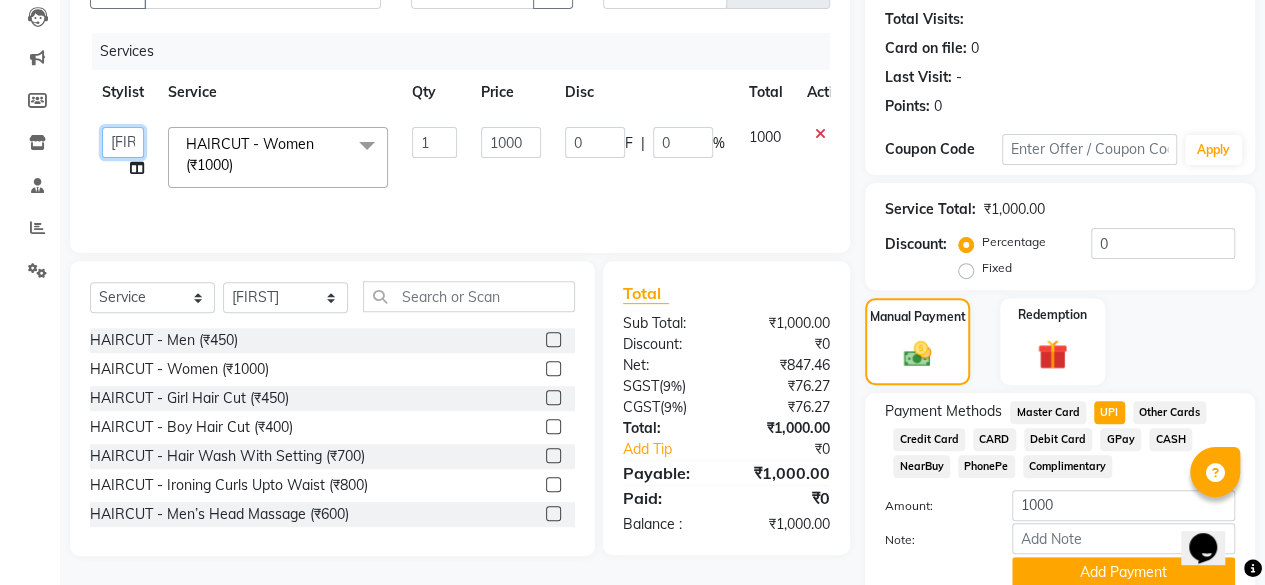 click on "by [FIRST] [FIRST] [FIRST] [FIRST] [FIRST] [FIRST] [FIRST] [FIRST] [FIRST]" 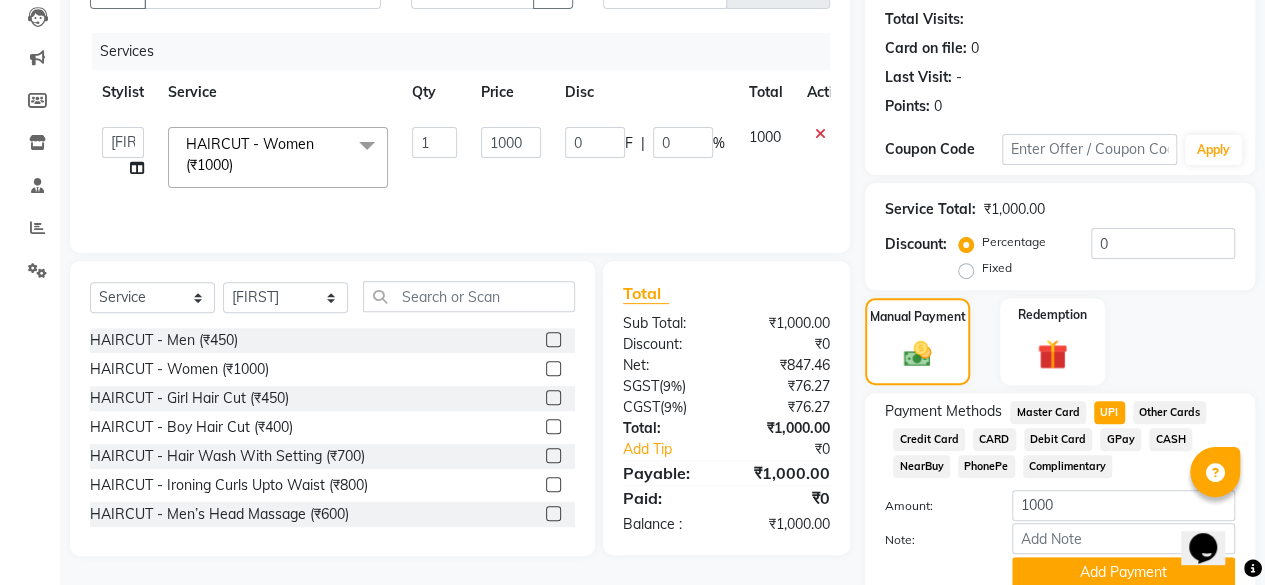select on "80320" 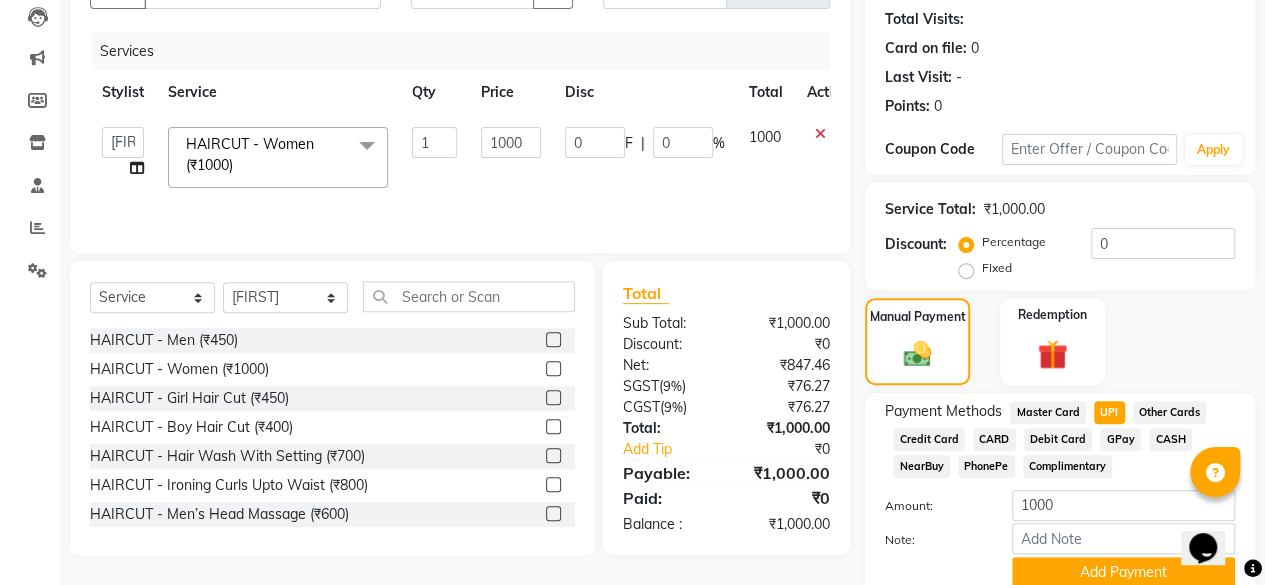 scroll, scrollTop: 296, scrollLeft: 0, axis: vertical 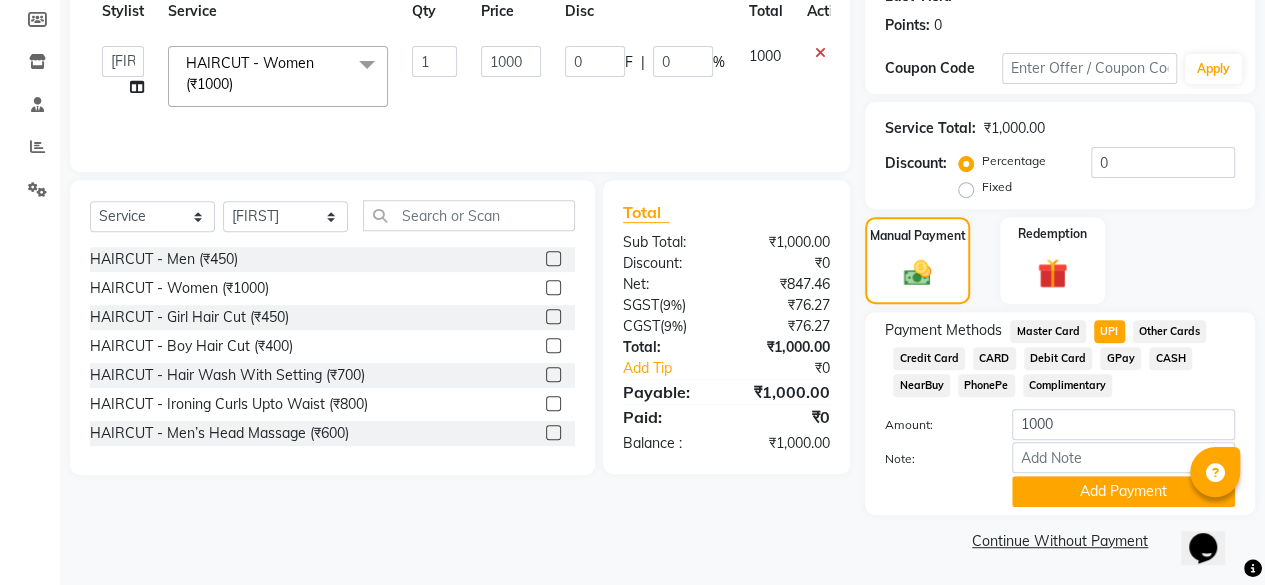 click on "CARD" 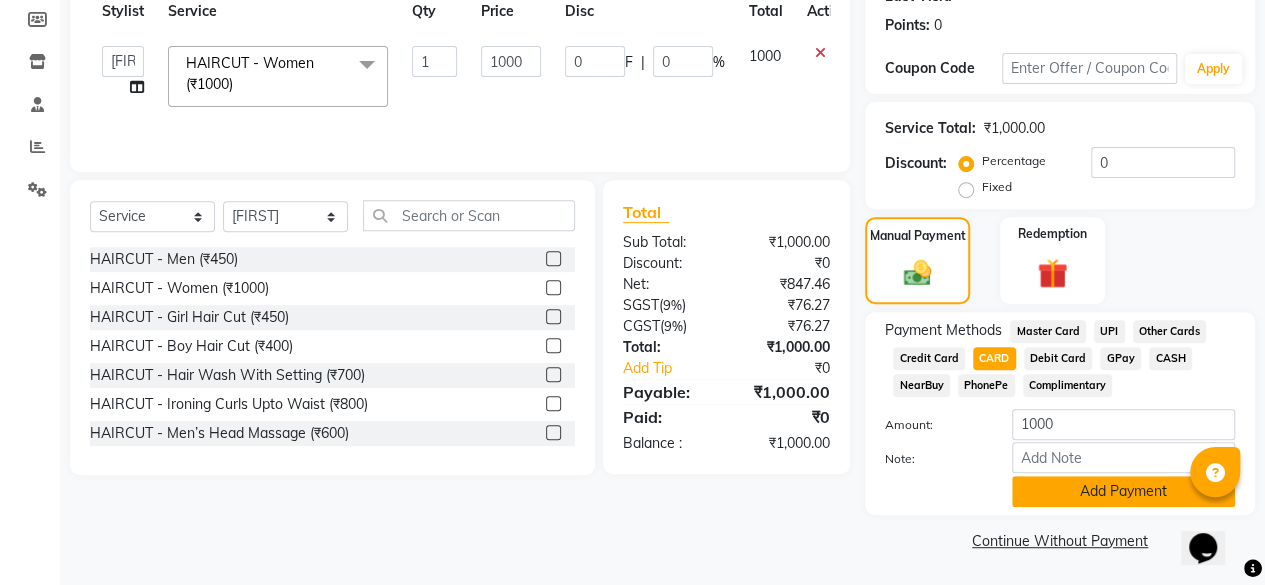 click on "Add Payment" 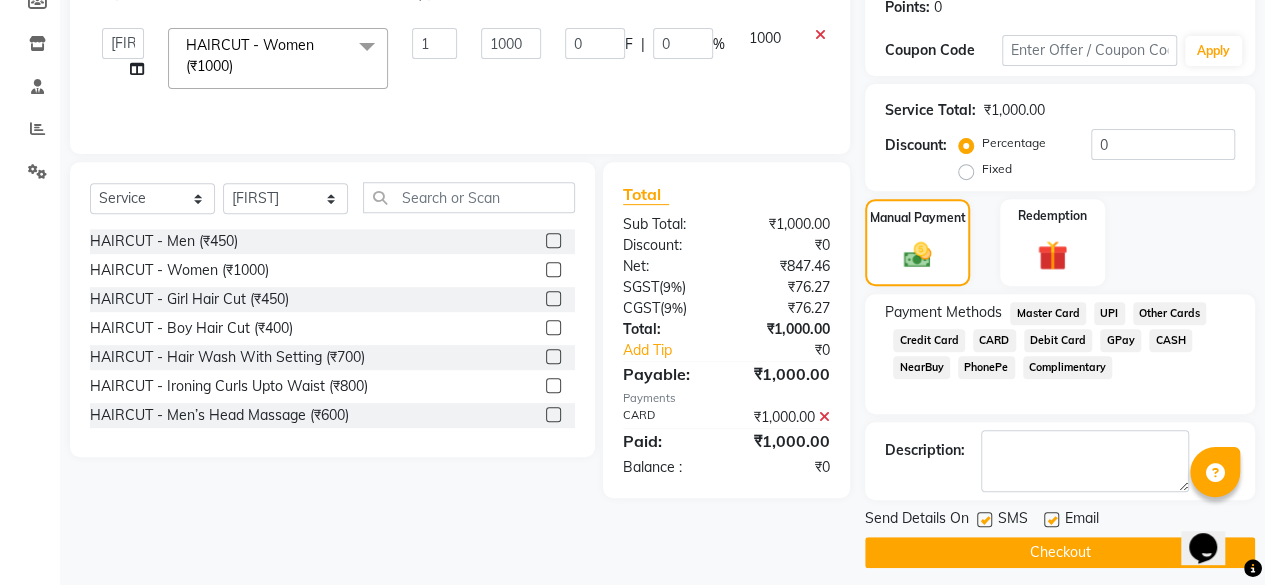 scroll, scrollTop: 324, scrollLeft: 0, axis: vertical 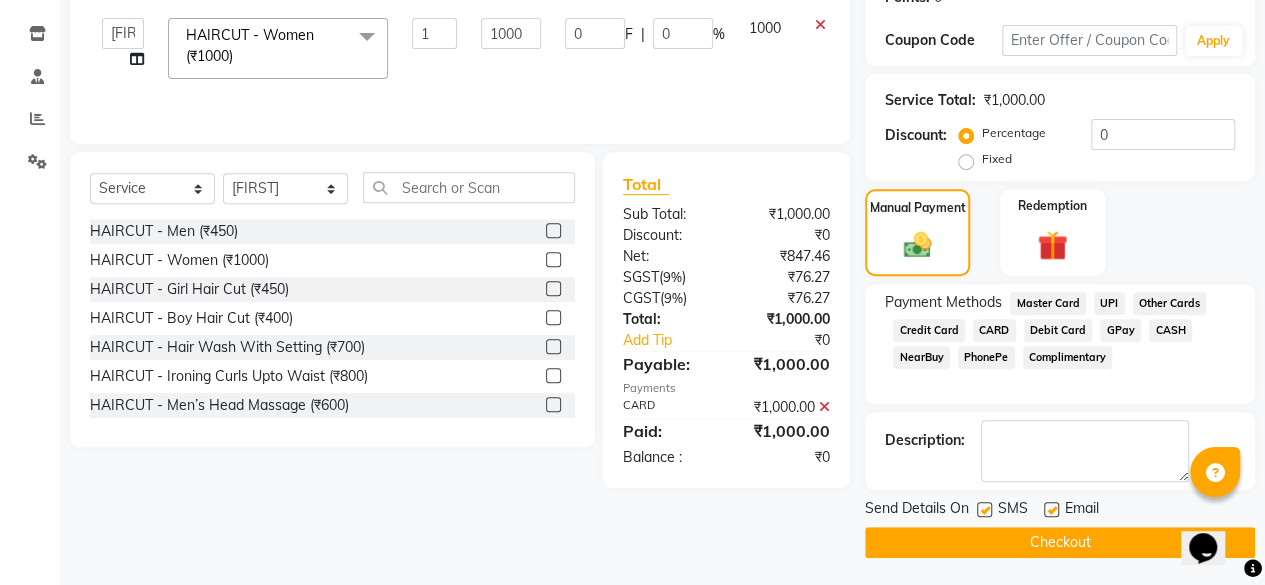 click 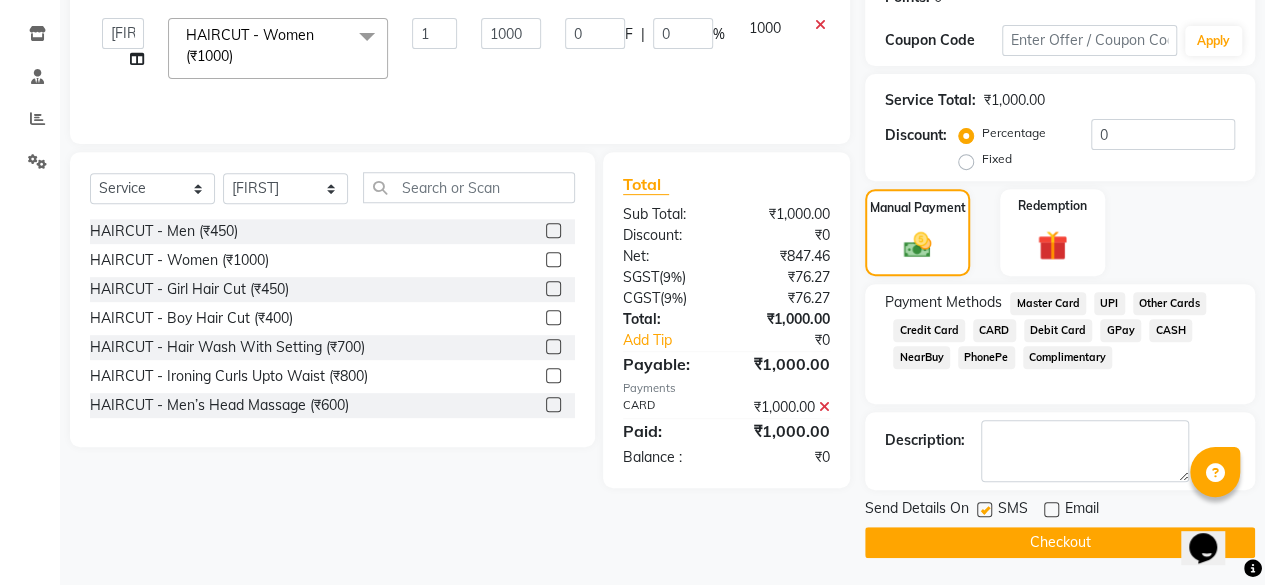 click on "Checkout" 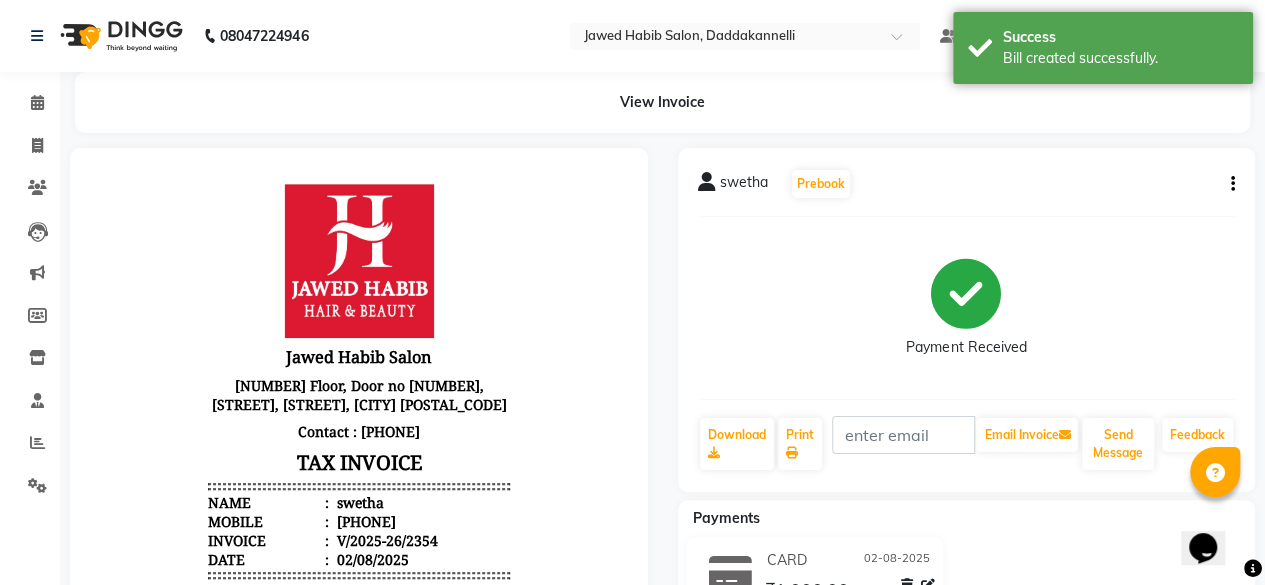 scroll, scrollTop: 0, scrollLeft: 0, axis: both 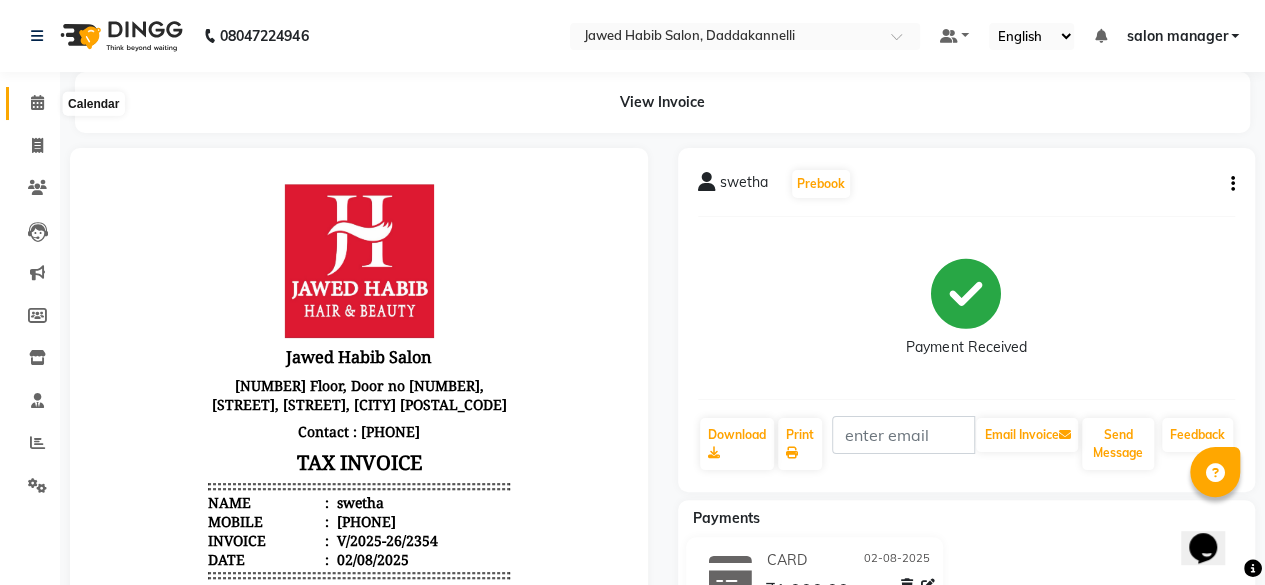 click 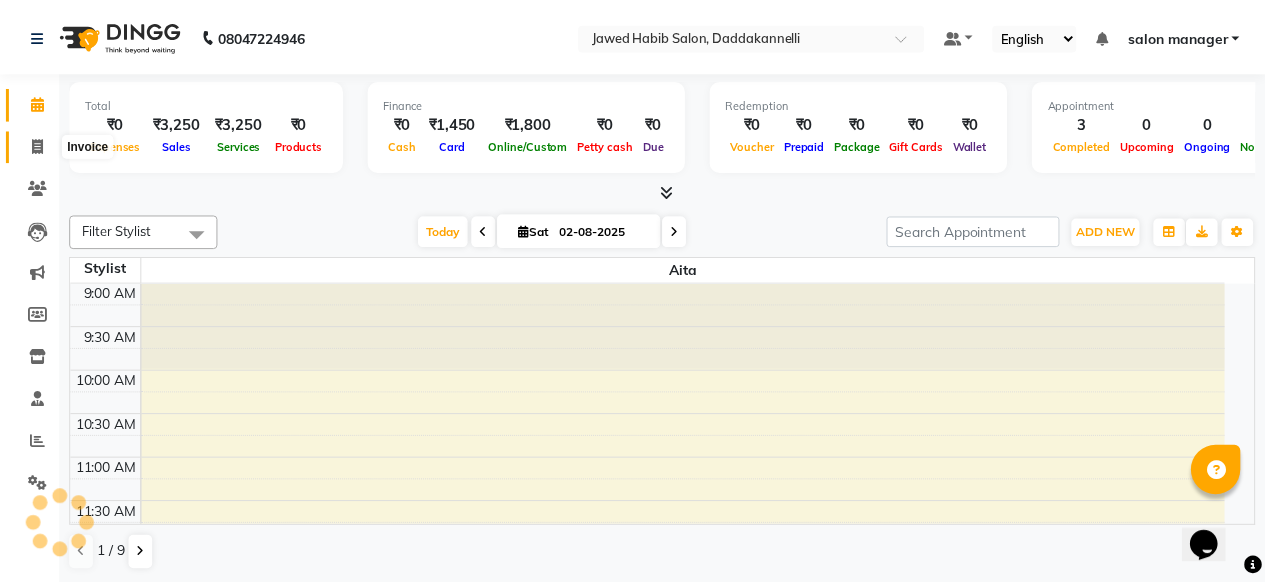 scroll, scrollTop: 0, scrollLeft: 0, axis: both 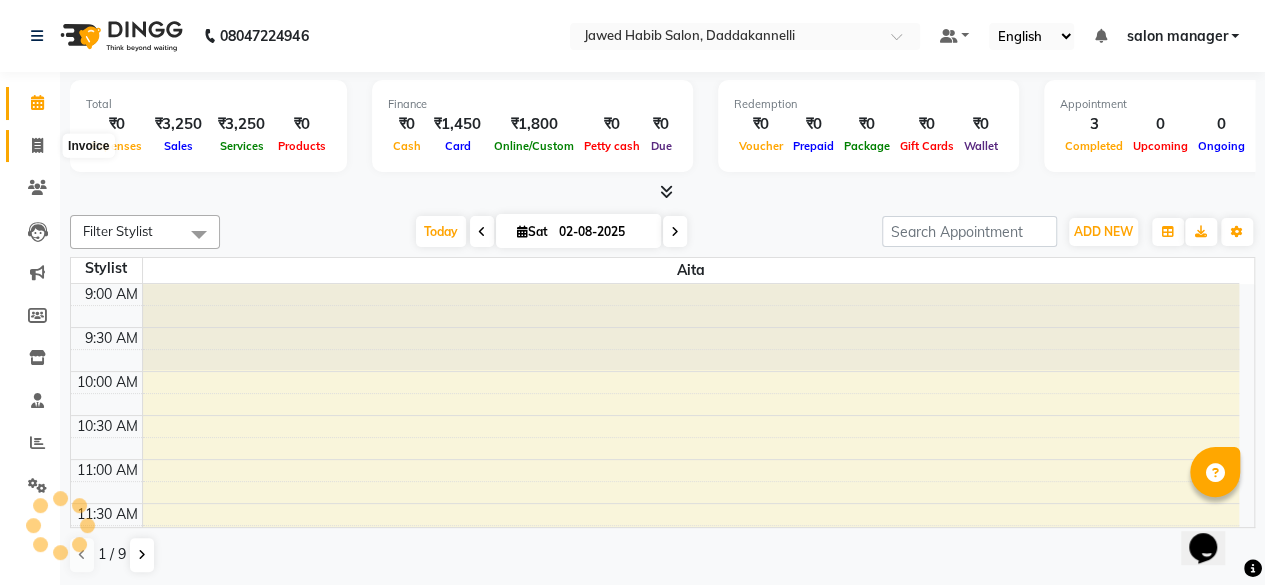 click 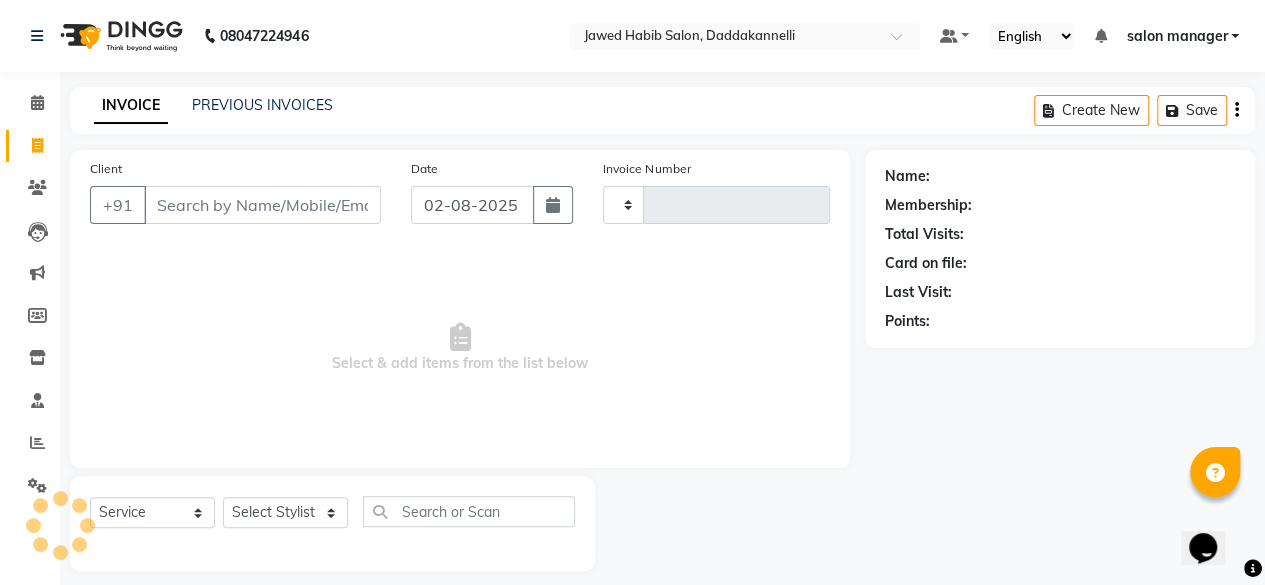 type on "2355" 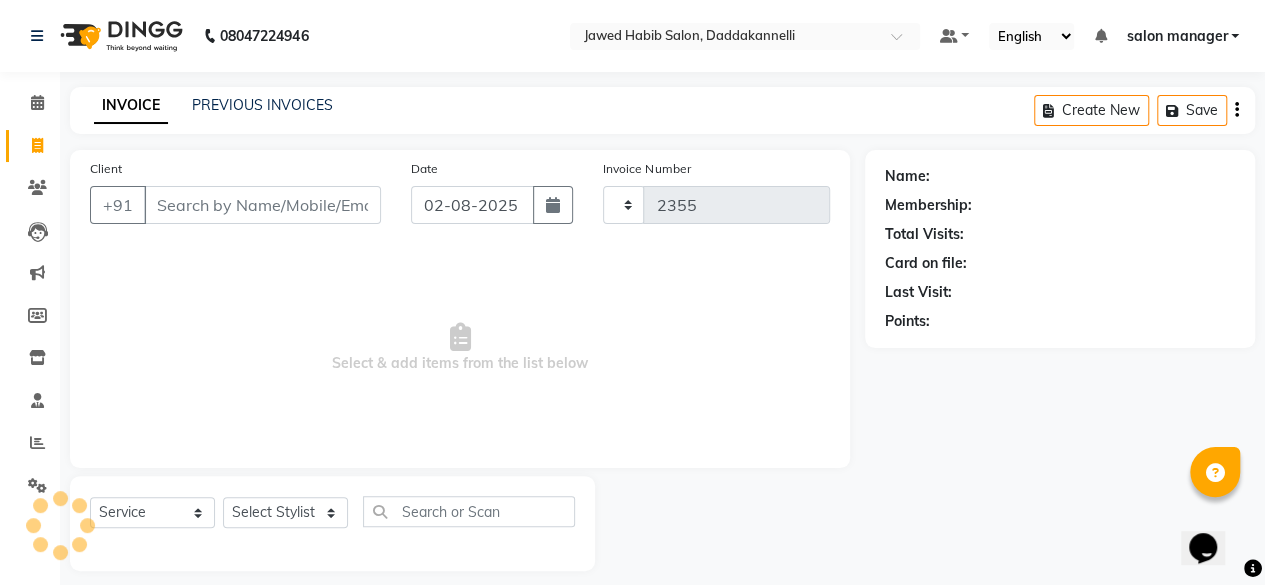select on "6354" 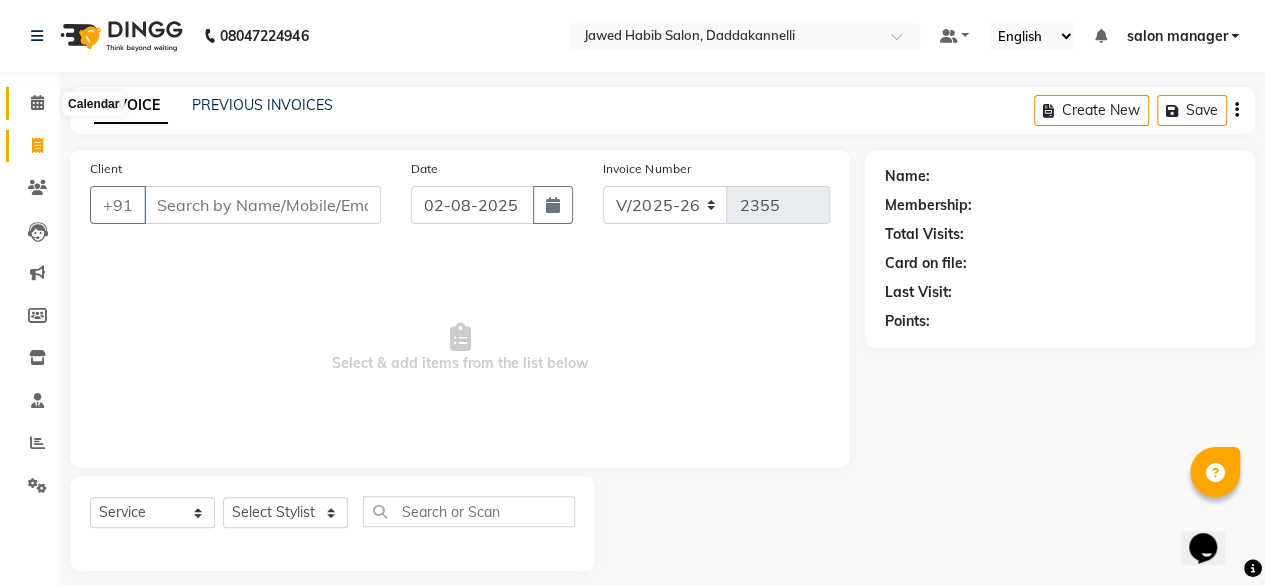 click 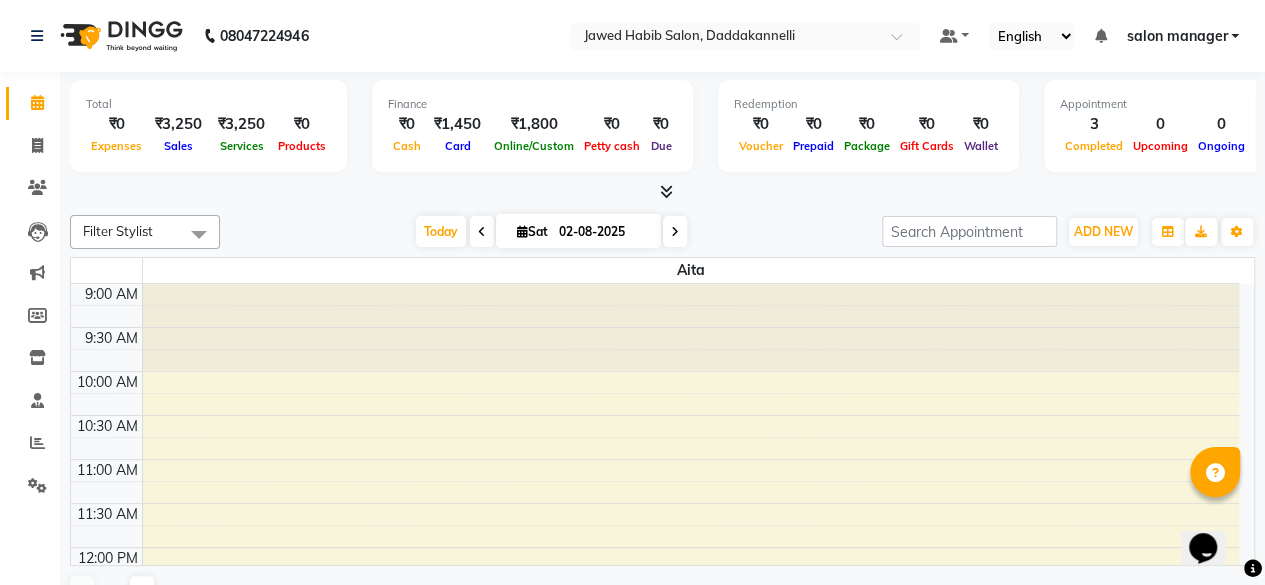 scroll, scrollTop: 0, scrollLeft: 0, axis: both 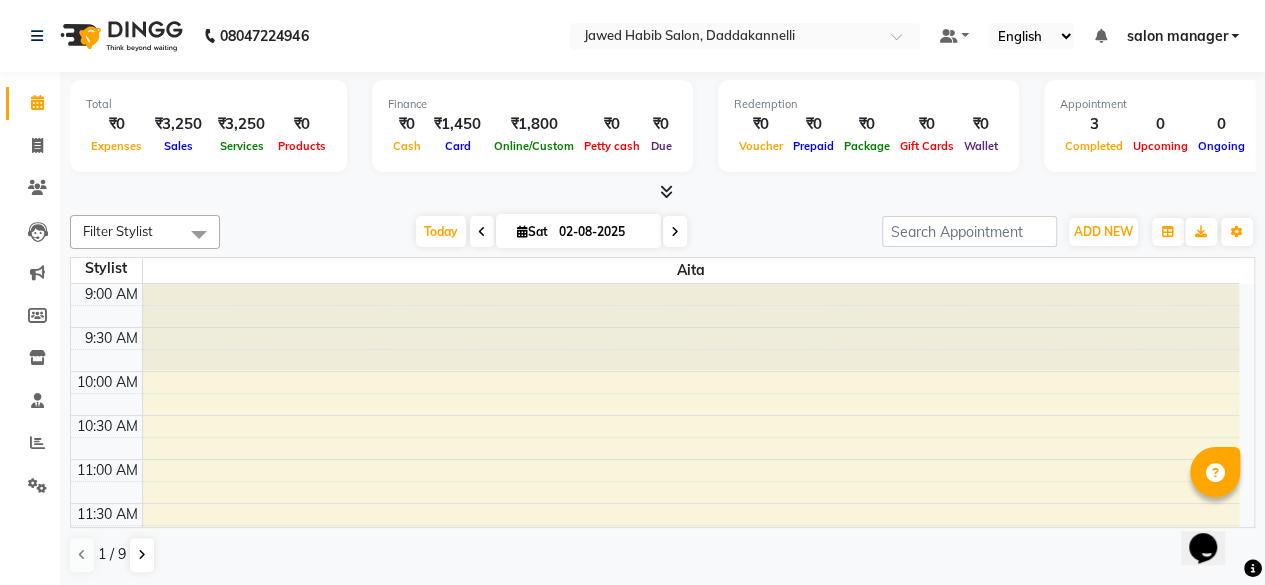 click at bounding box center [666, 191] 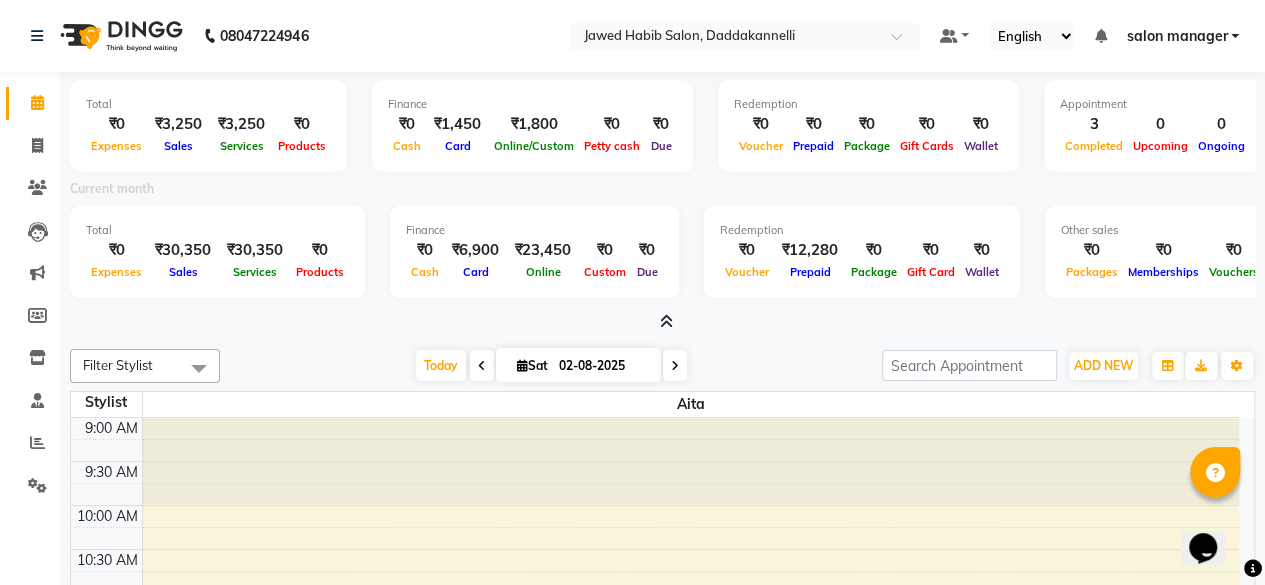 click at bounding box center (666, 321) 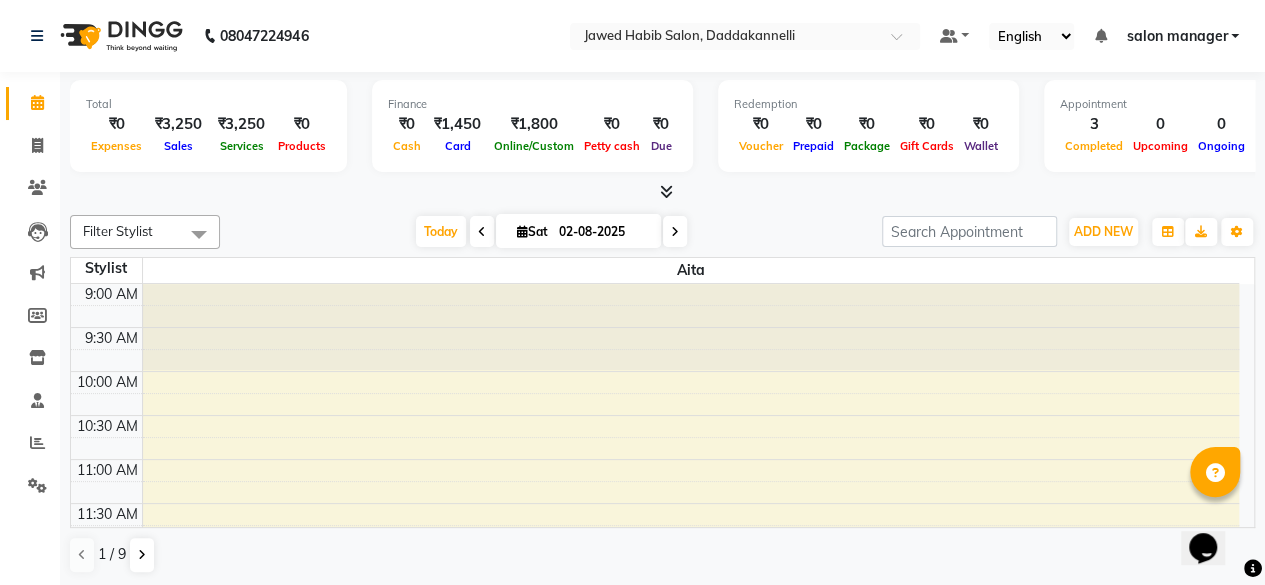click at bounding box center [666, 191] 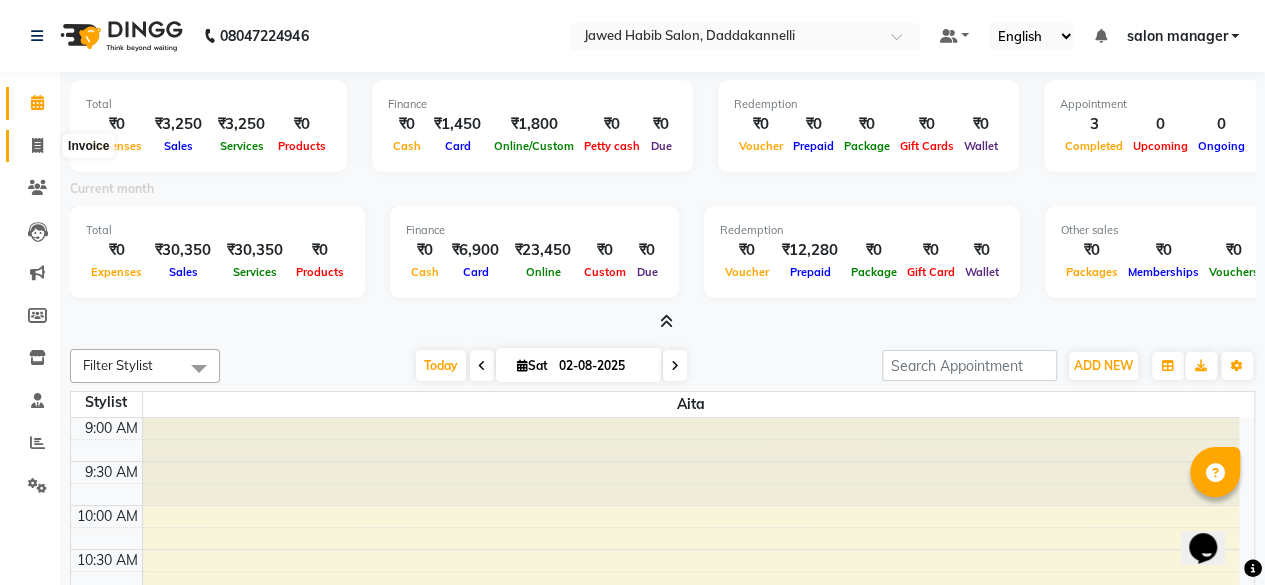 click 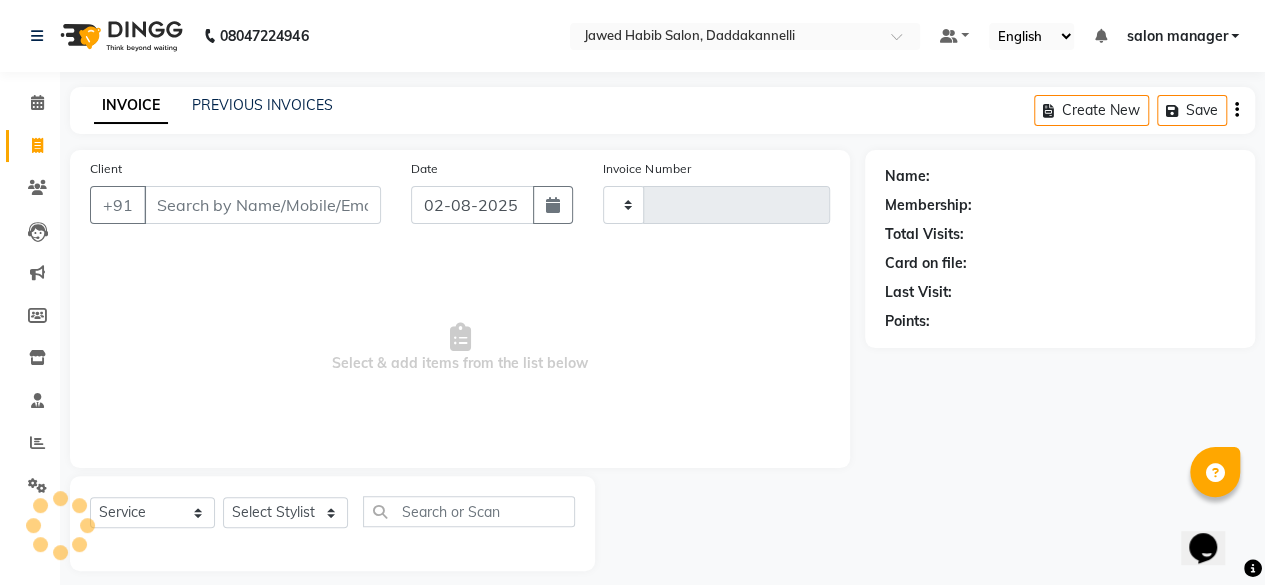 type on "2355" 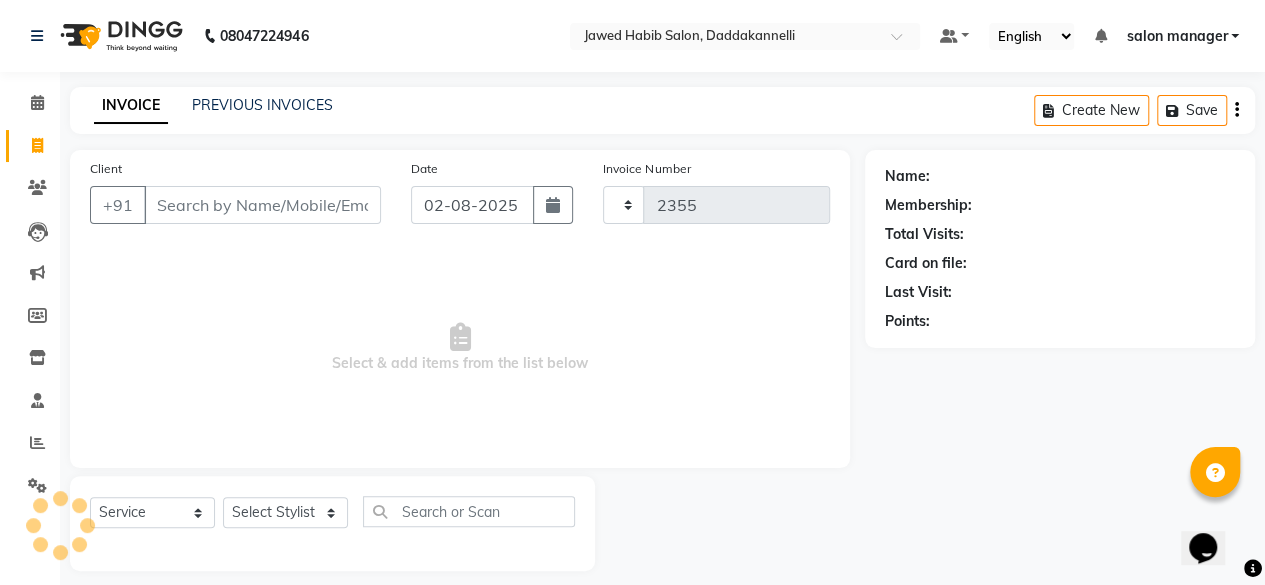 scroll, scrollTop: 5, scrollLeft: 0, axis: vertical 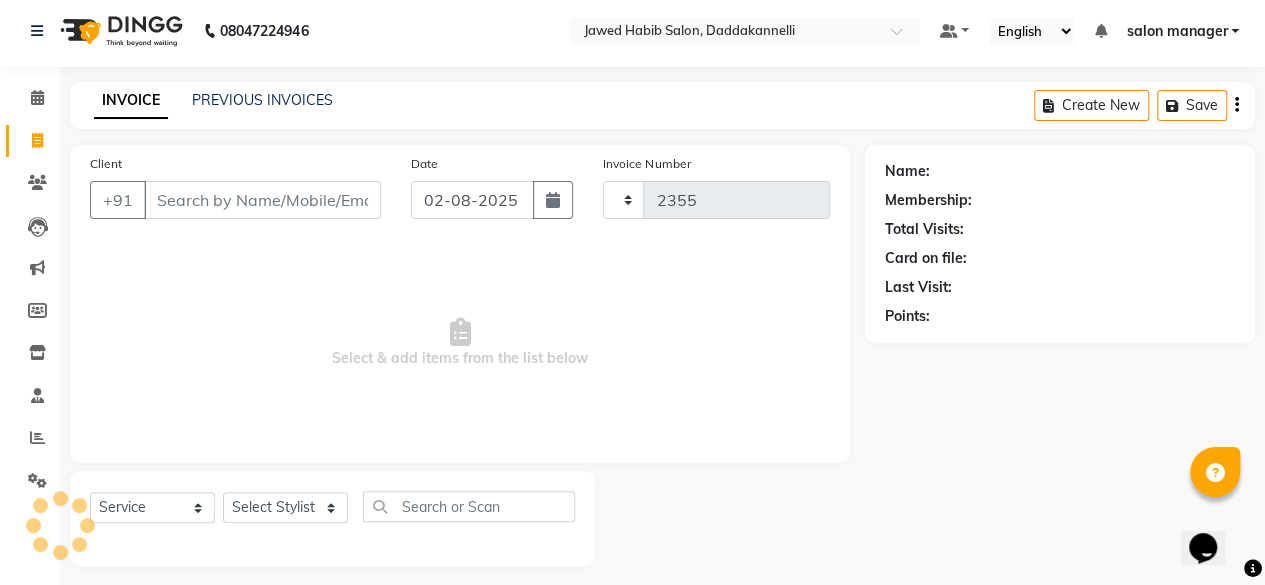 select on "6354" 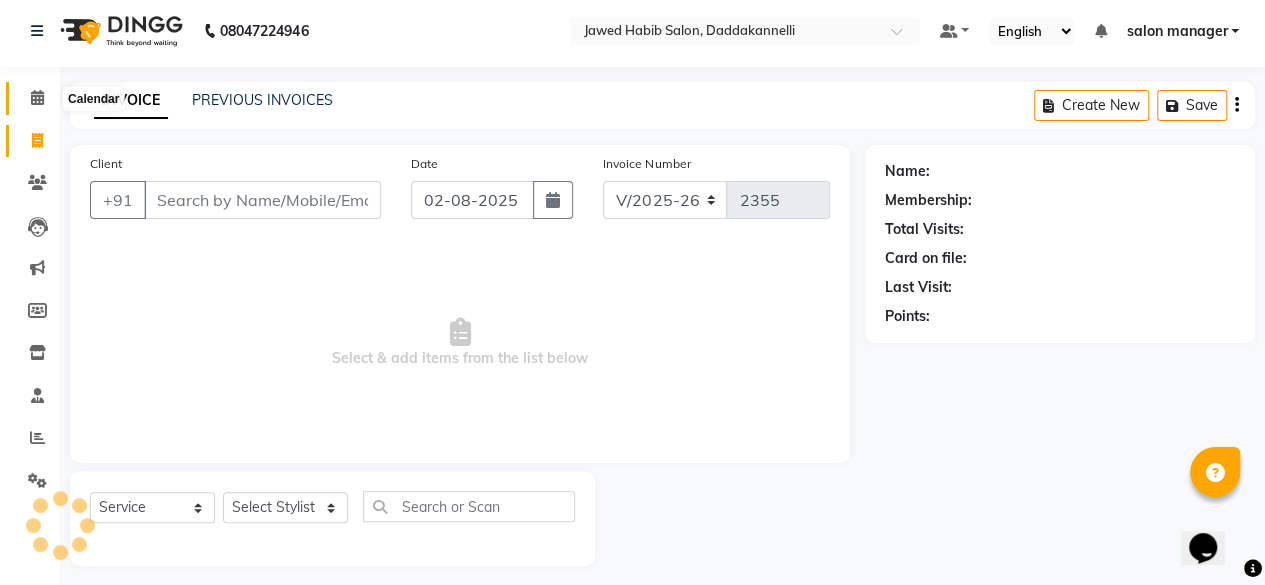 click 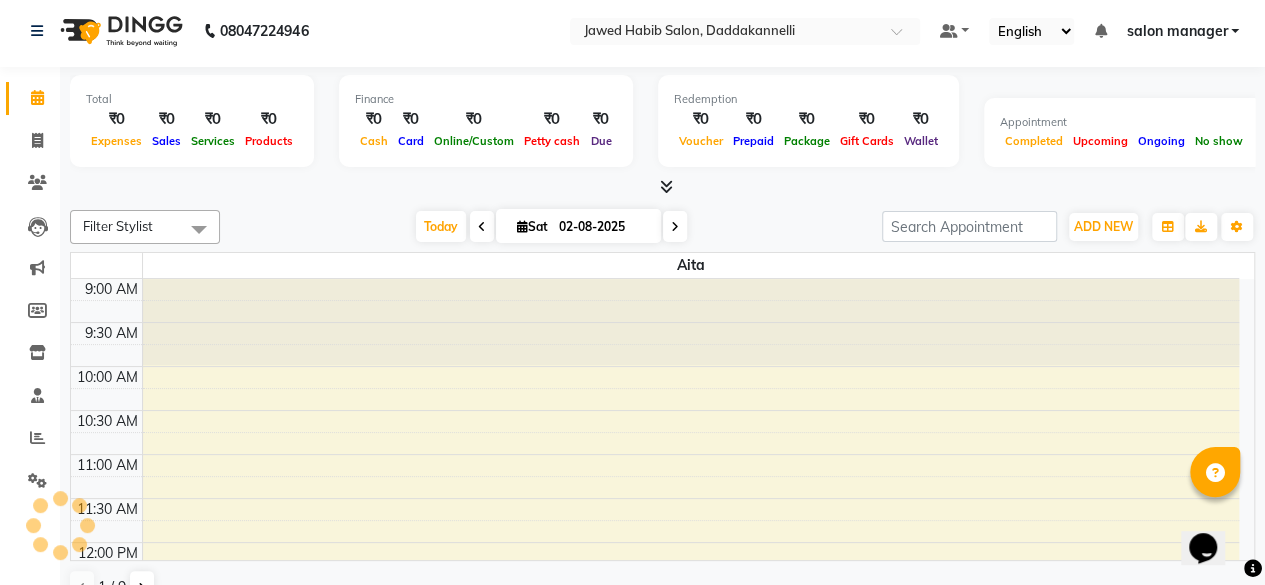 scroll, scrollTop: 0, scrollLeft: 0, axis: both 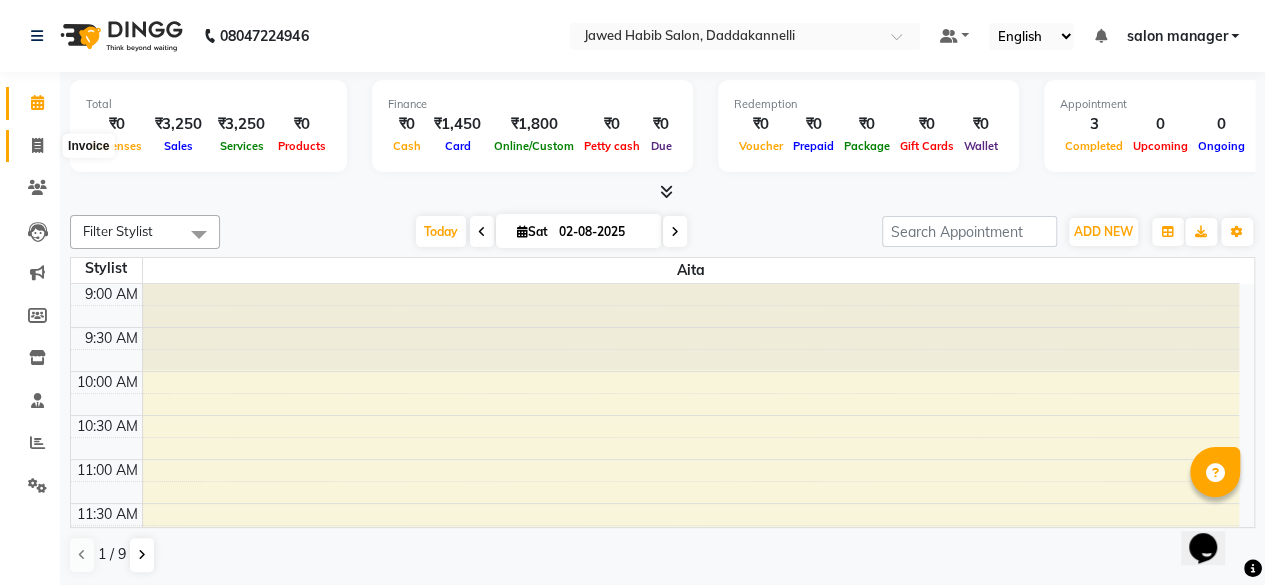 click 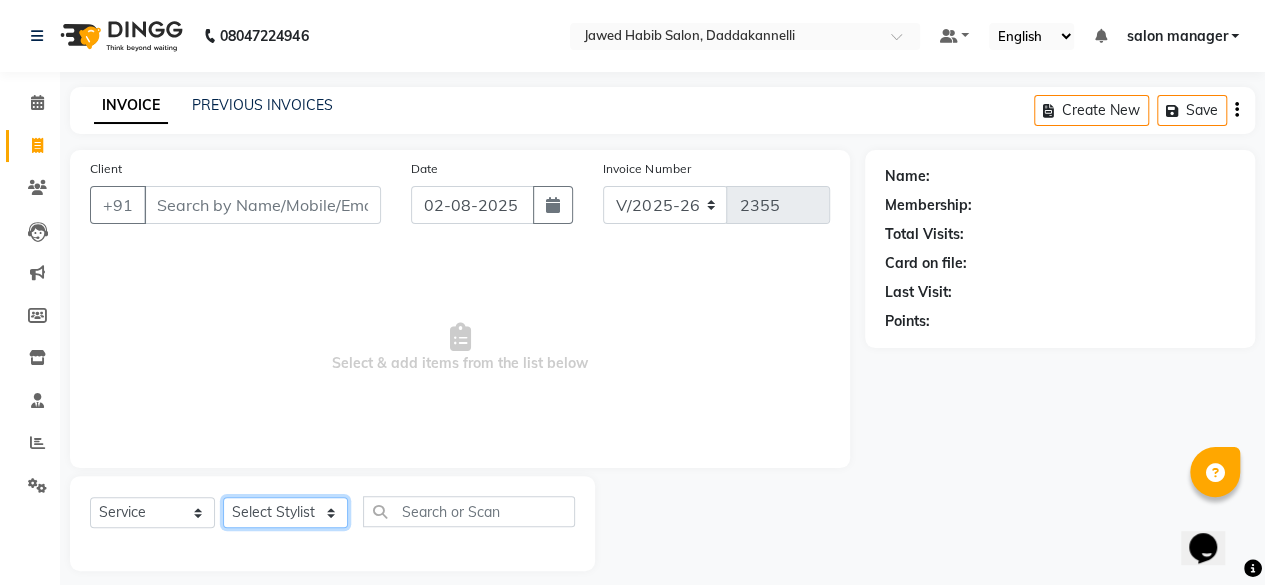 click on "Select Stylist [FIRST] [FIRST] [FIRST] [FIRST] [FIRST] [FIRST] [FIRST] [FIRST] [FIRST]" 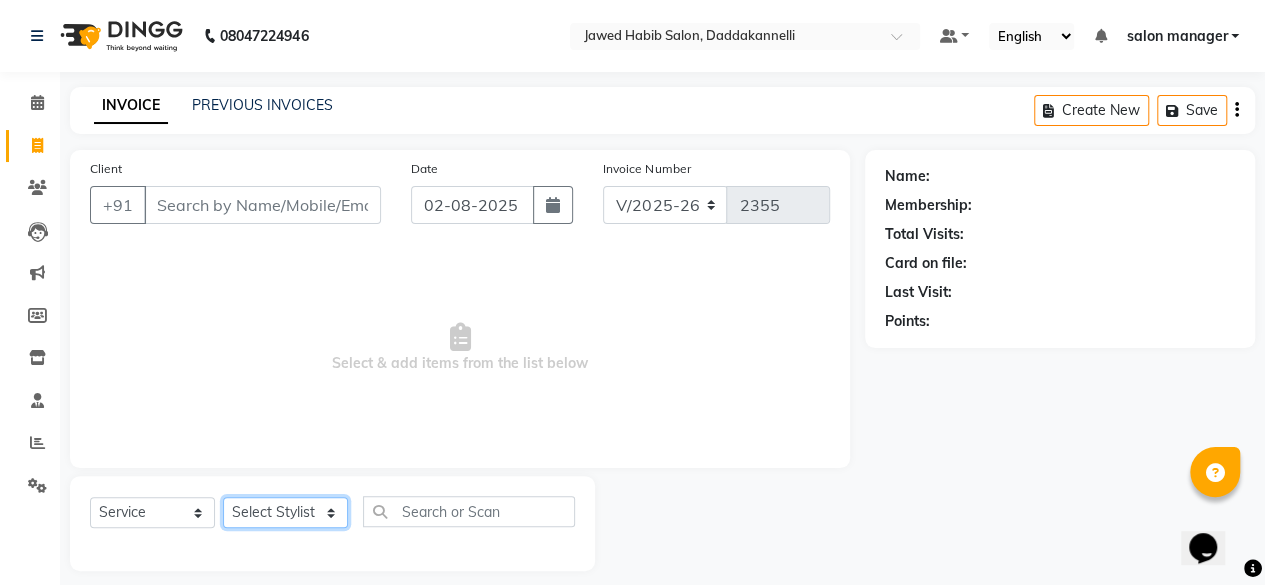select on "86746" 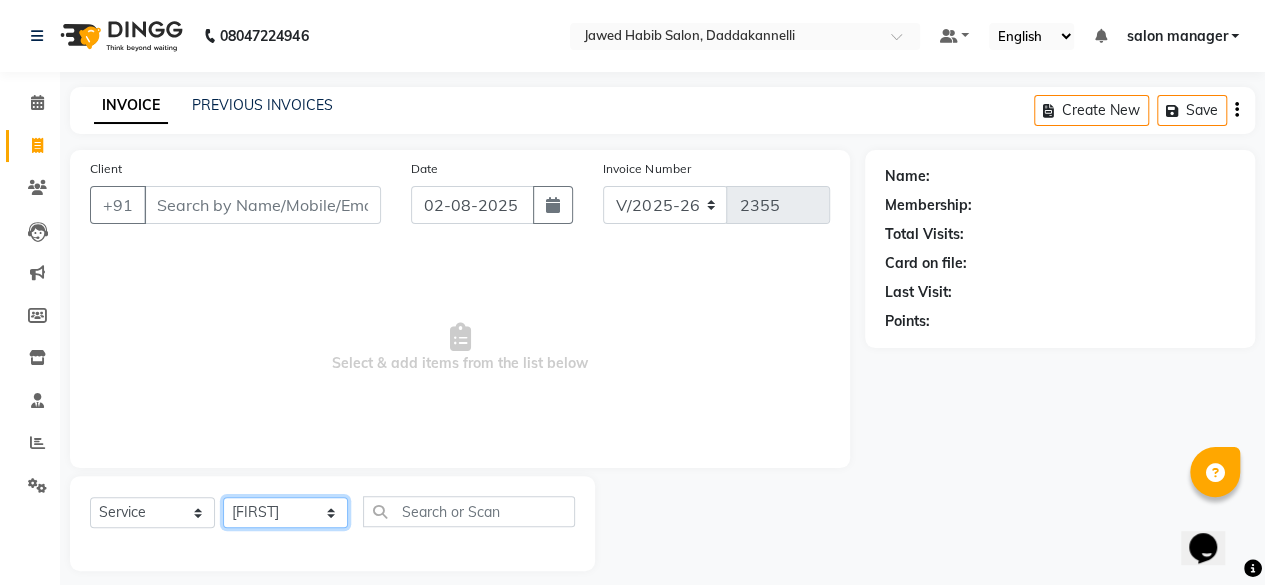 click on "Select Stylist [FIRST] [FIRST] [FIRST] [FIRST] [FIRST] [FIRST] [FIRST] [FIRST] [FIRST]" 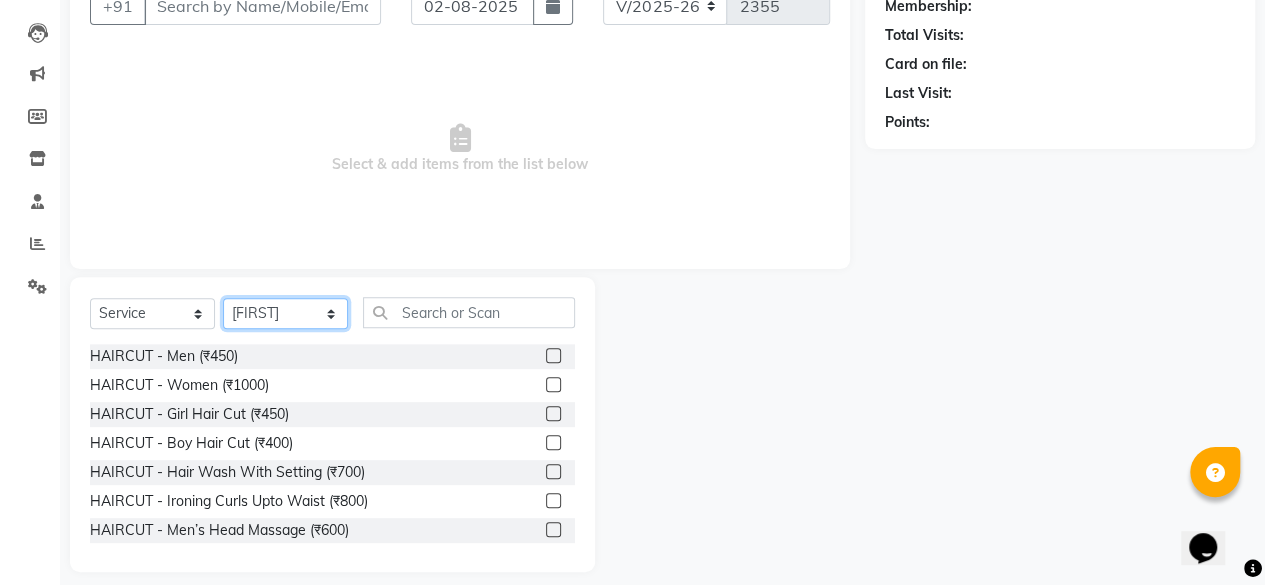 scroll, scrollTop: 200, scrollLeft: 0, axis: vertical 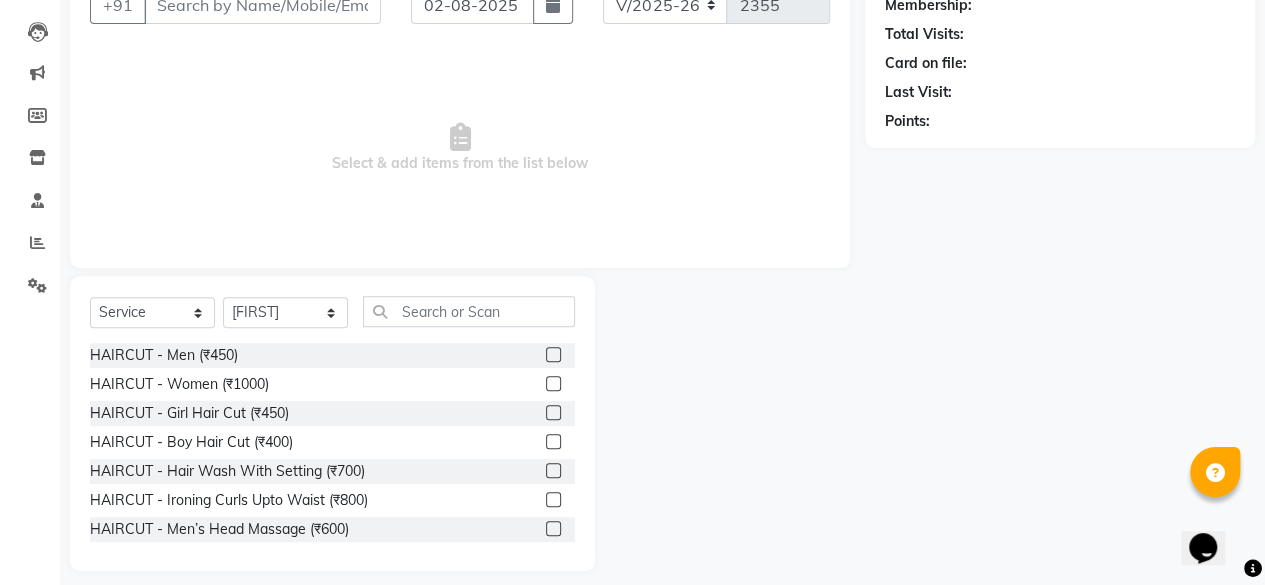 click 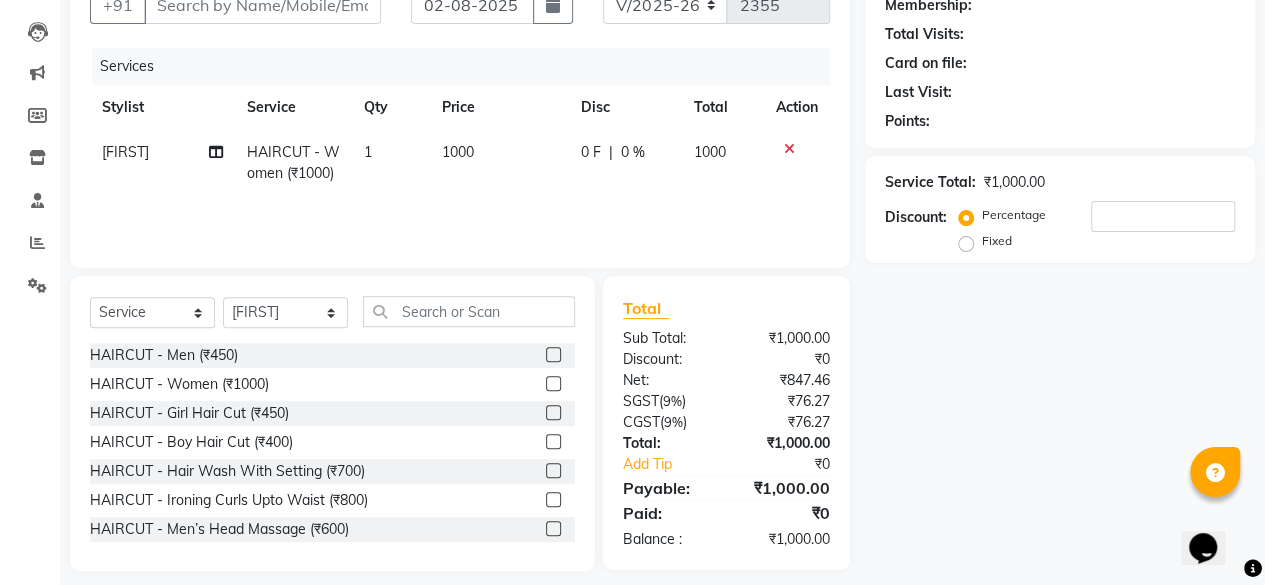 click 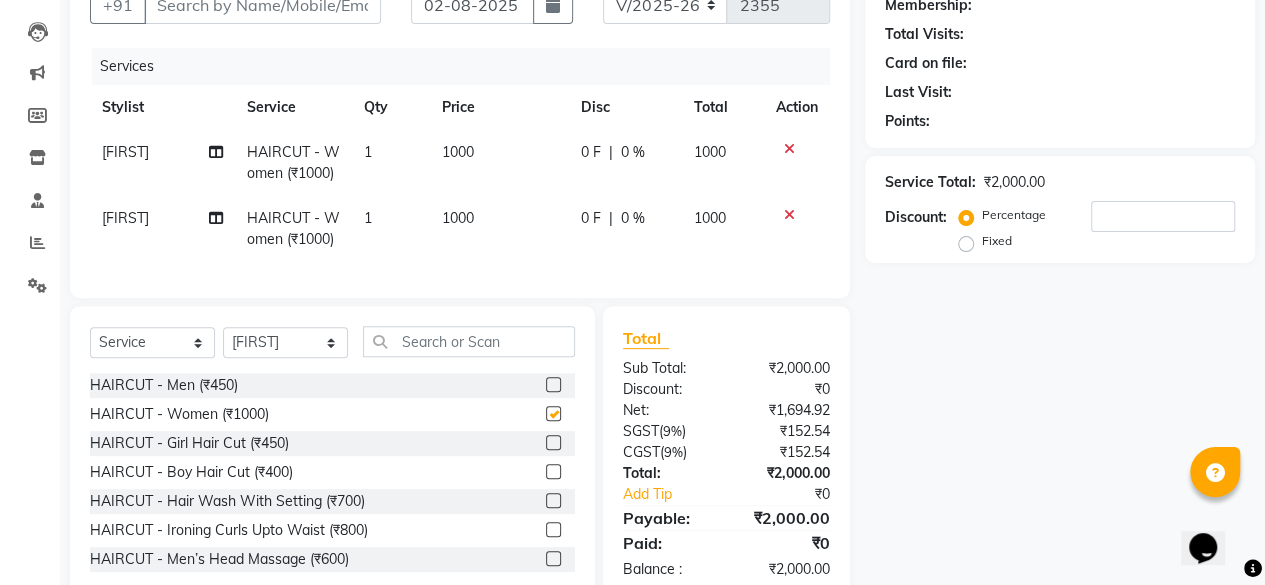 checkbox on "false" 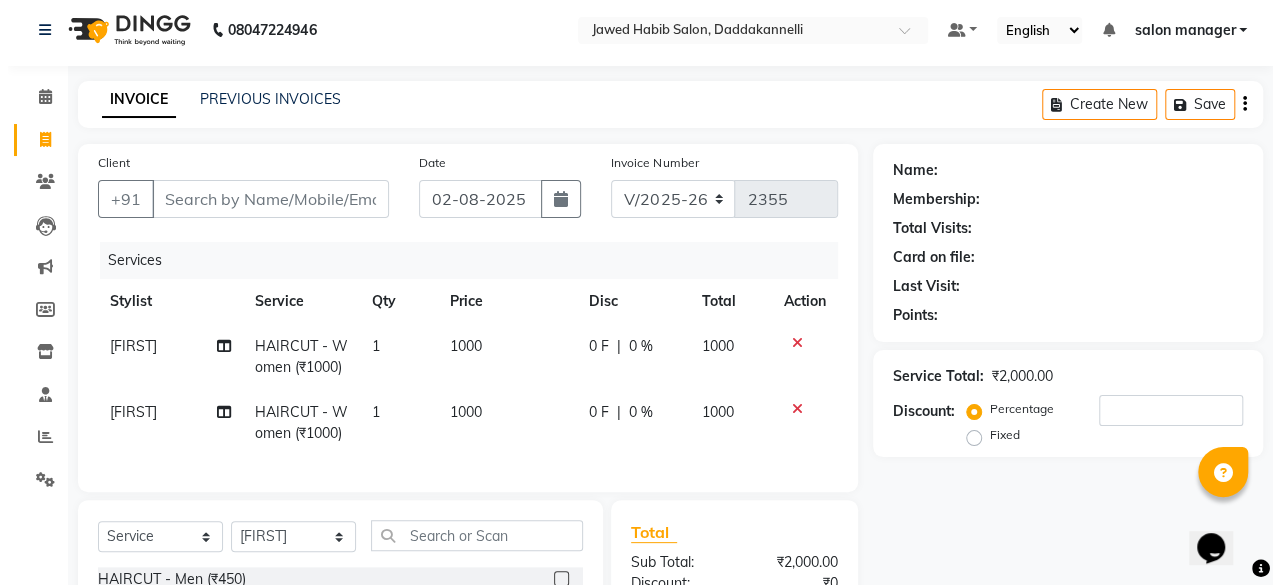 scroll, scrollTop: 0, scrollLeft: 0, axis: both 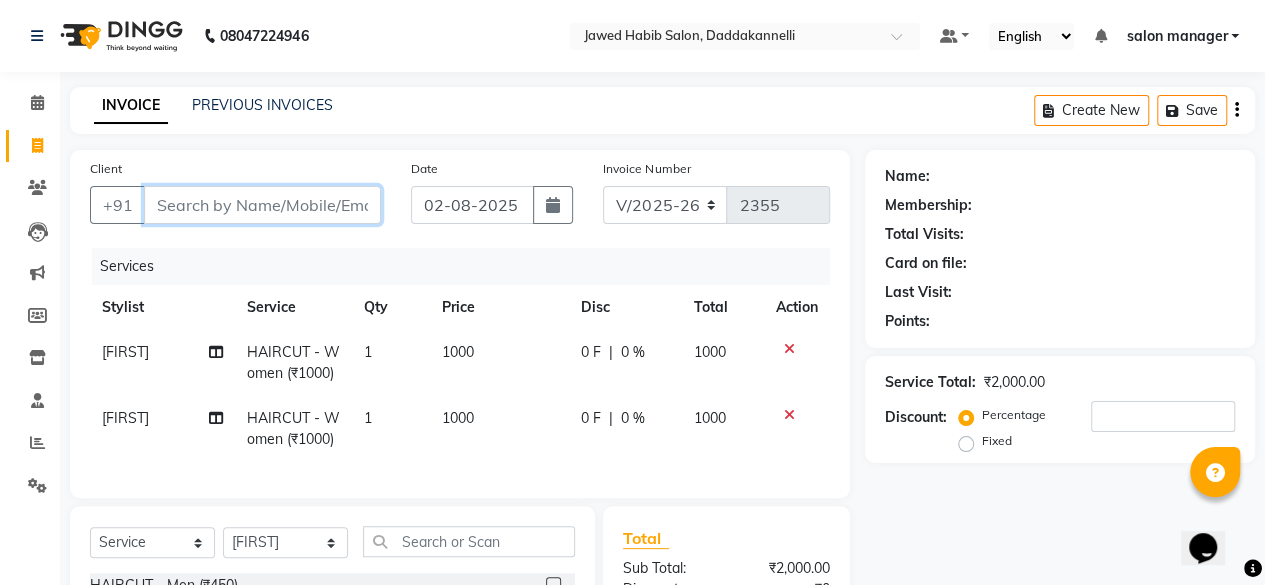 click on "Client" at bounding box center [262, 205] 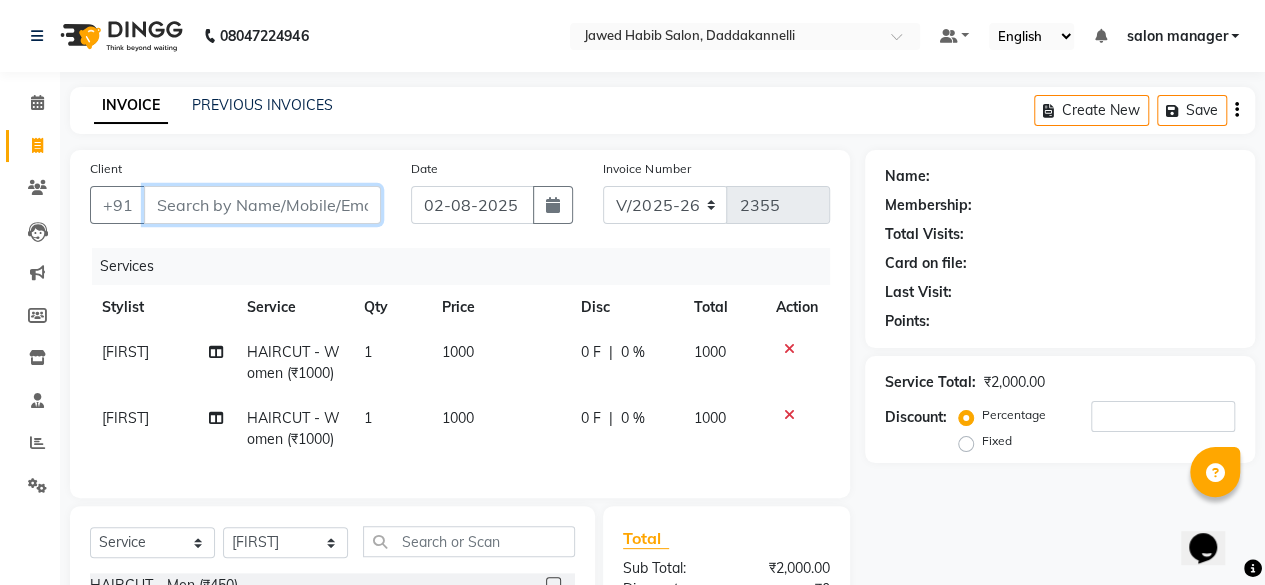 type on "9" 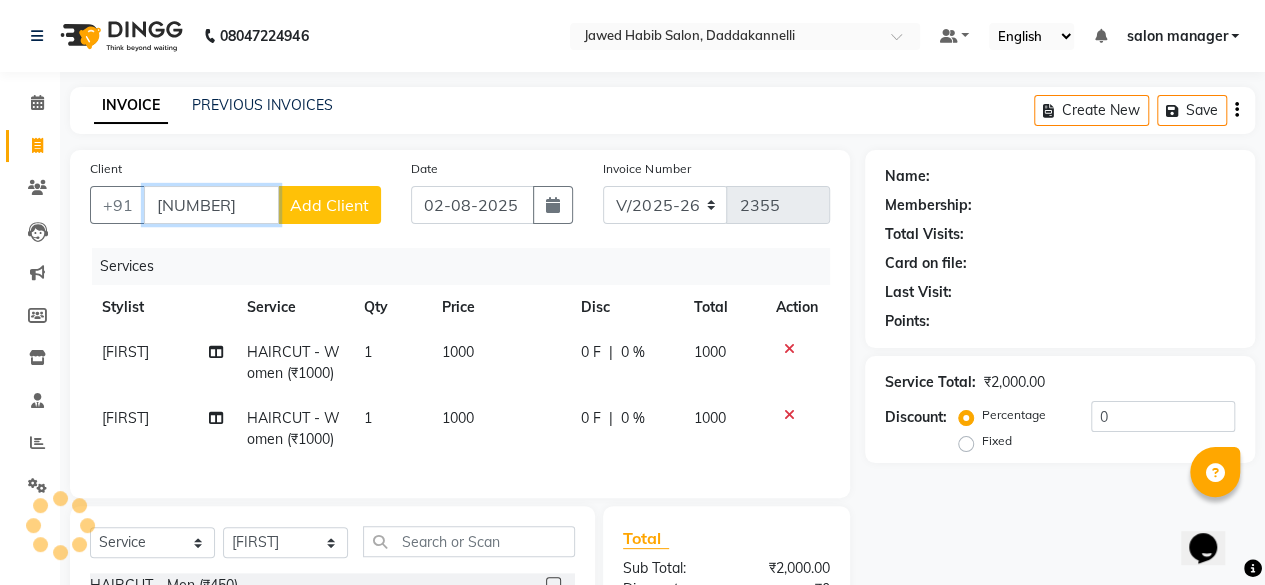 type on "[NUMBER]" 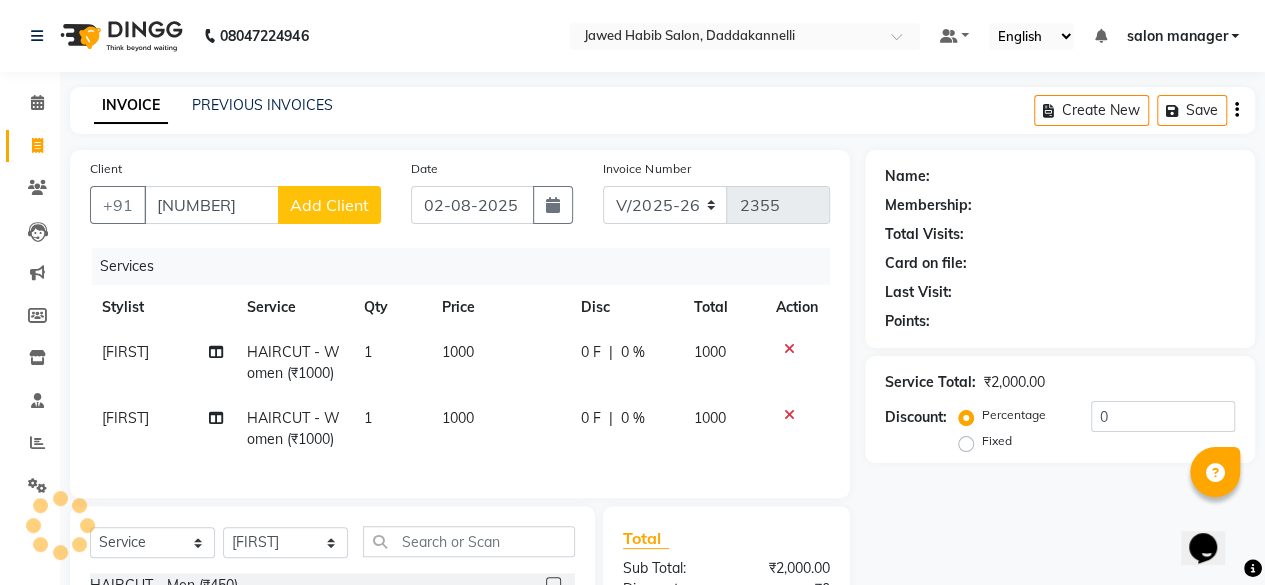 click on "Add Client" 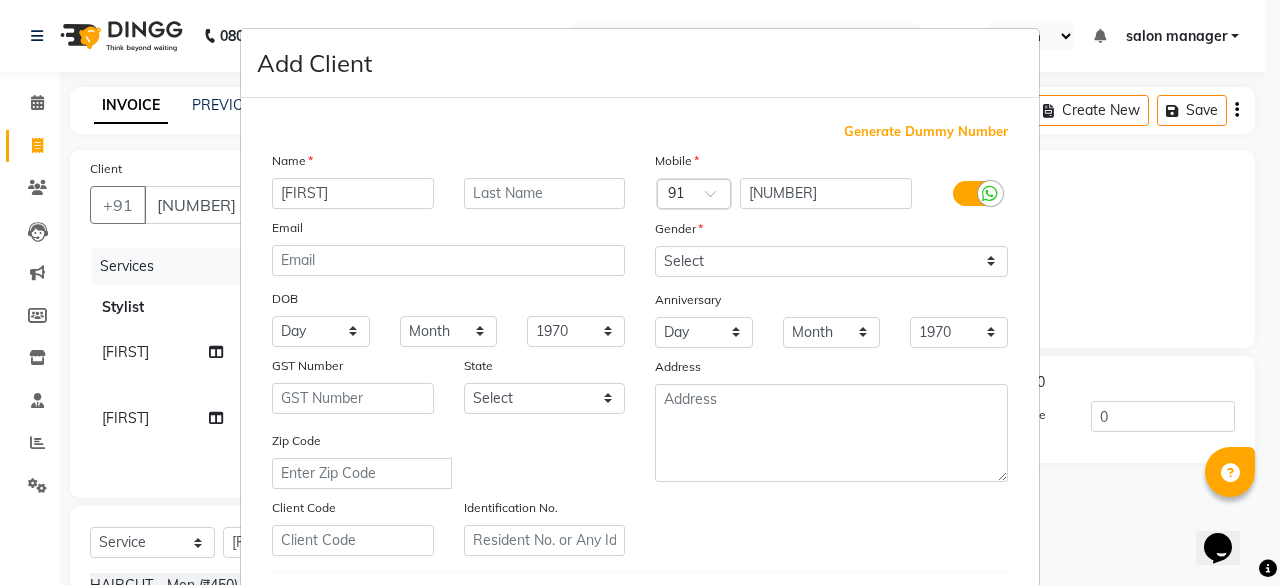 type on "[FIRST]" 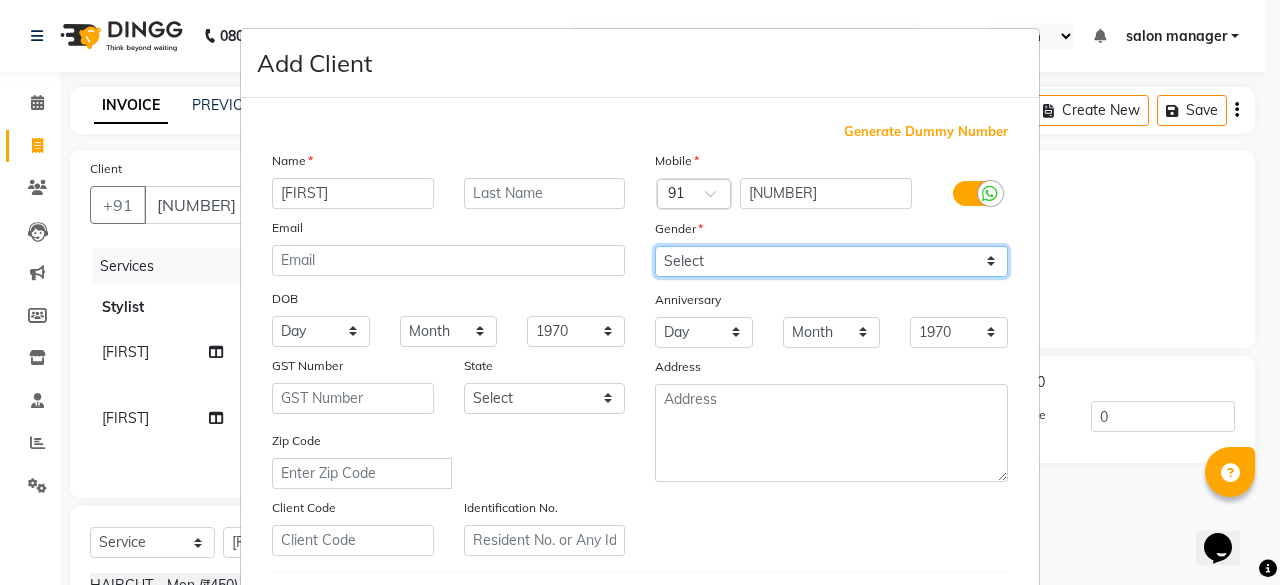 click on "Select Male Female Other Prefer Not To Say" at bounding box center [831, 261] 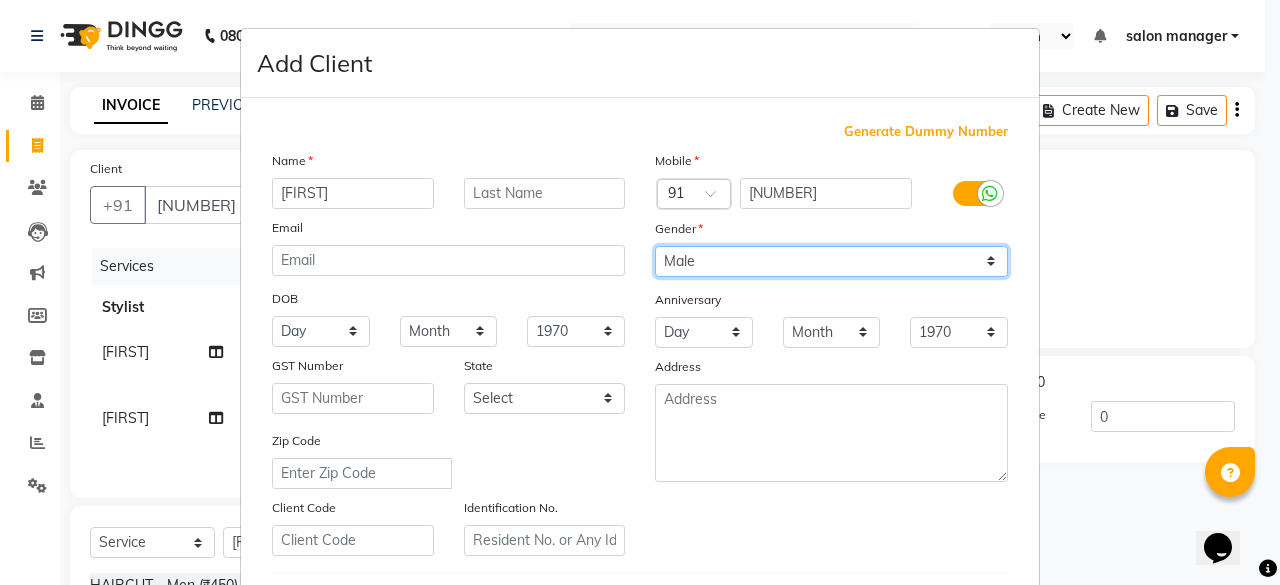 click on "Select Male Female Other Prefer Not To Say" at bounding box center [831, 261] 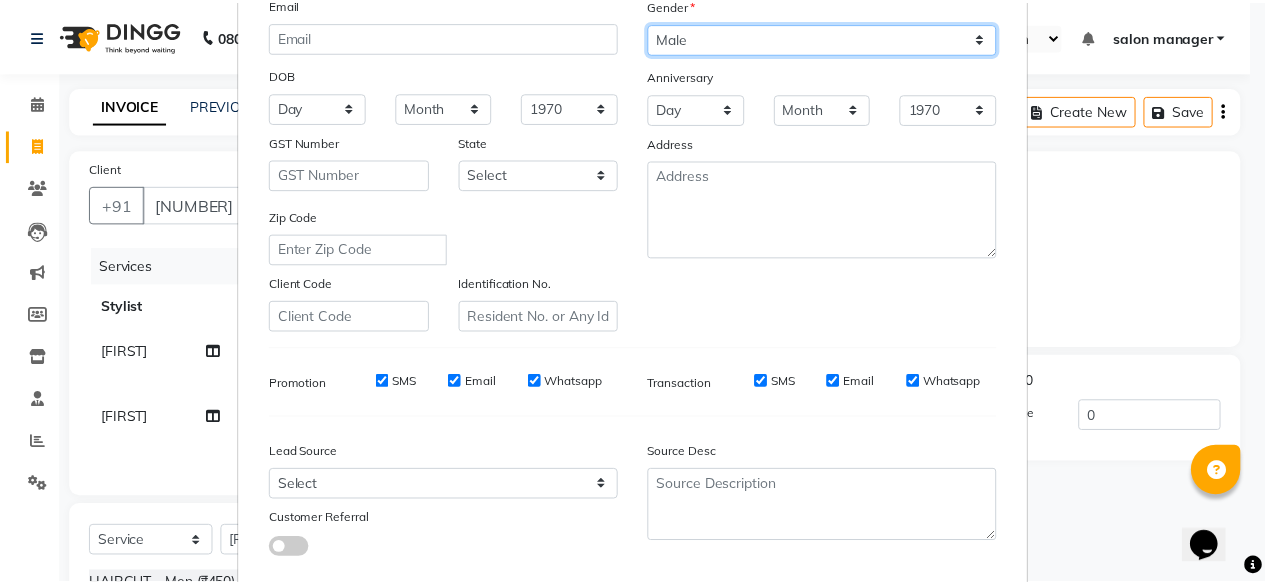 scroll, scrollTop: 334, scrollLeft: 0, axis: vertical 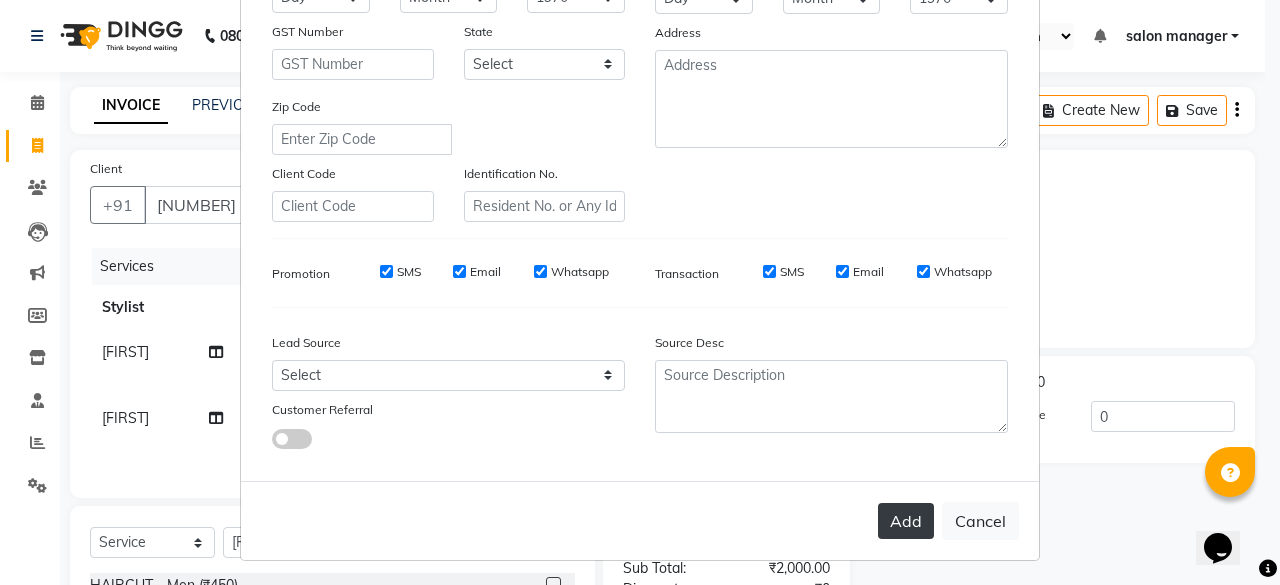 click on "Add" at bounding box center [906, 521] 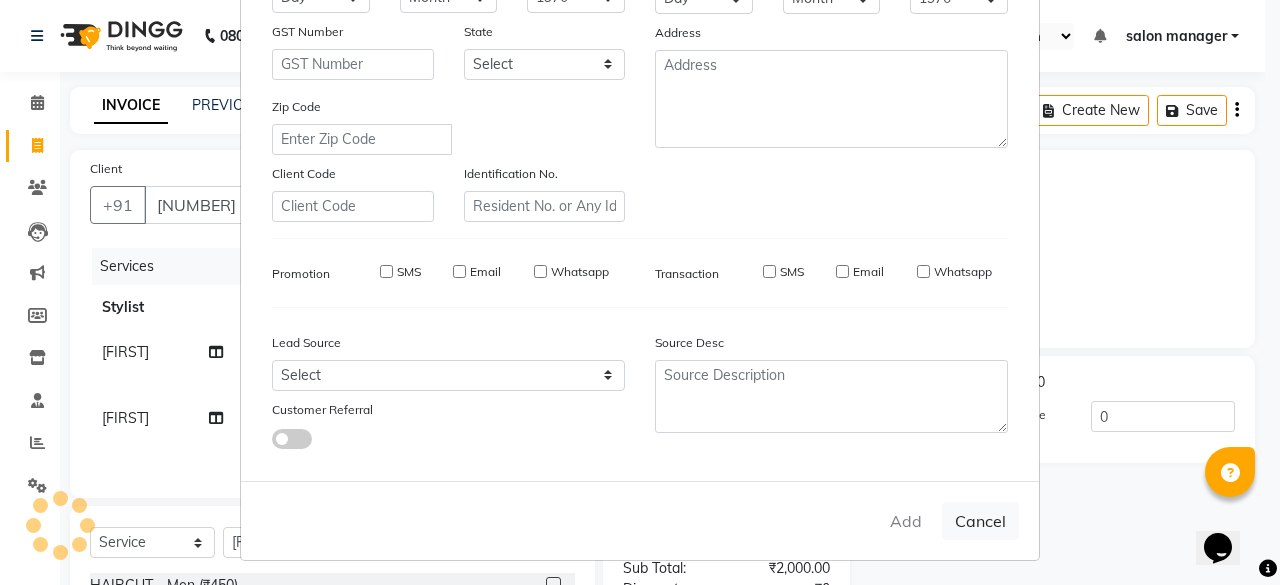 type 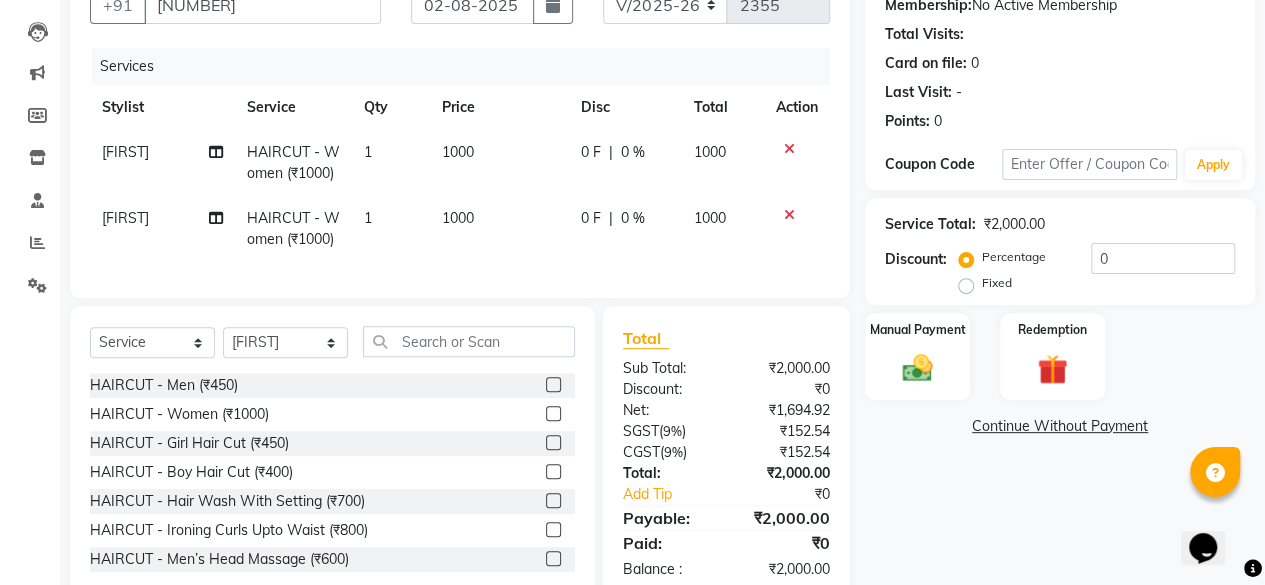 scroll, scrollTop: 260, scrollLeft: 0, axis: vertical 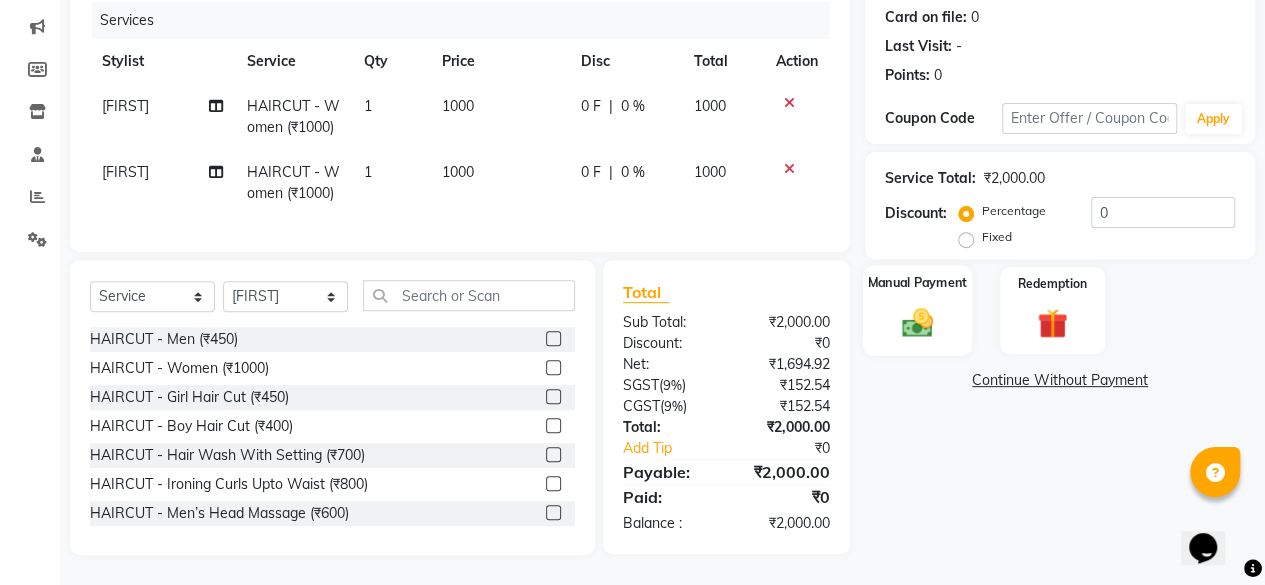 click 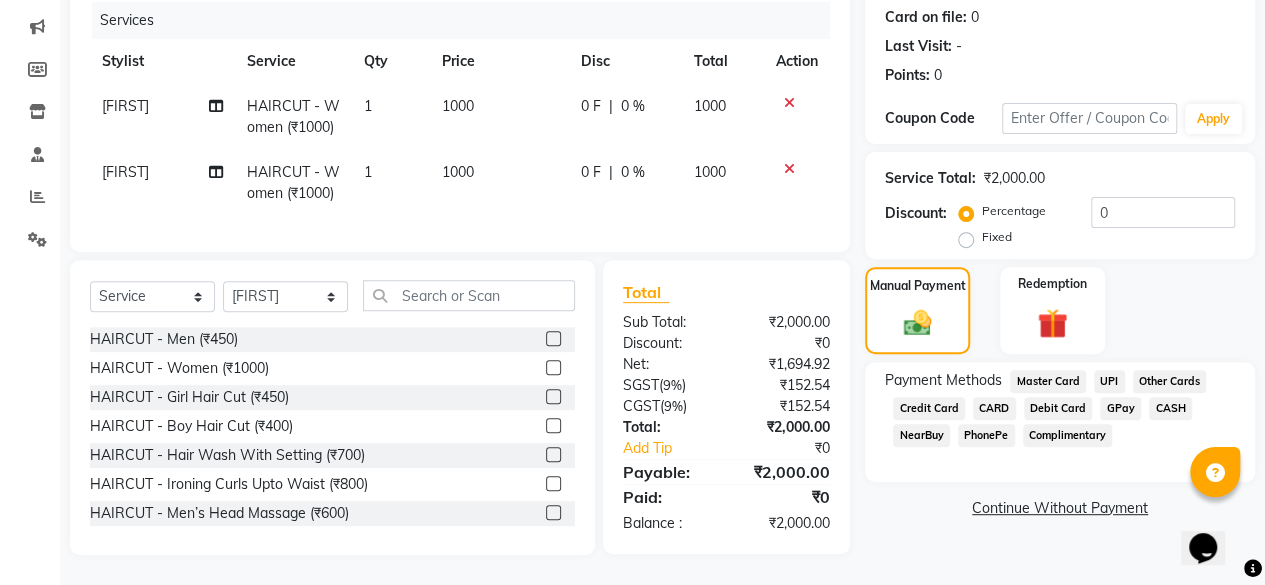 click on "UPI" 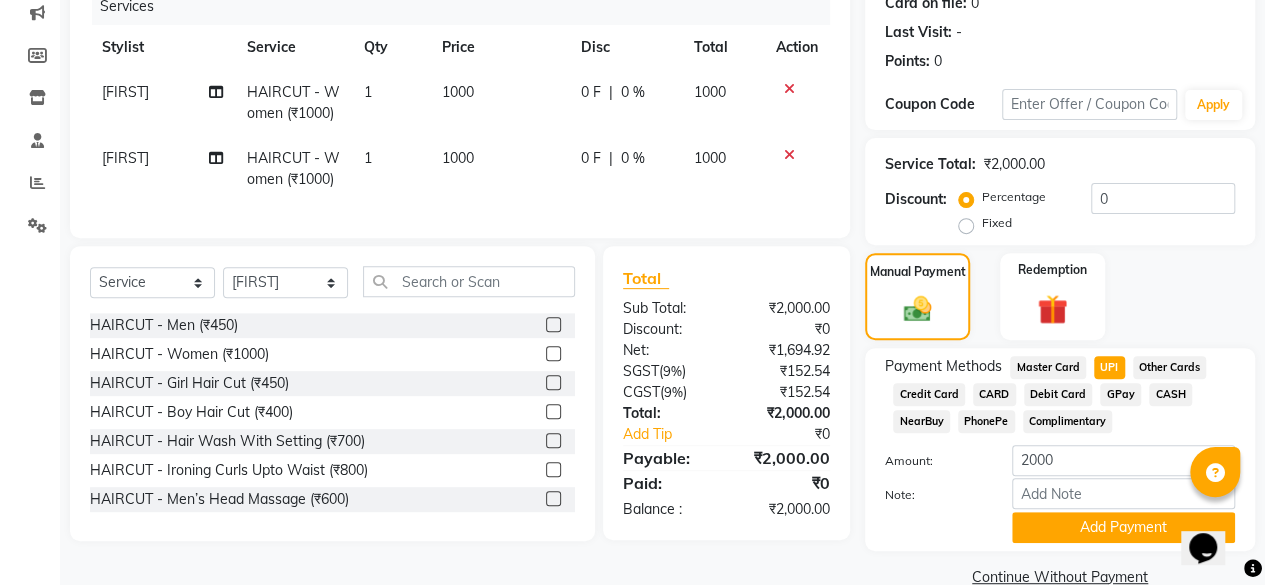 scroll, scrollTop: 296, scrollLeft: 0, axis: vertical 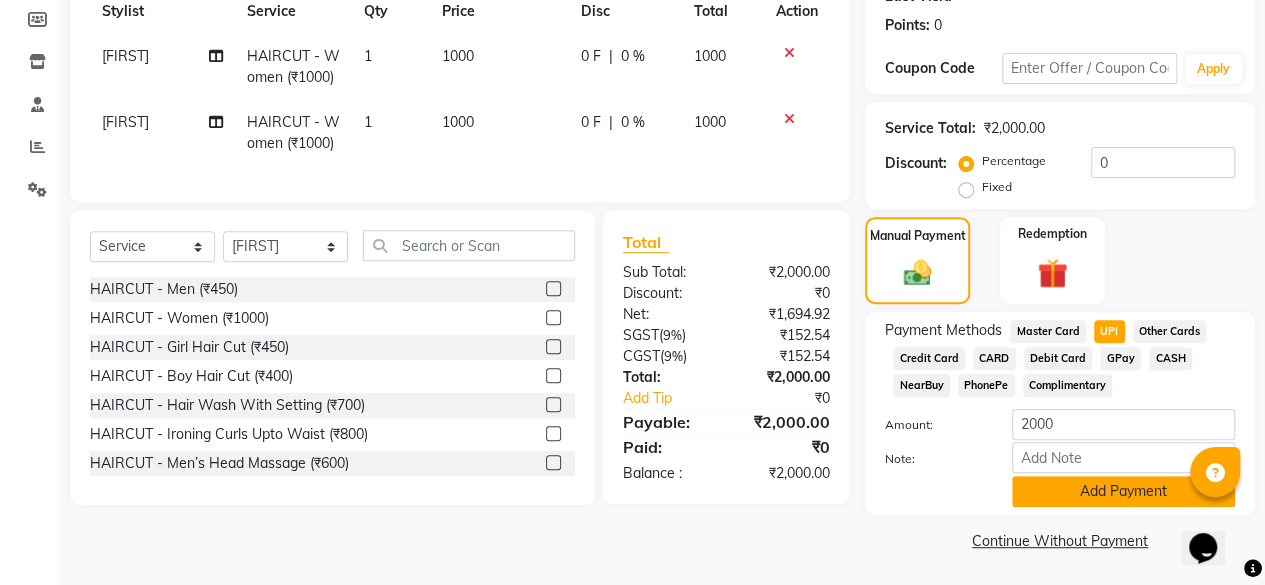 click on "Add Payment" 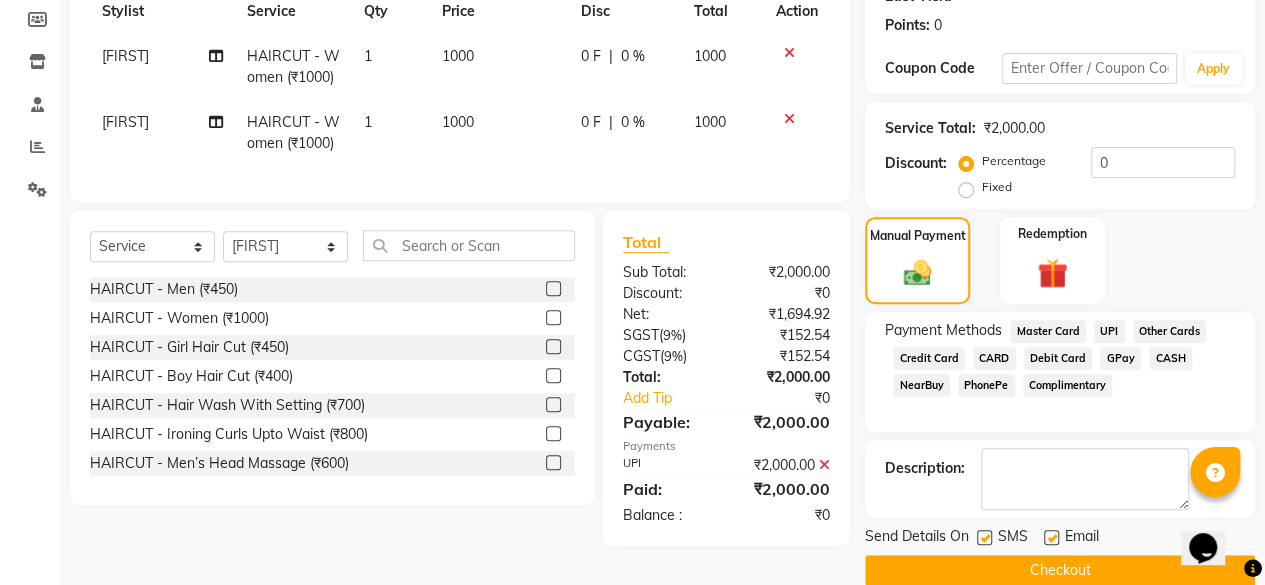 scroll, scrollTop: 324, scrollLeft: 0, axis: vertical 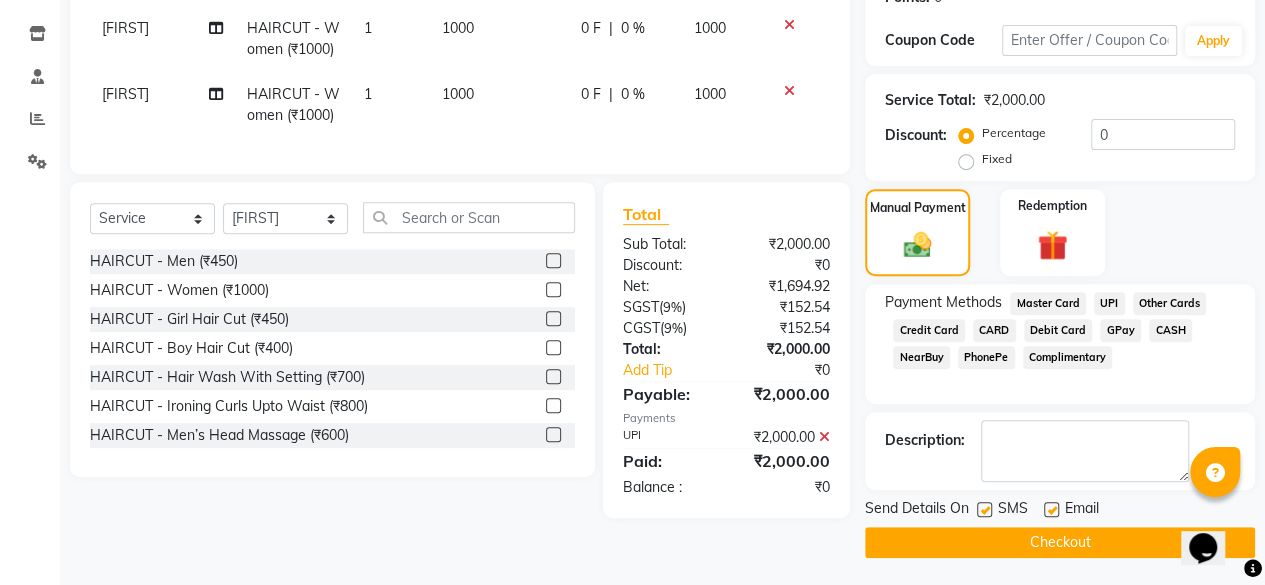 click 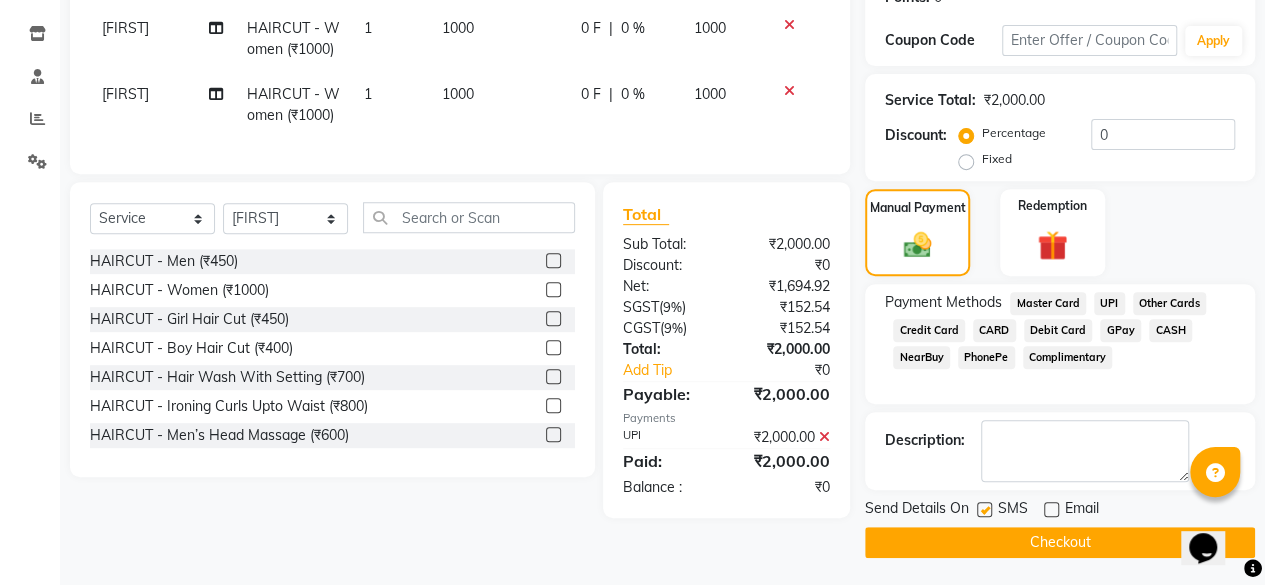 click on "Checkout" 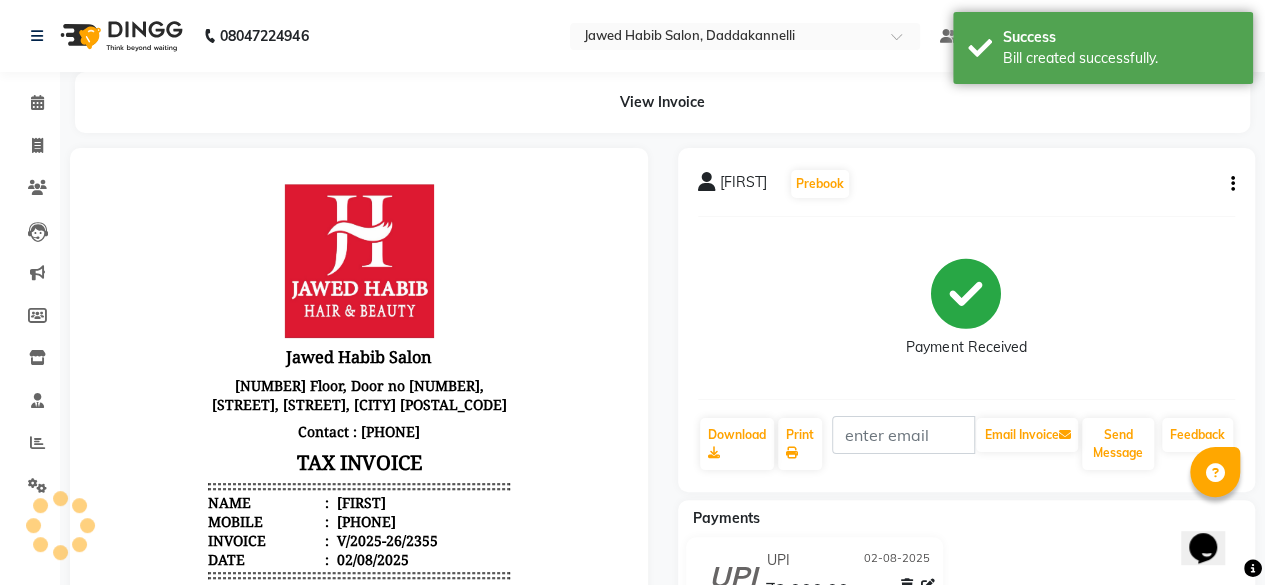 scroll, scrollTop: 0, scrollLeft: 0, axis: both 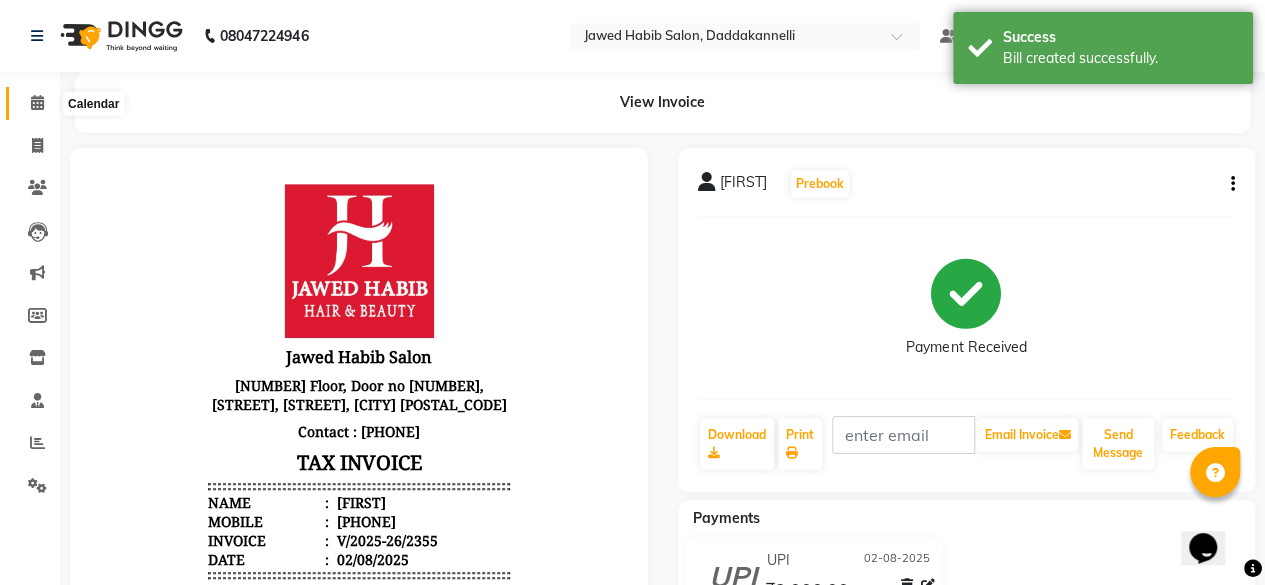 click 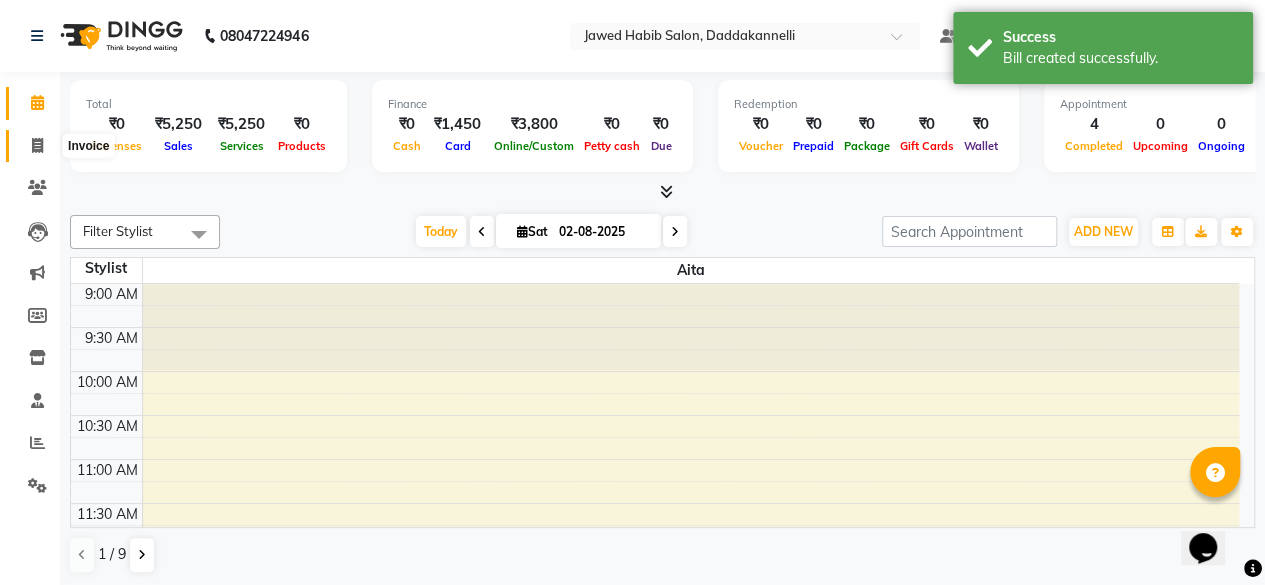 click 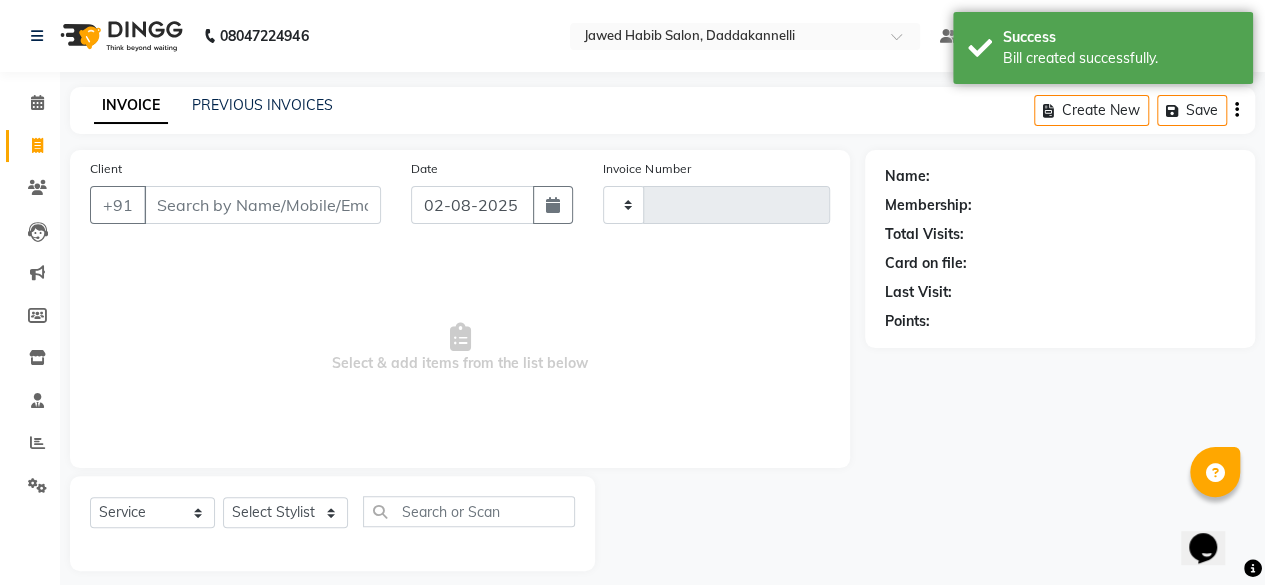 type on "2356" 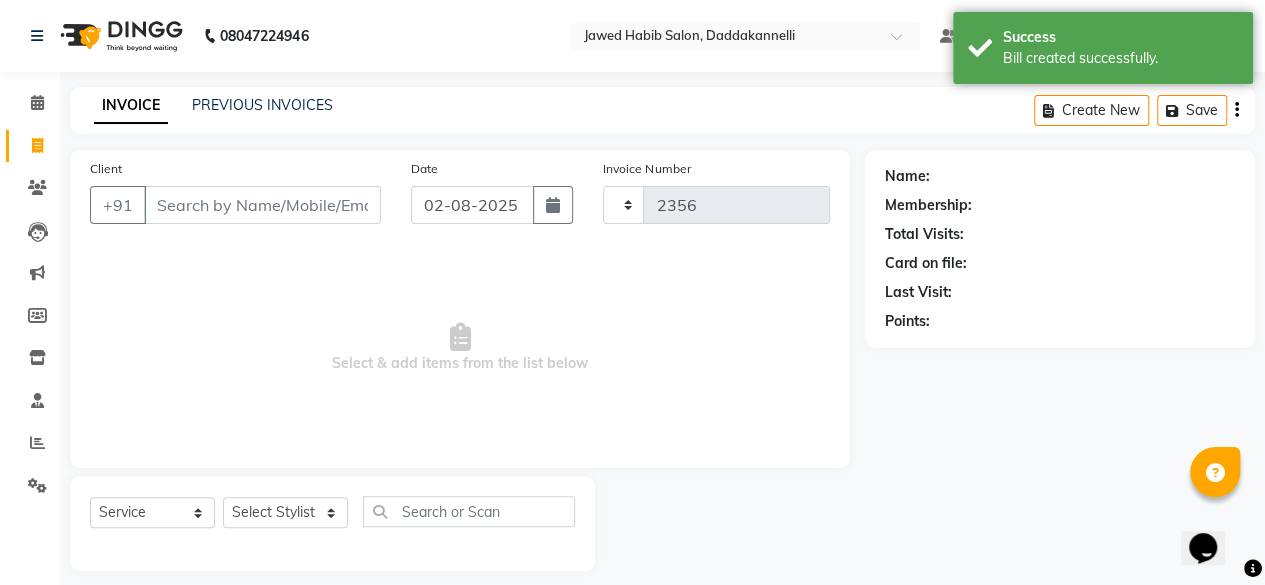 select on "6354" 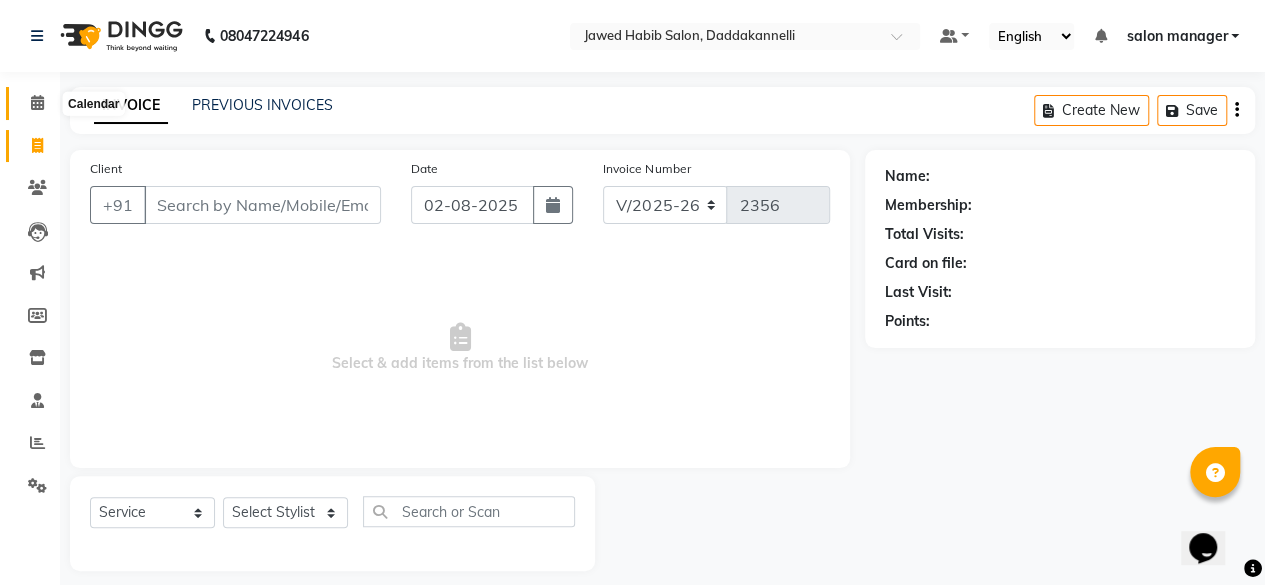 click 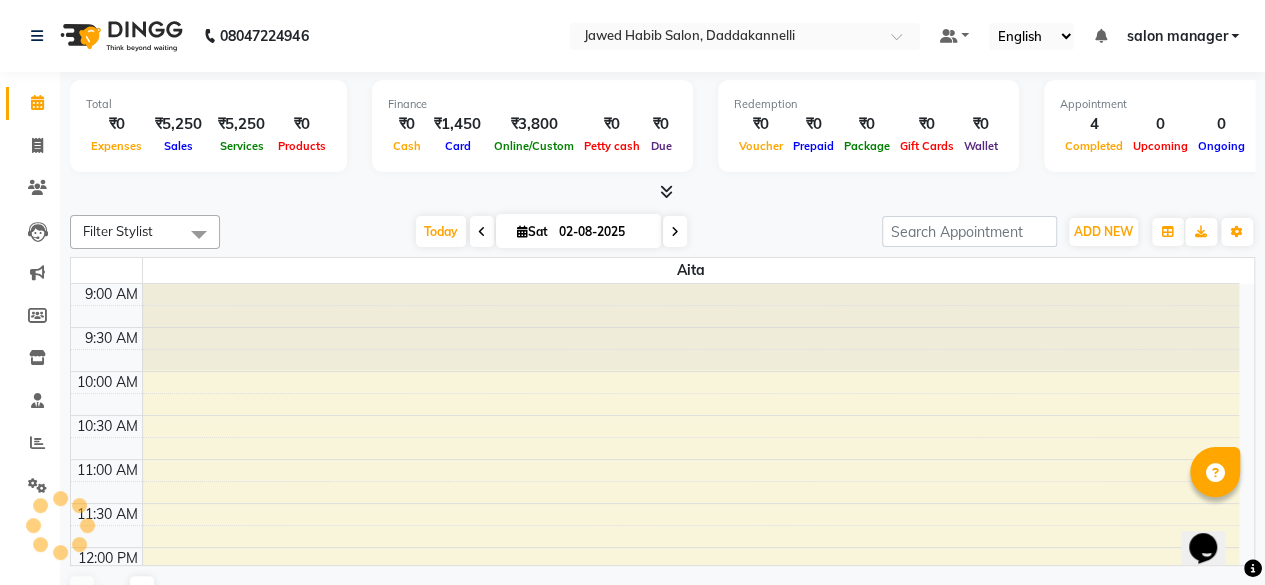 scroll, scrollTop: 0, scrollLeft: 0, axis: both 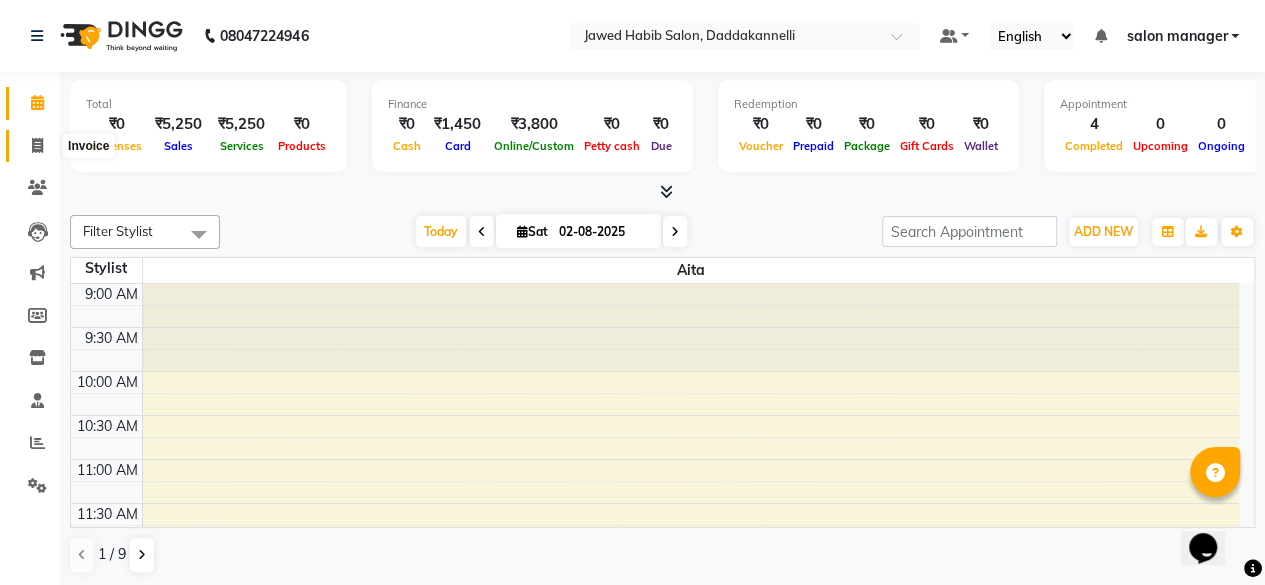 click 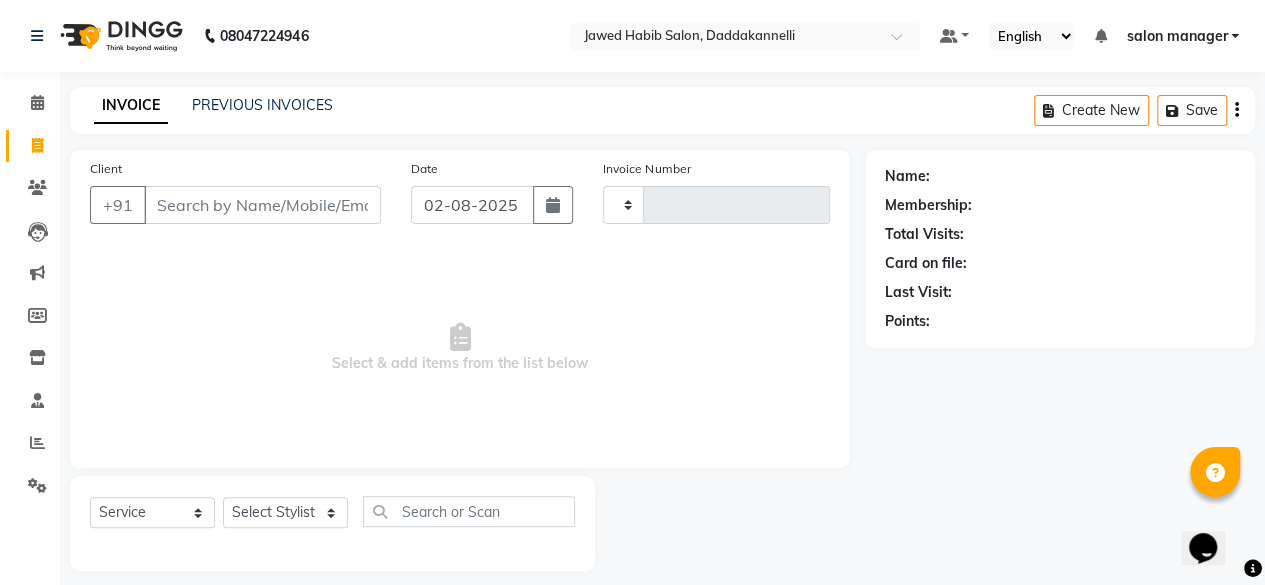 type on "2356" 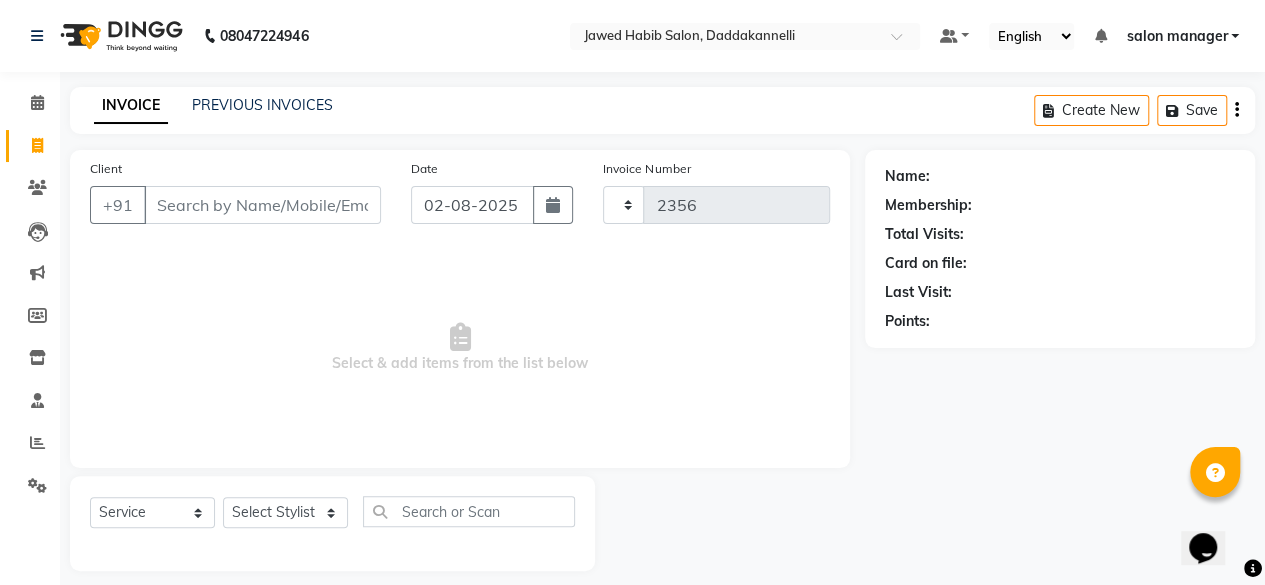 select on "6354" 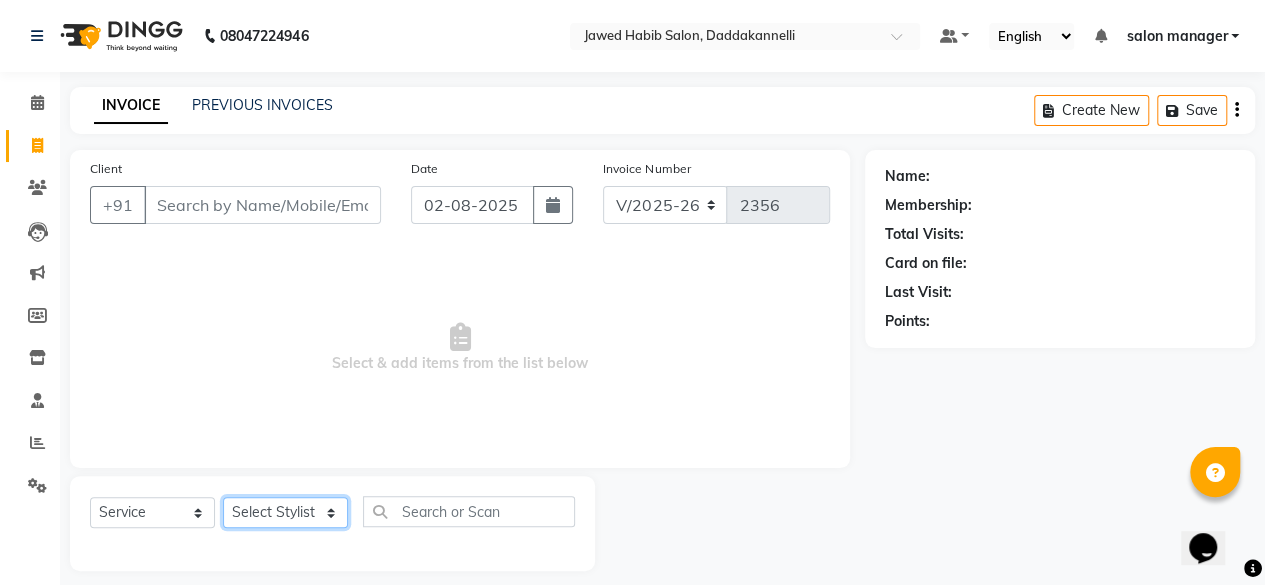 click on "Select Stylist" 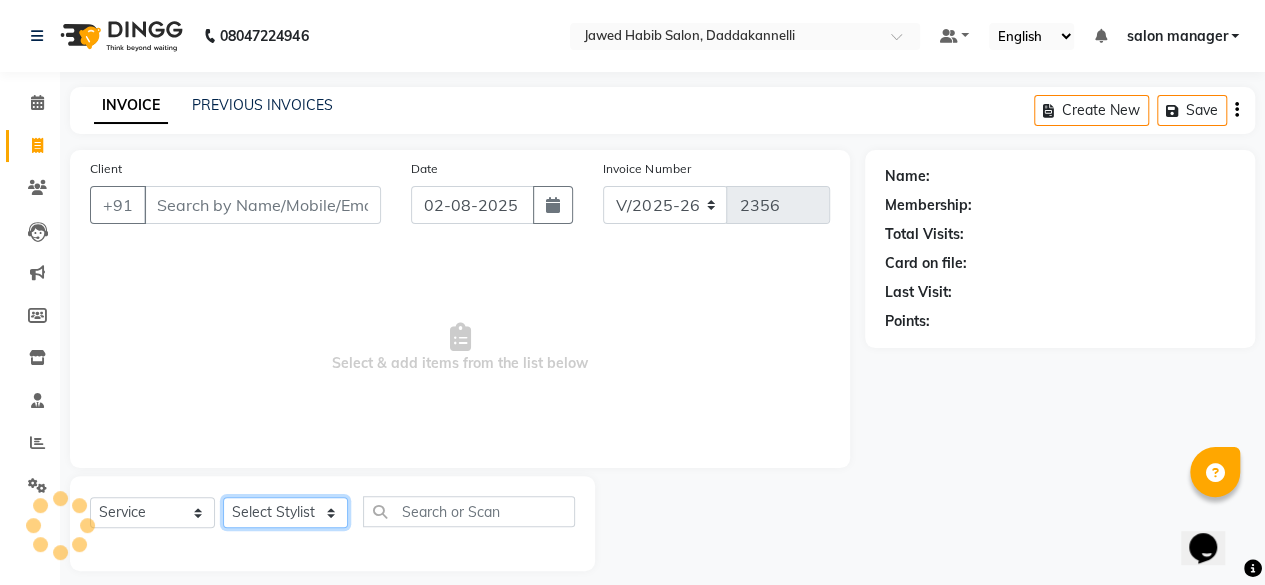 select on "66066" 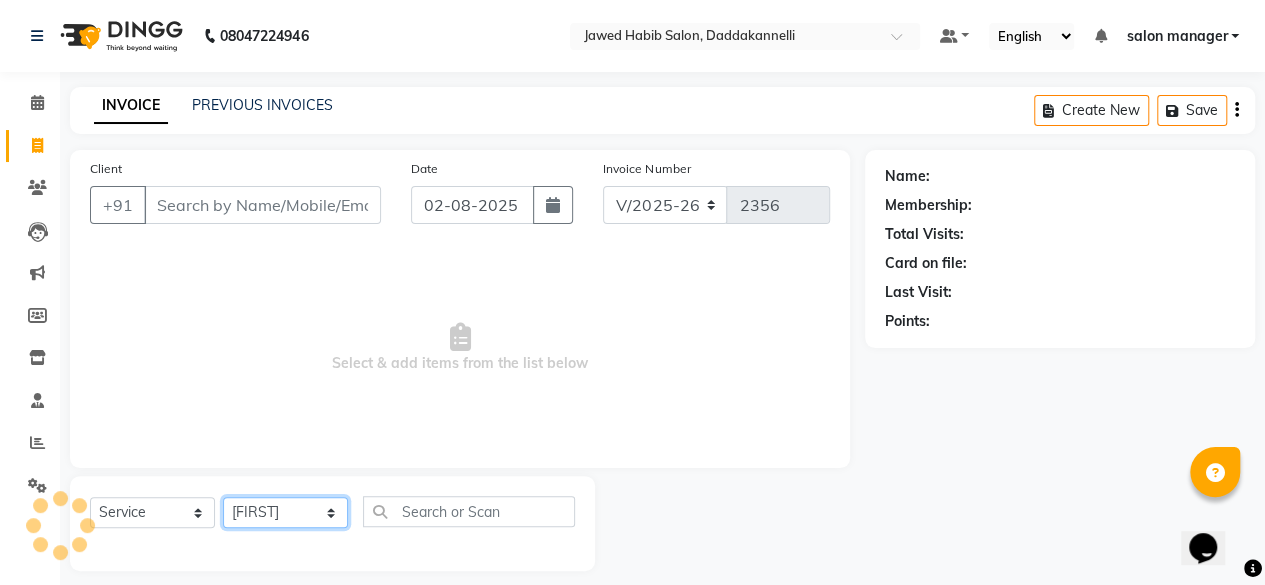 click on "Select Stylist [FIRST] [FIRST] [FIRST] [FIRST] [FIRST] [FIRST] [FIRST] [FIRST] [FIRST]" 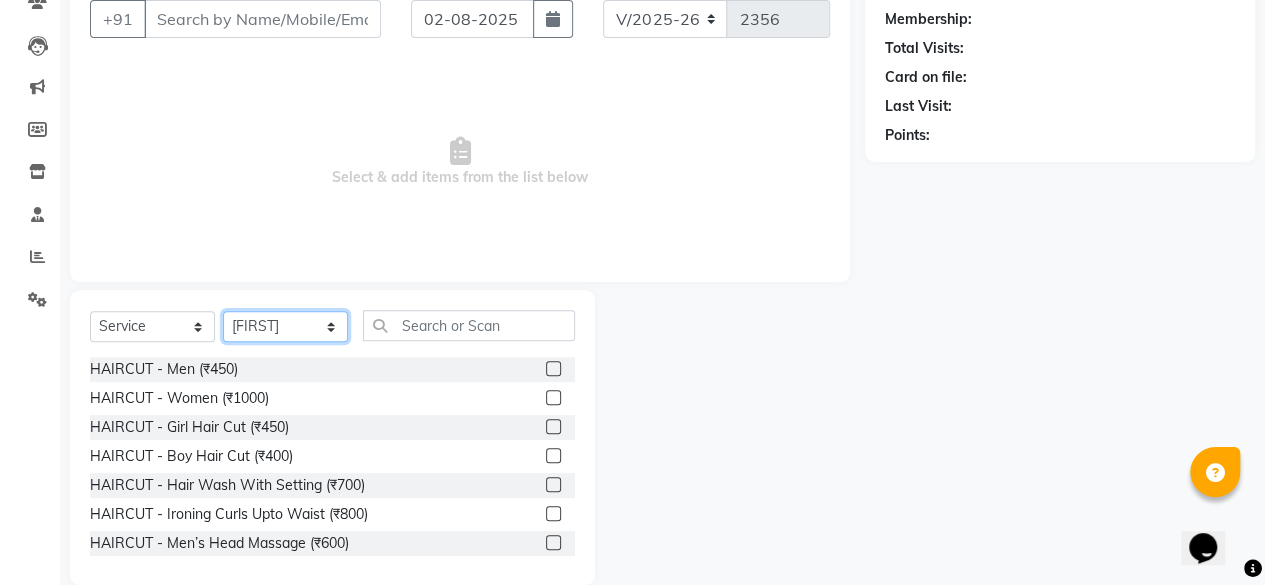 scroll, scrollTop: 200, scrollLeft: 0, axis: vertical 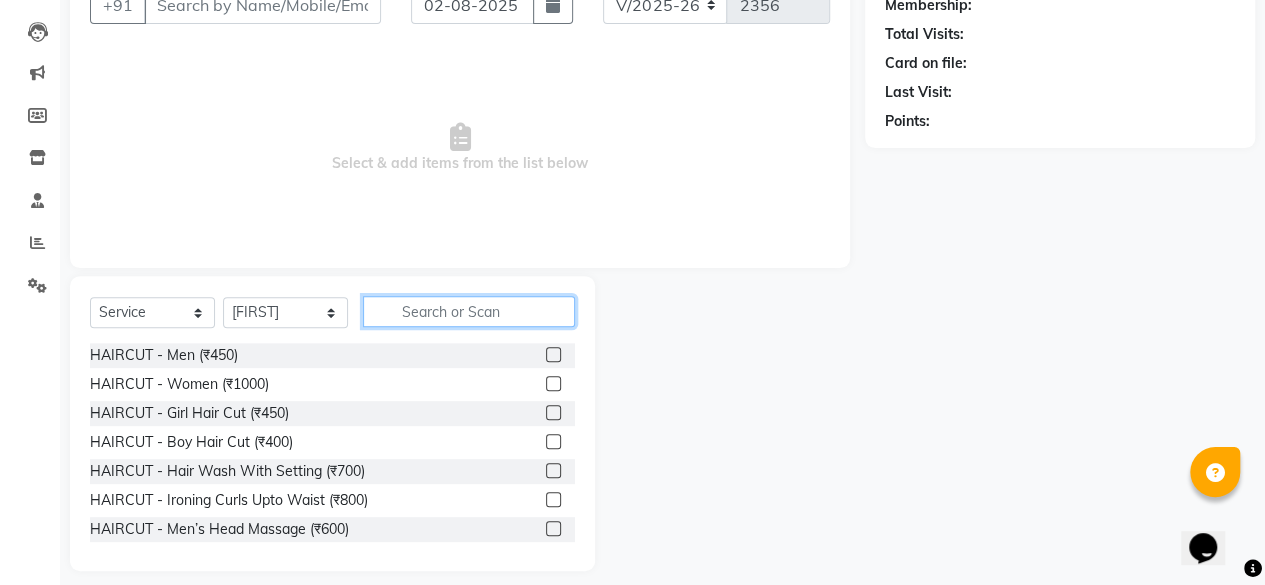 click 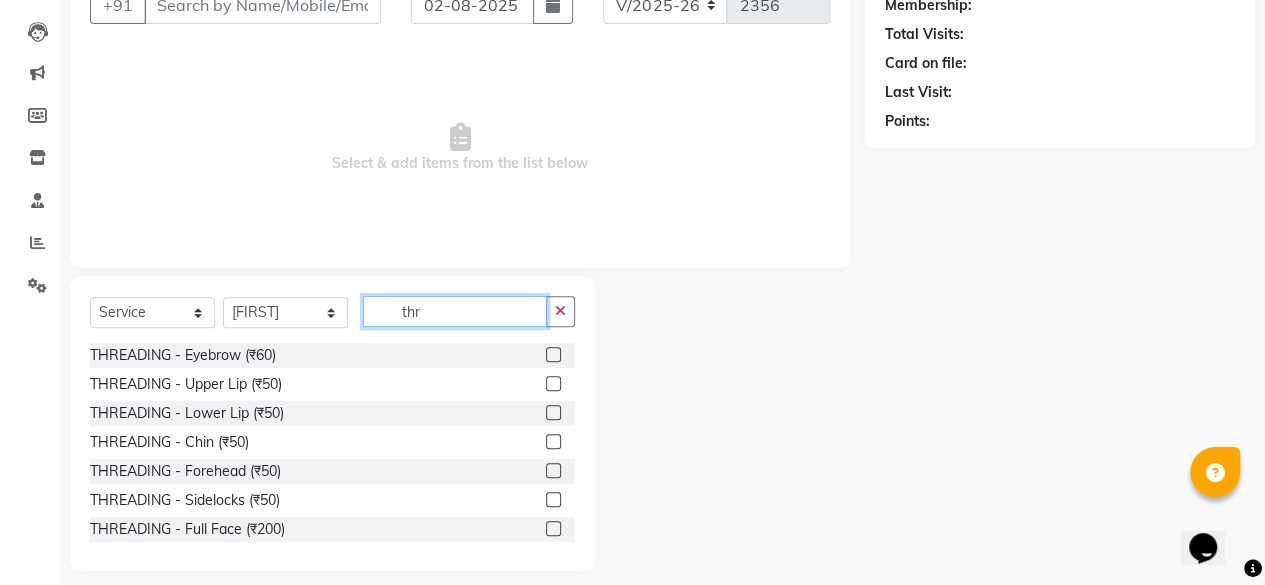 type on "thr" 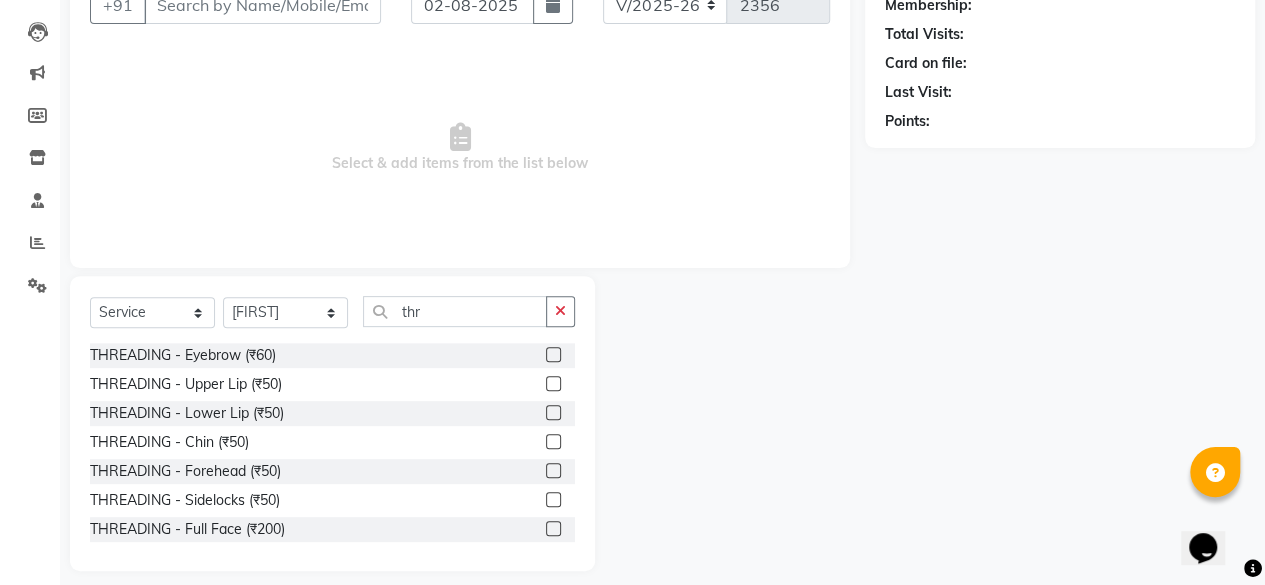 click 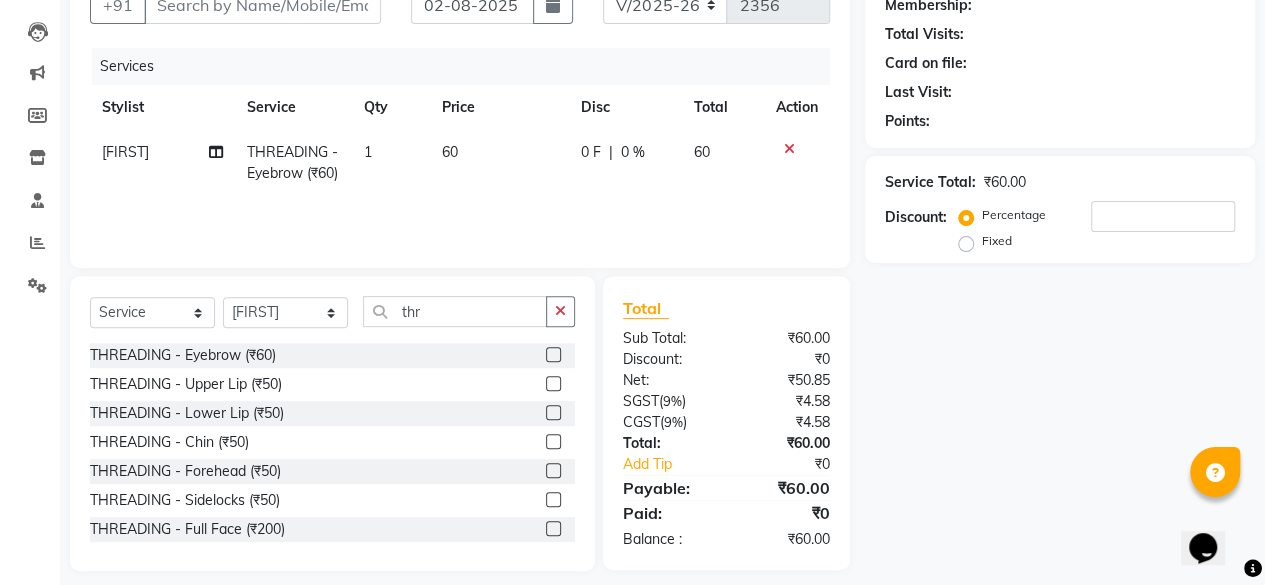 checkbox on "false" 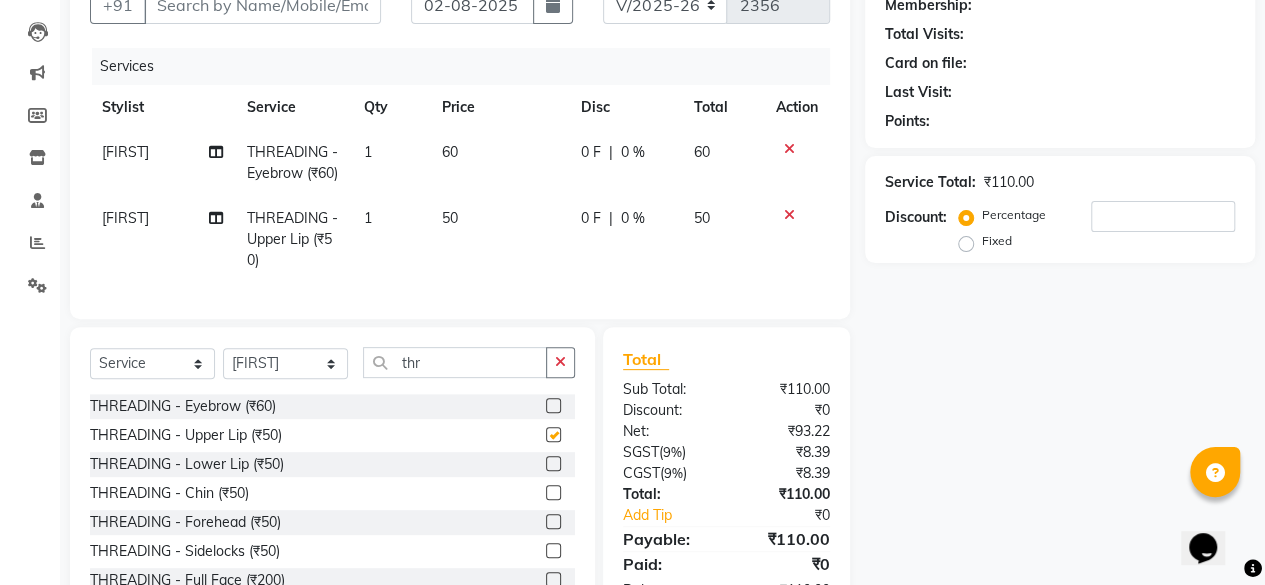 checkbox on "false" 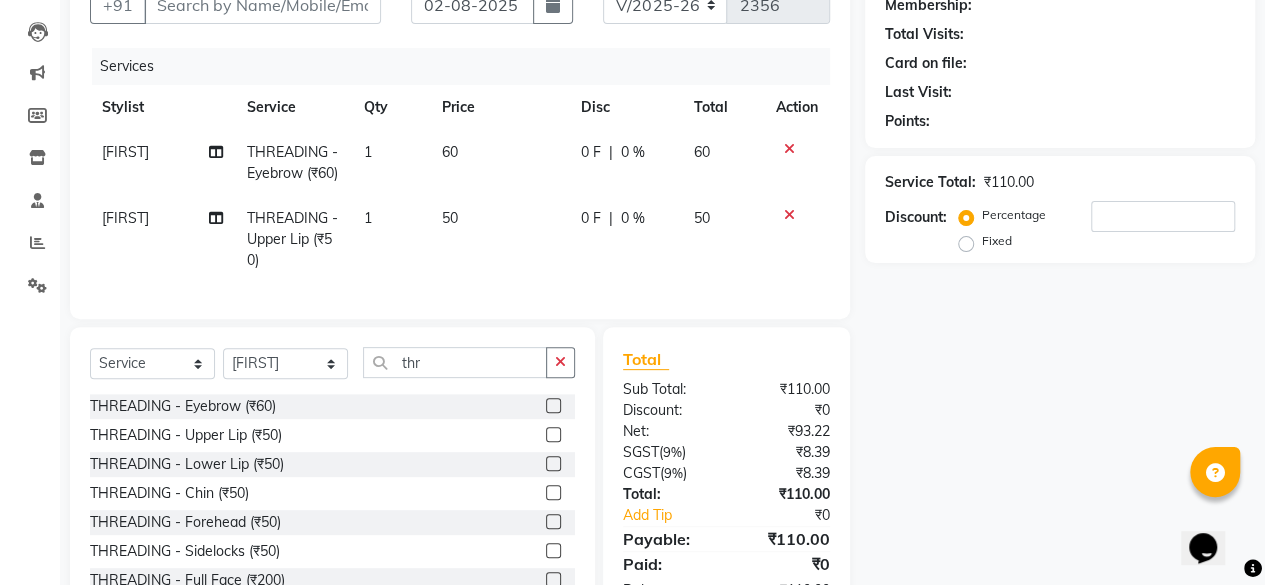 click 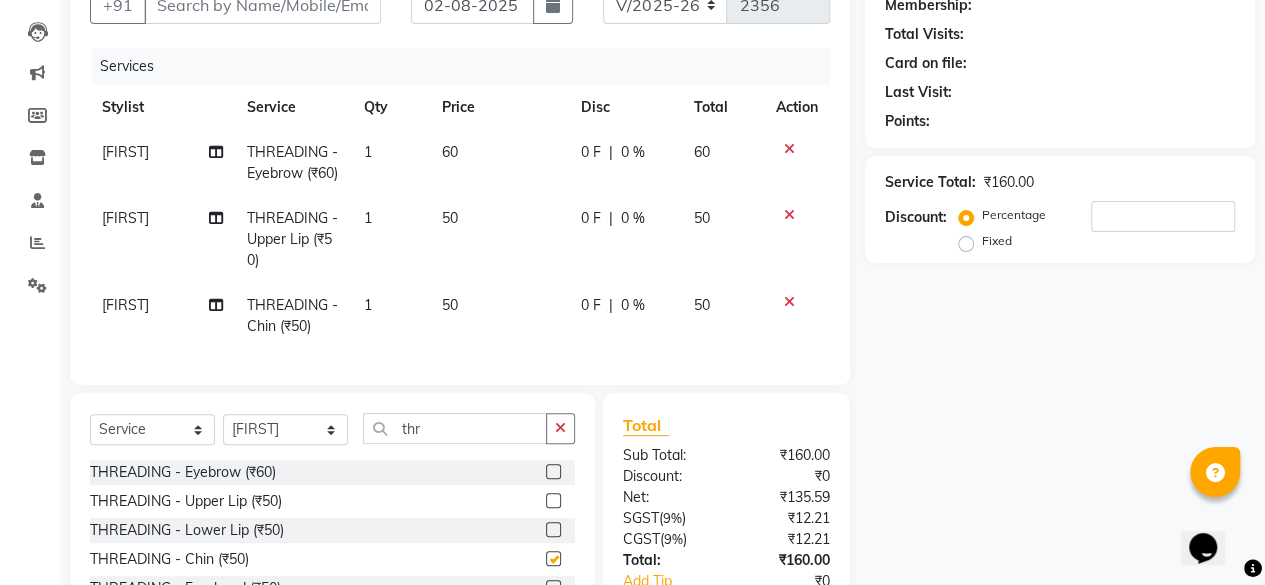 checkbox on "false" 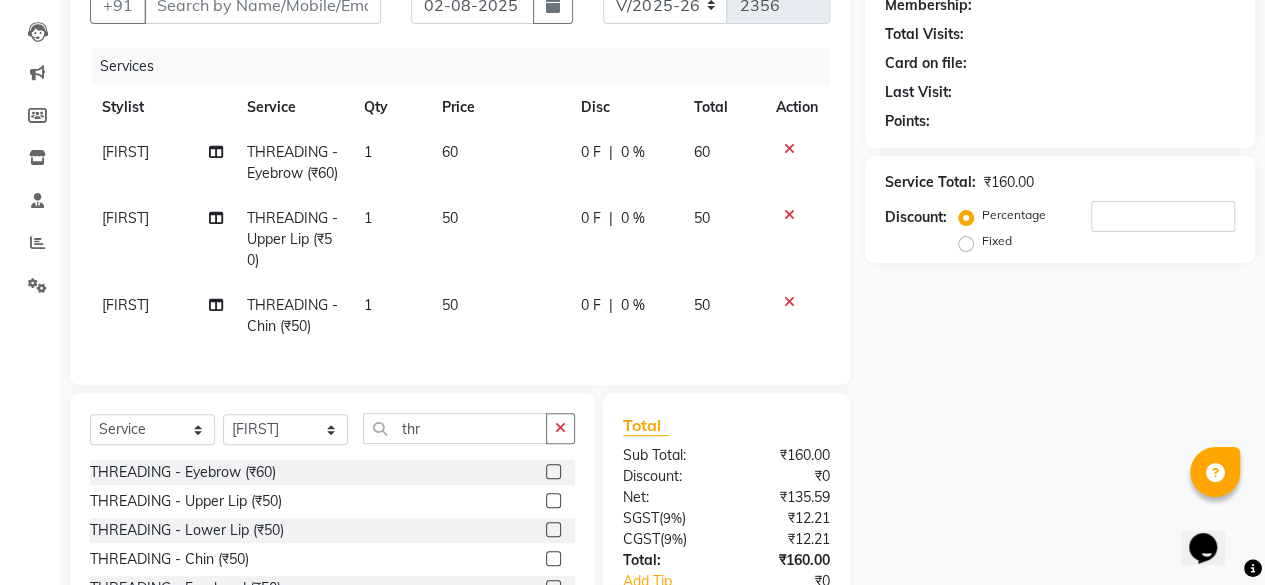 scroll, scrollTop: 0, scrollLeft: 0, axis: both 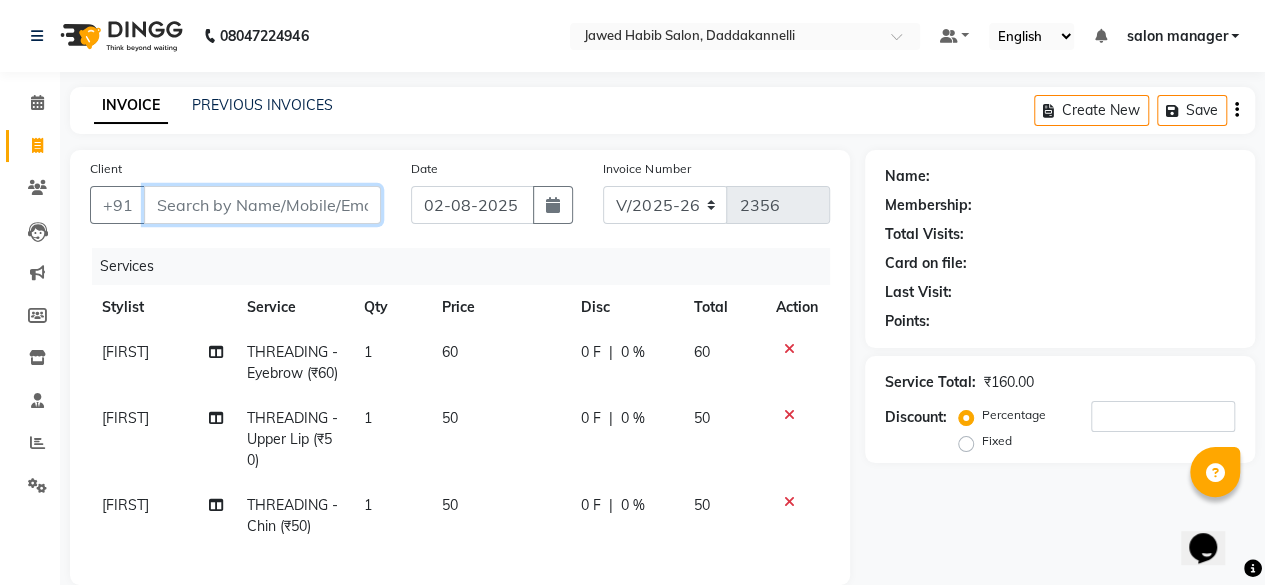 click on "Client" at bounding box center (262, 205) 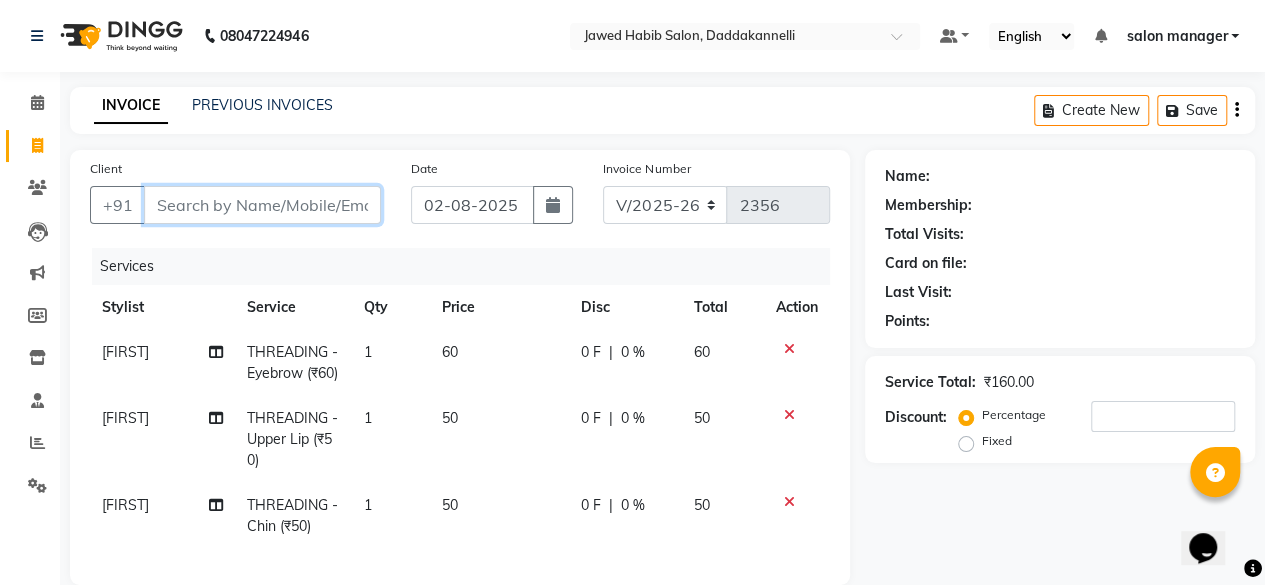 type on "9" 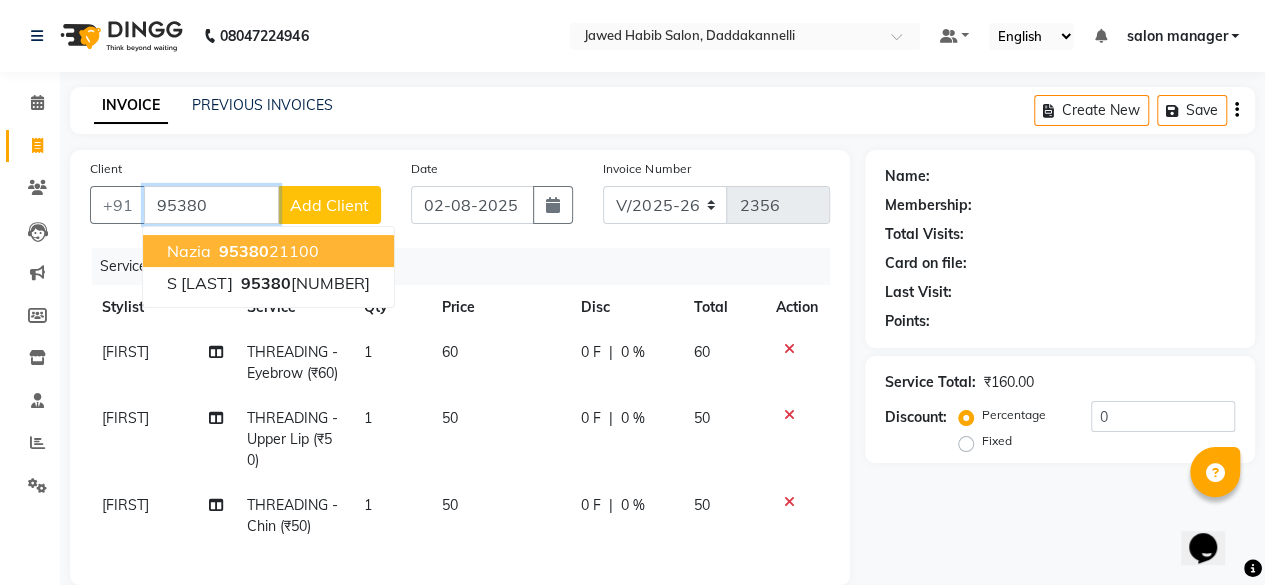 click on "[PHONE]" at bounding box center (267, 251) 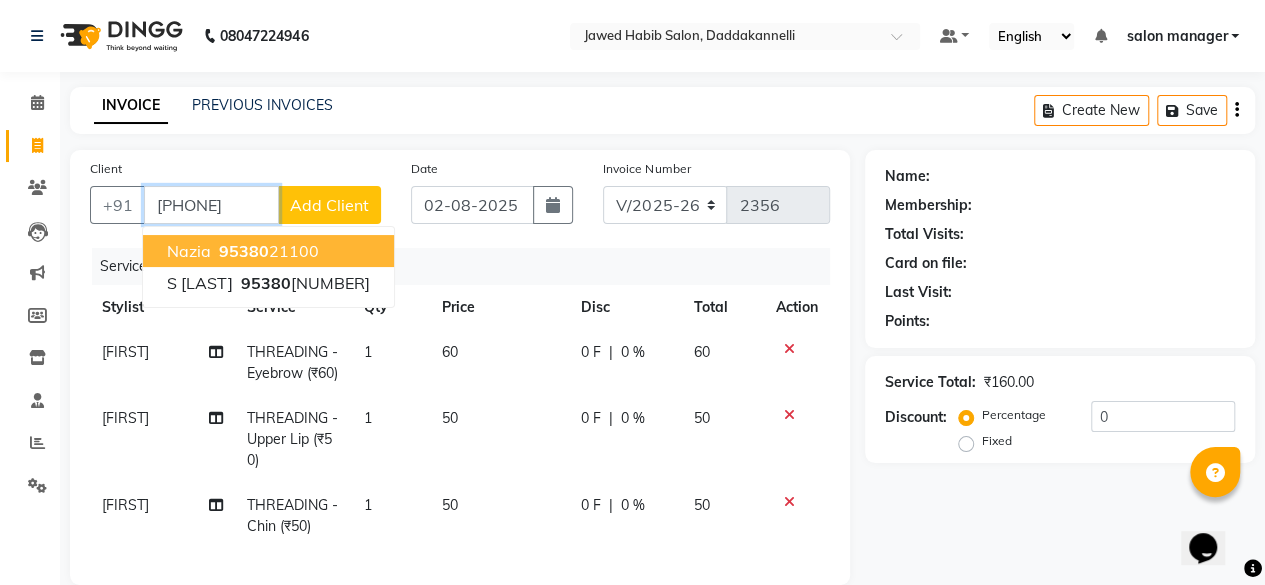 type on "[PHONE]" 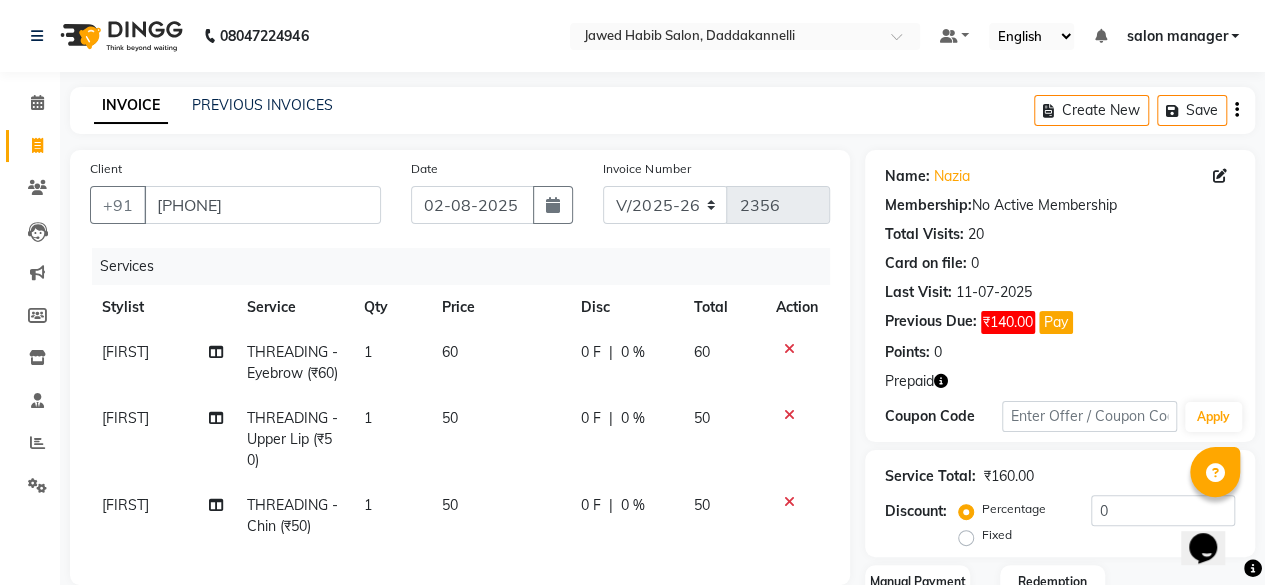 scroll, scrollTop: 200, scrollLeft: 0, axis: vertical 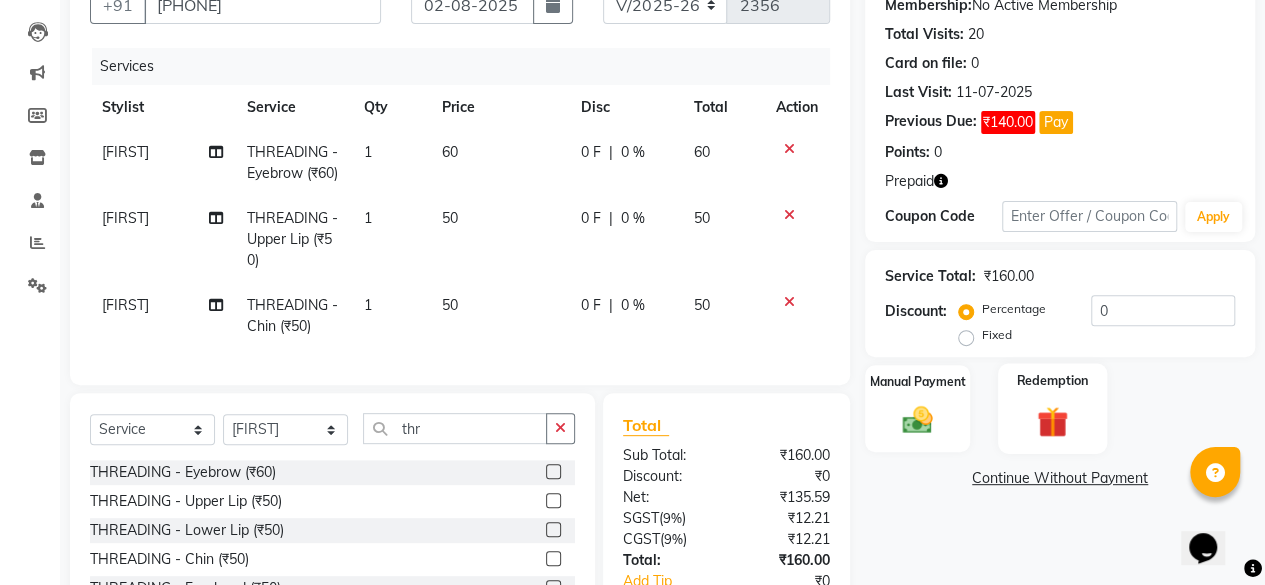 click 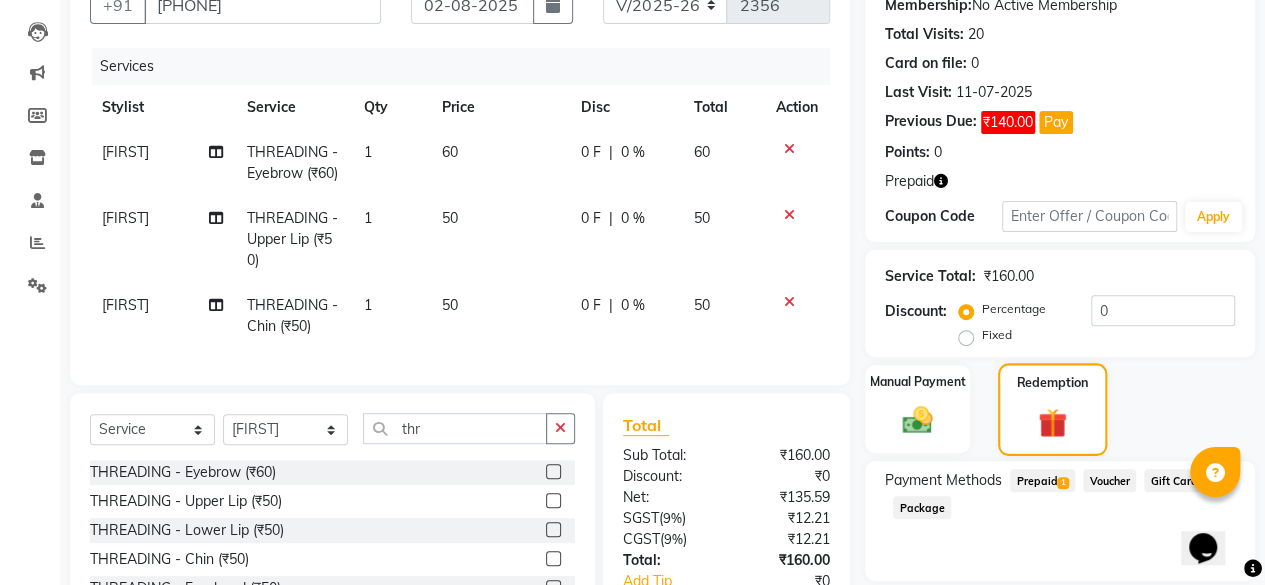 scroll, scrollTop: 368, scrollLeft: 0, axis: vertical 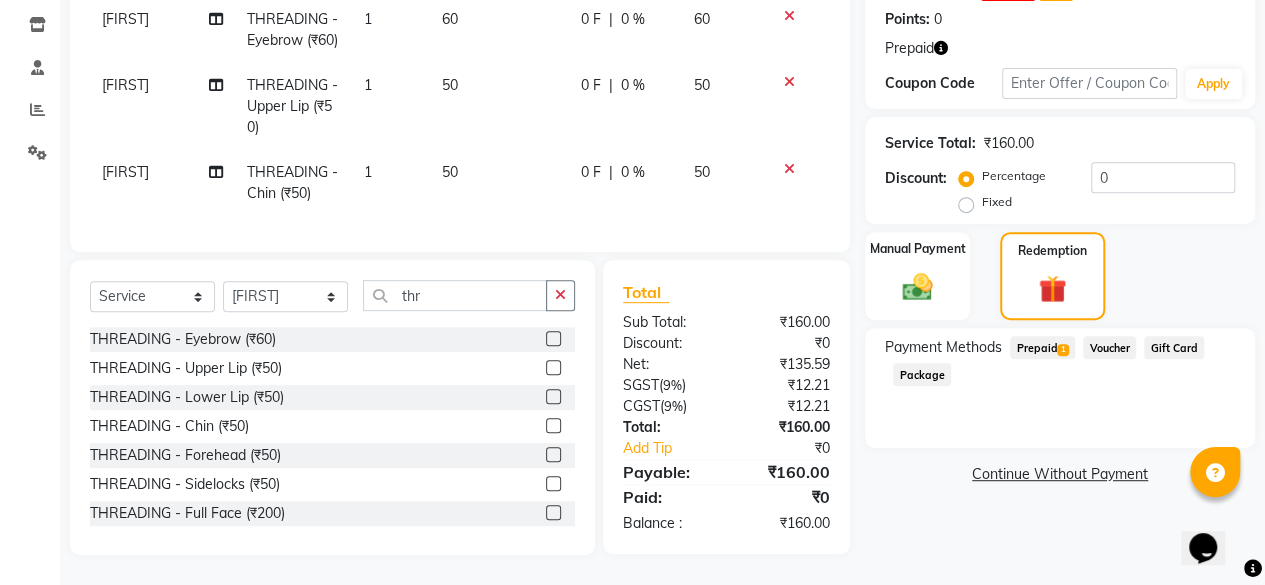 click on "1" 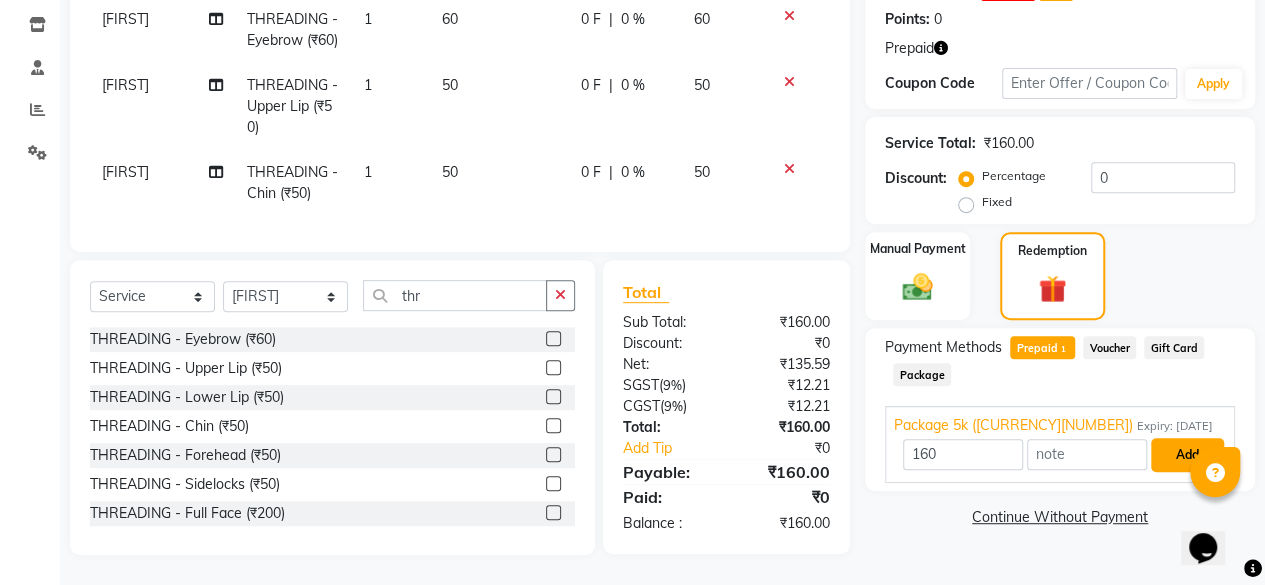 click on "Add" at bounding box center [1187, 455] 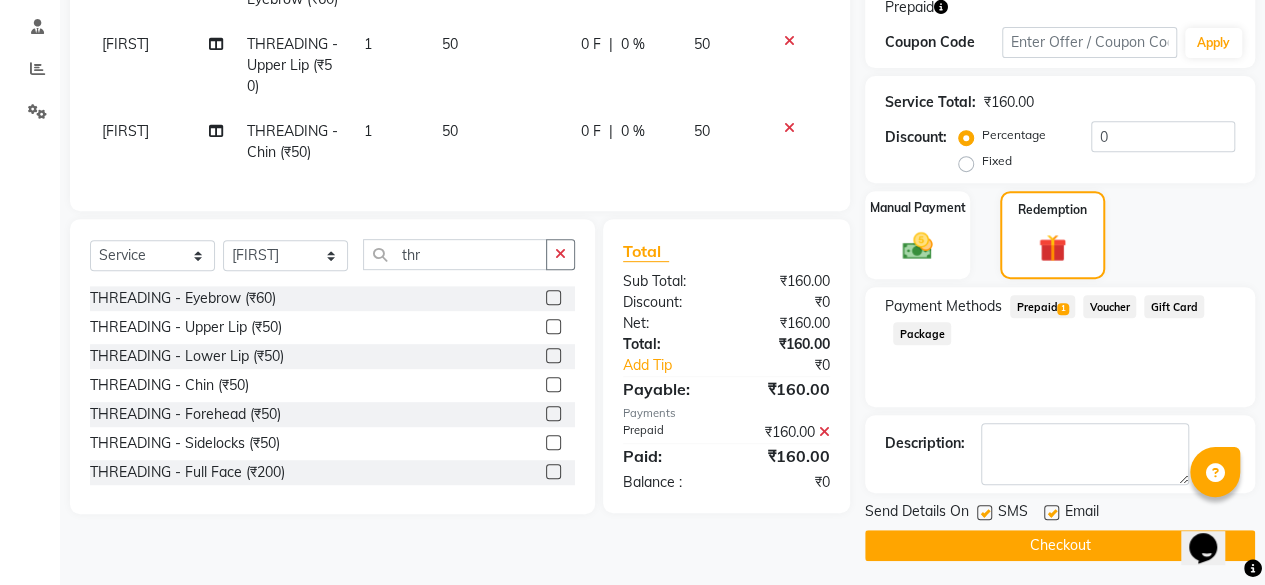 scroll, scrollTop: 378, scrollLeft: 0, axis: vertical 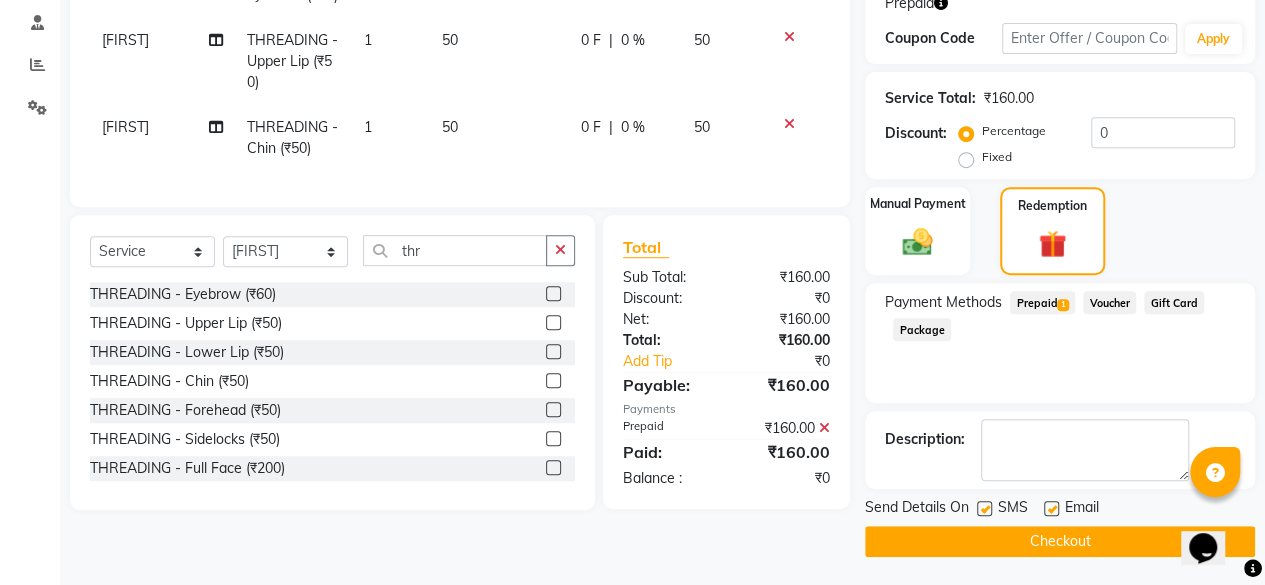 click 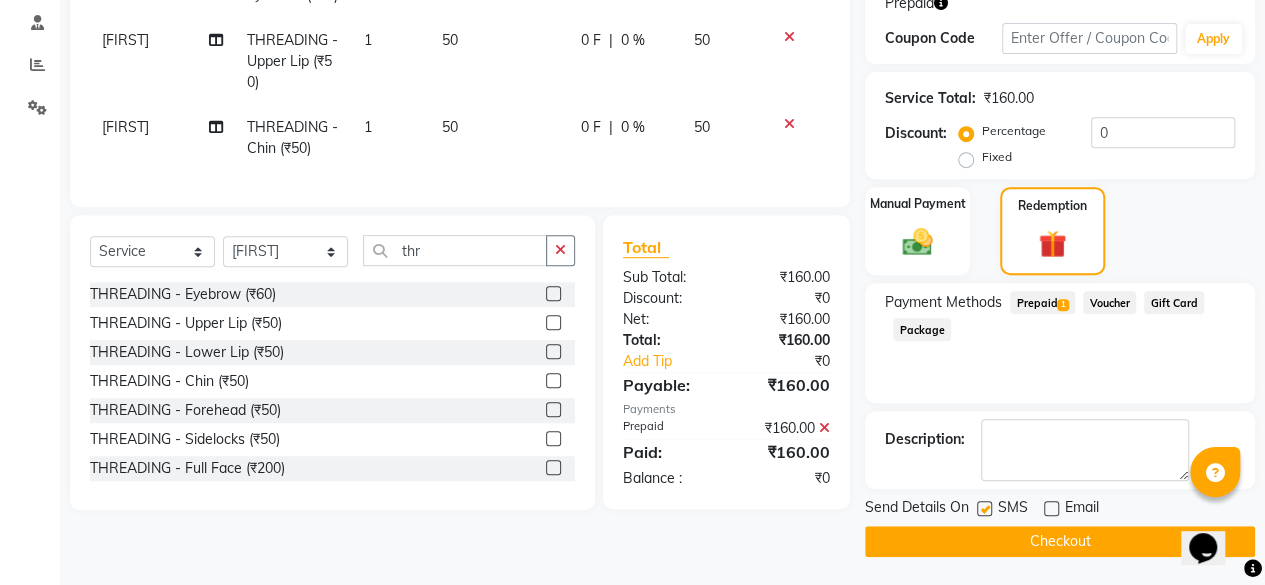 click on "Checkout" 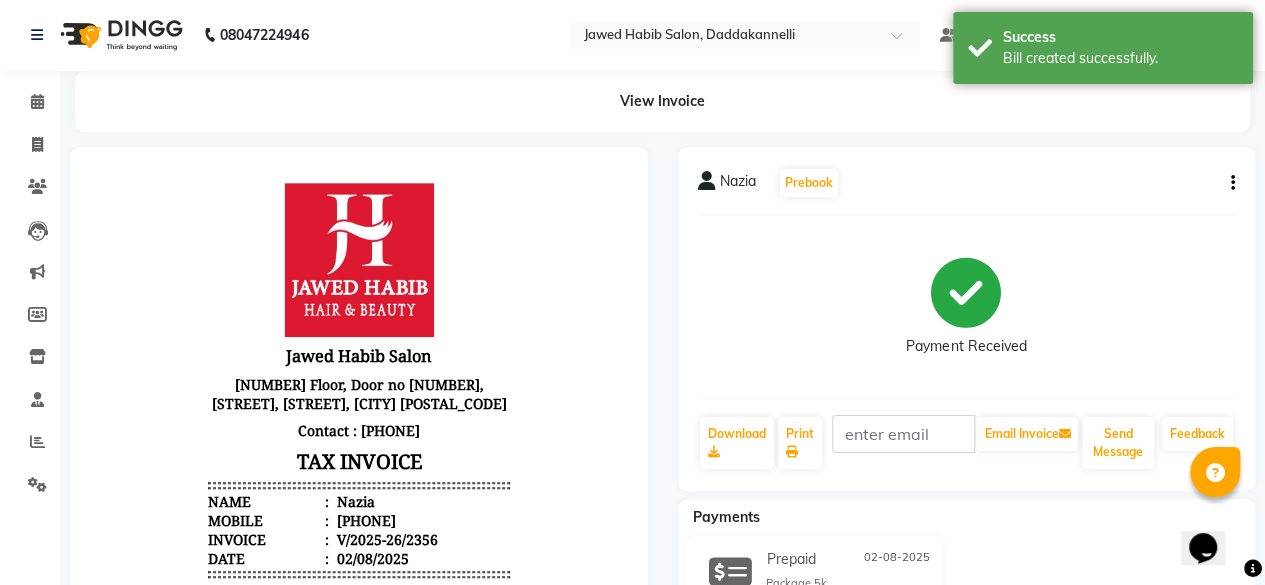 scroll, scrollTop: 0, scrollLeft: 0, axis: both 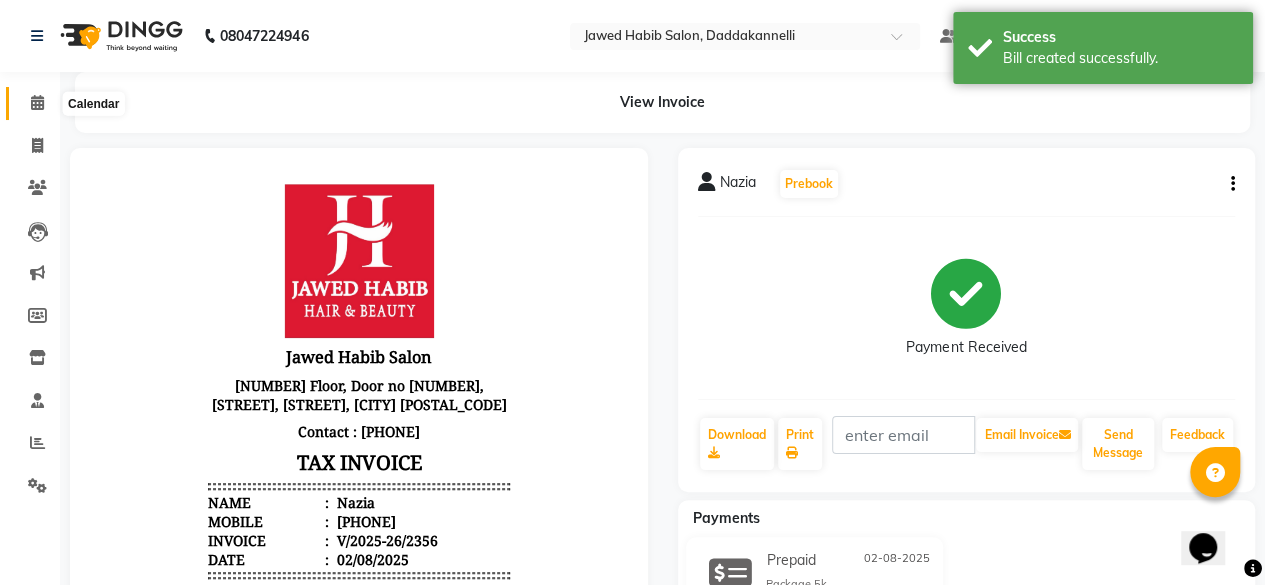 click 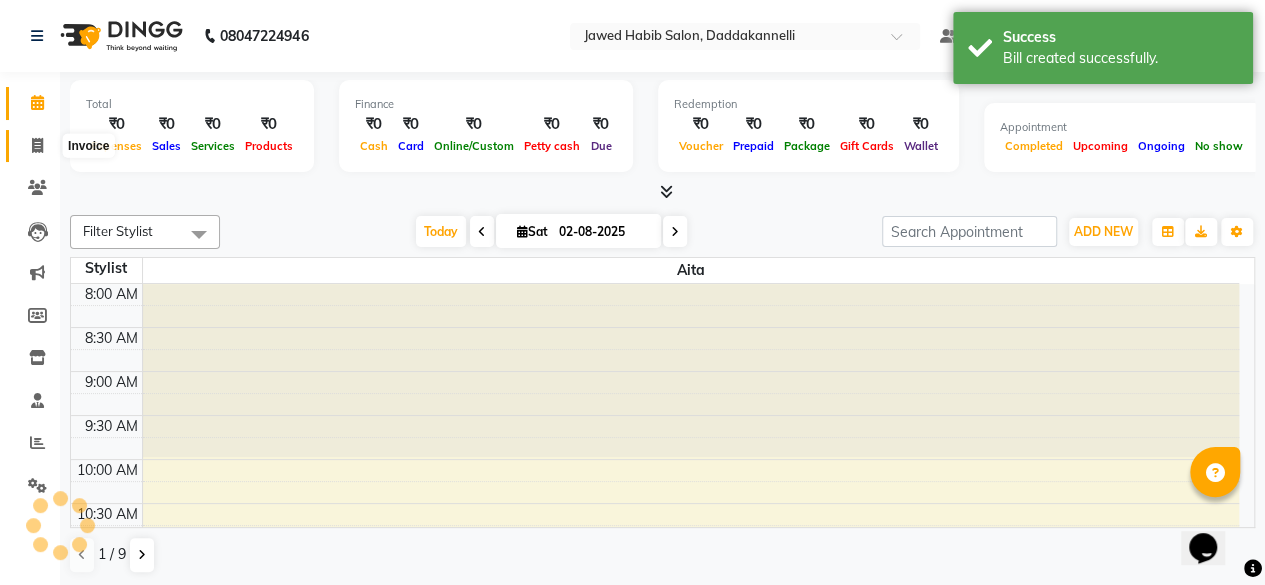 click 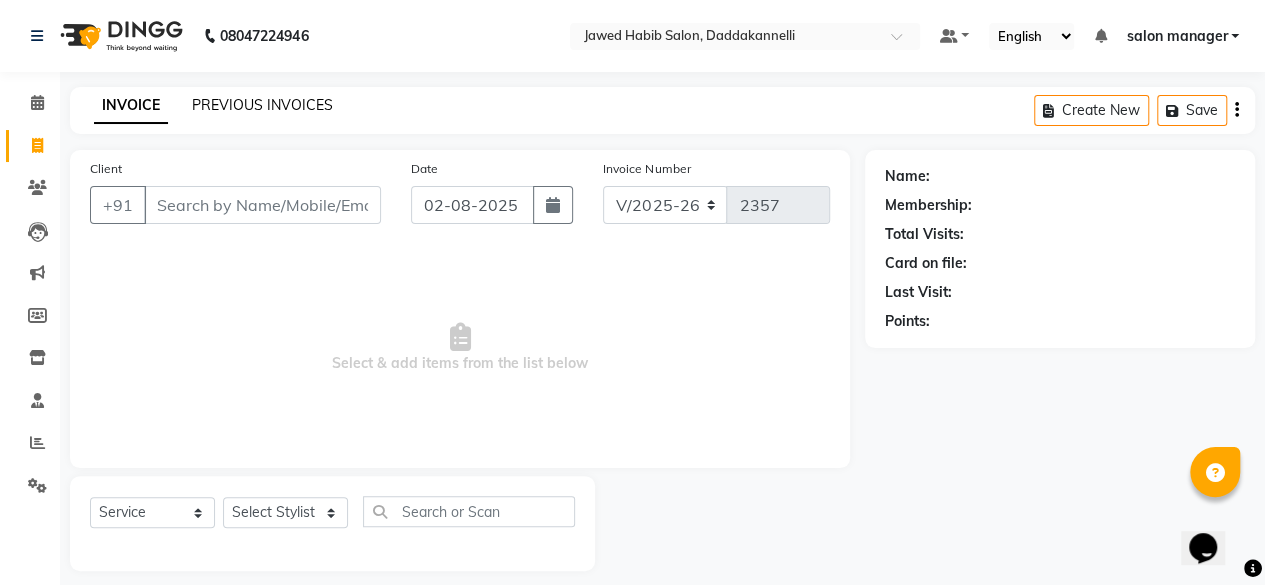 click on "PREVIOUS INVOICES" 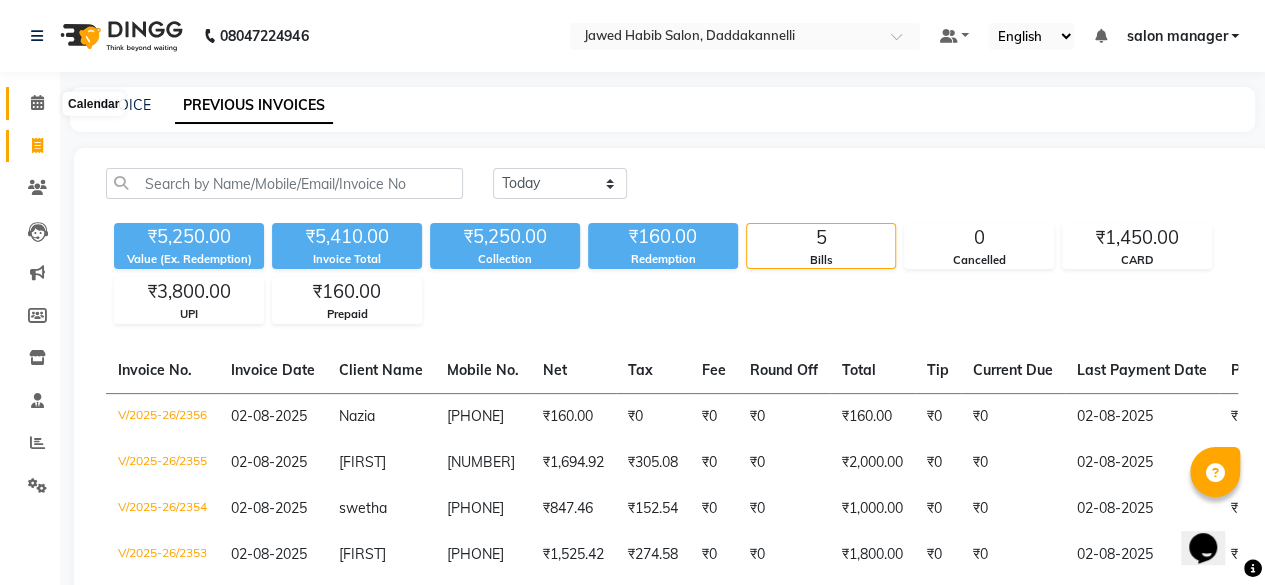 click 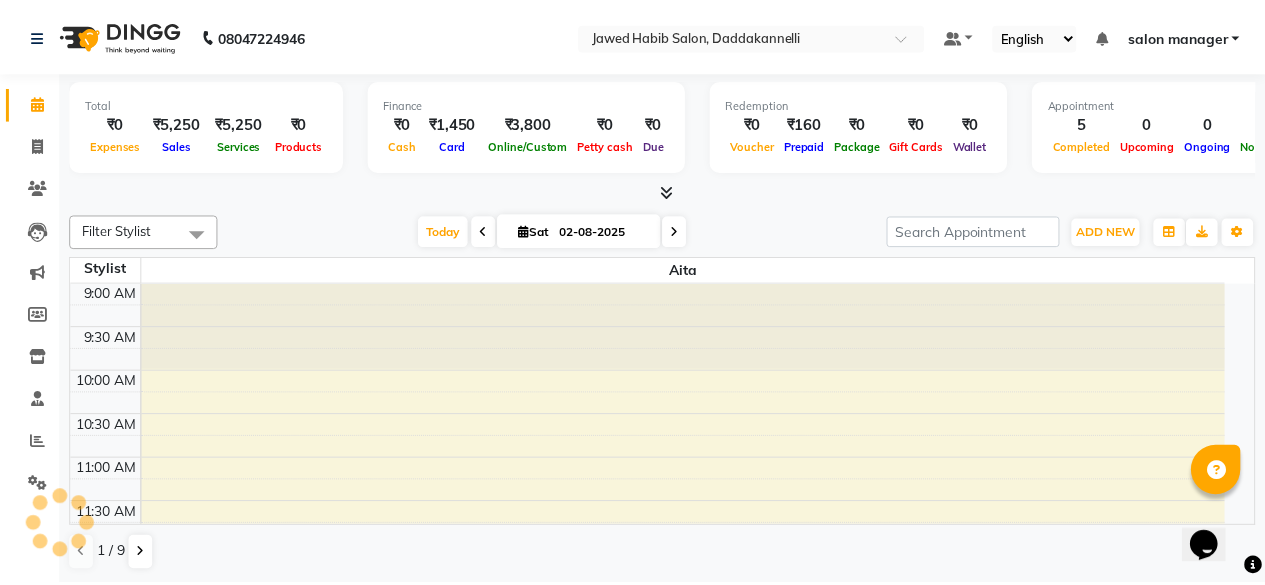 scroll, scrollTop: 0, scrollLeft: 0, axis: both 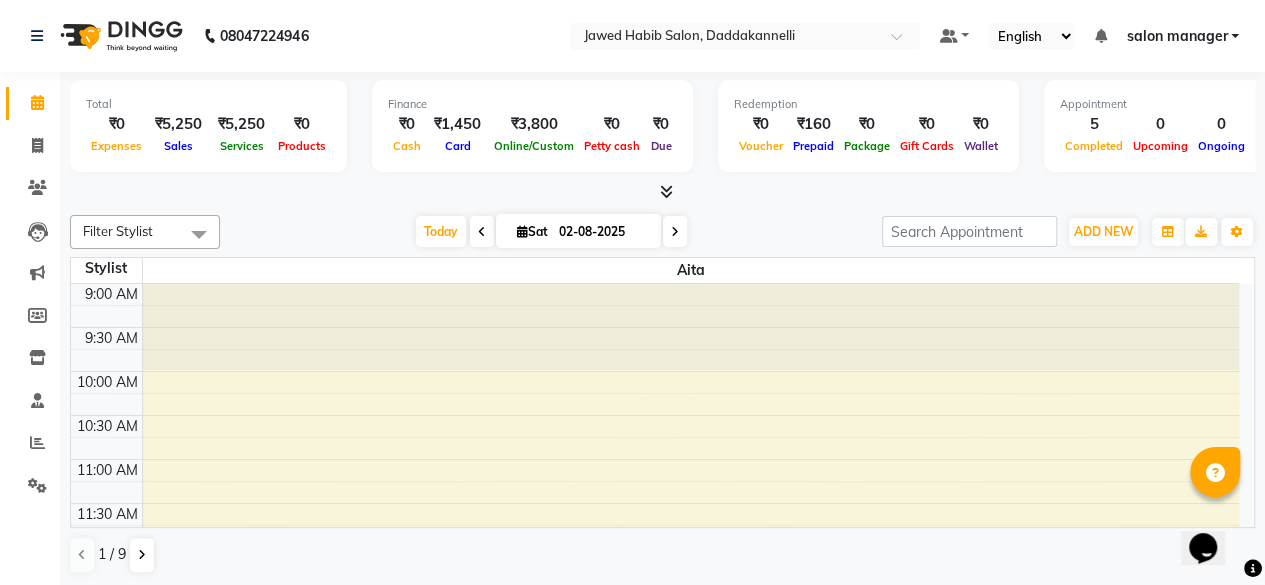 click at bounding box center [666, 191] 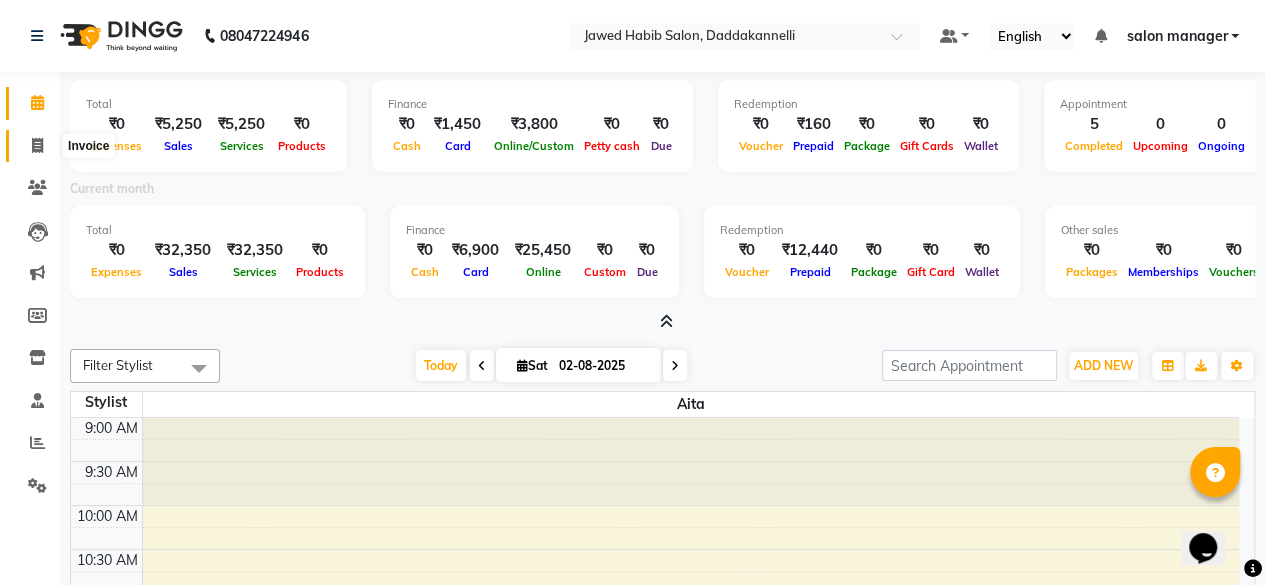 click 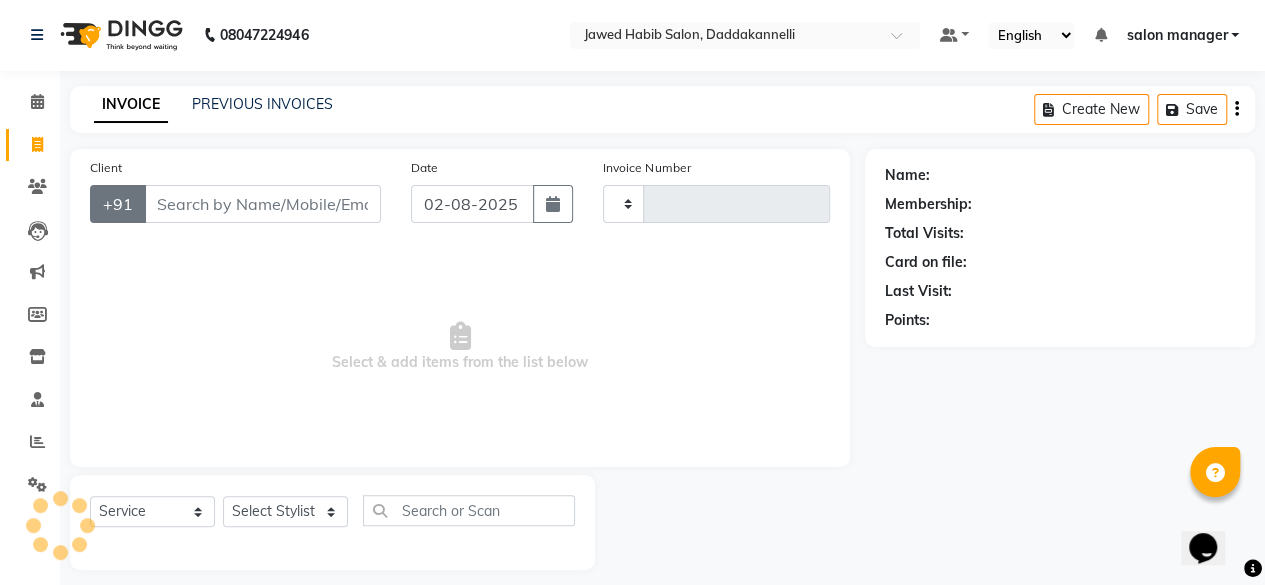 scroll, scrollTop: 5, scrollLeft: 0, axis: vertical 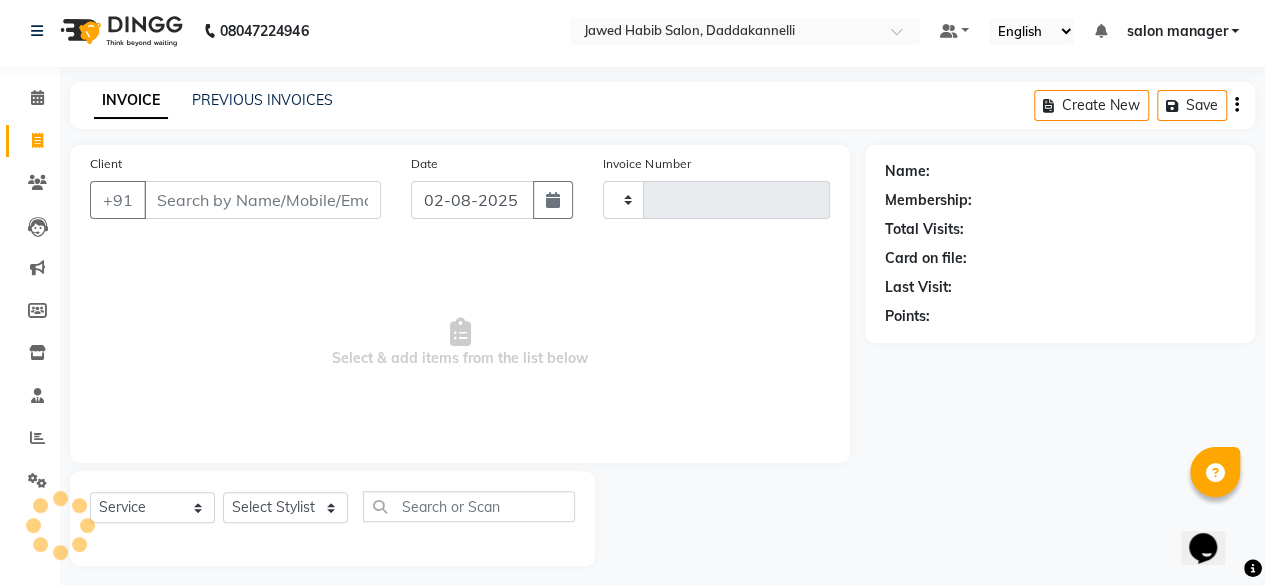 type on "2357" 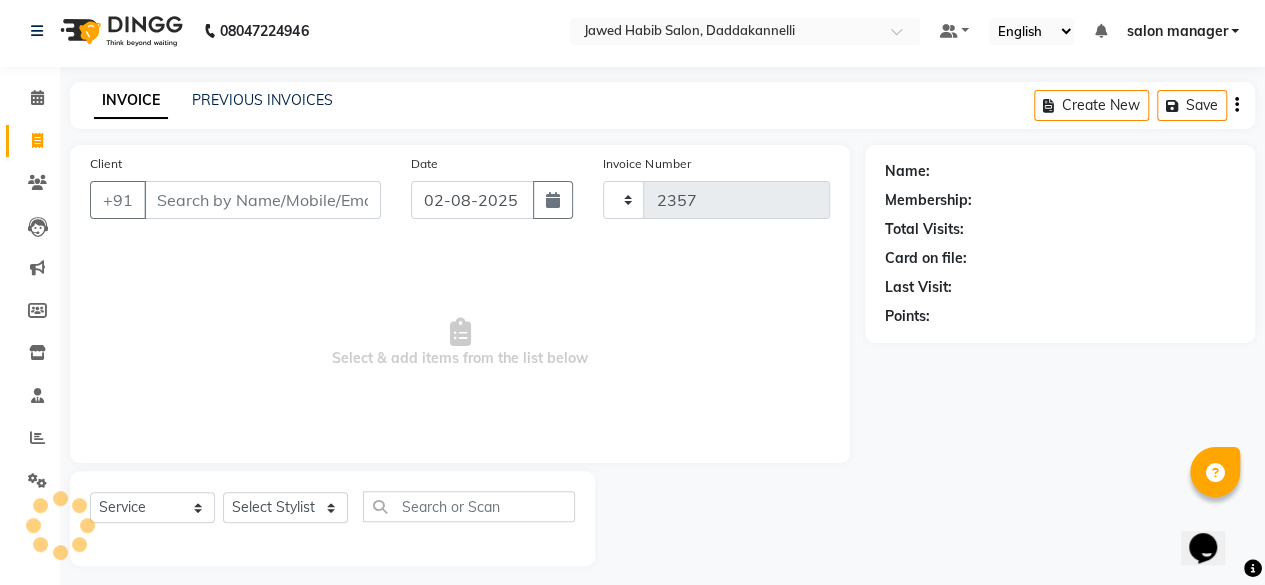 select on "6354" 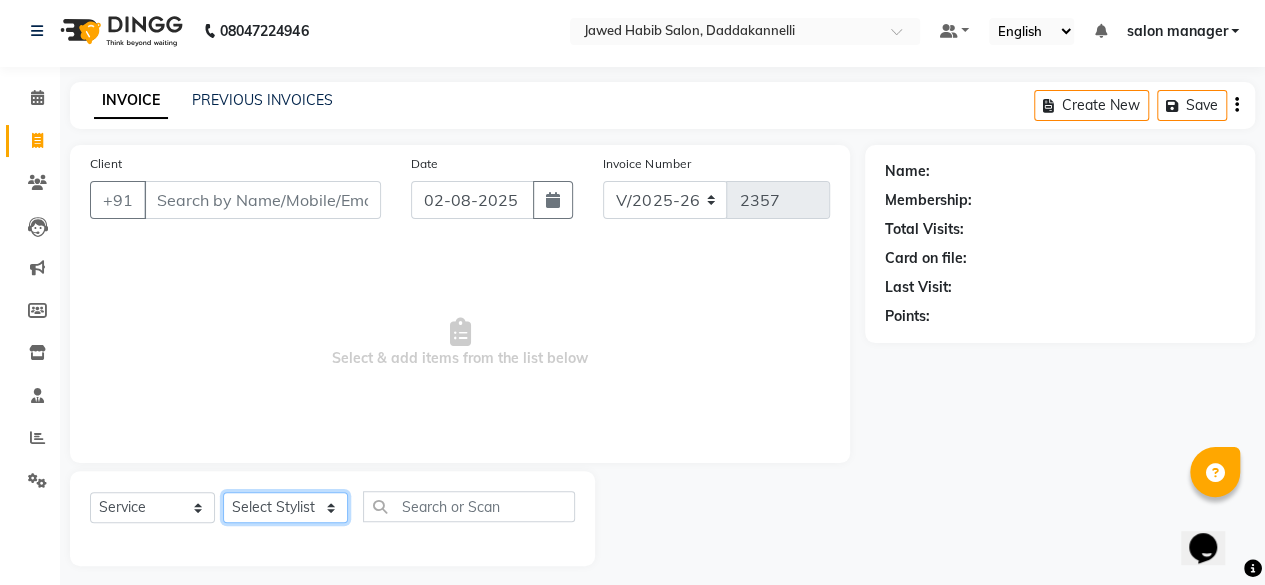 click on "Select Stylist [FIRST] [FIRST] [FIRST] [FIRST] [FIRST] [FIRST] [FIRST] [FIRST] [FIRST]" 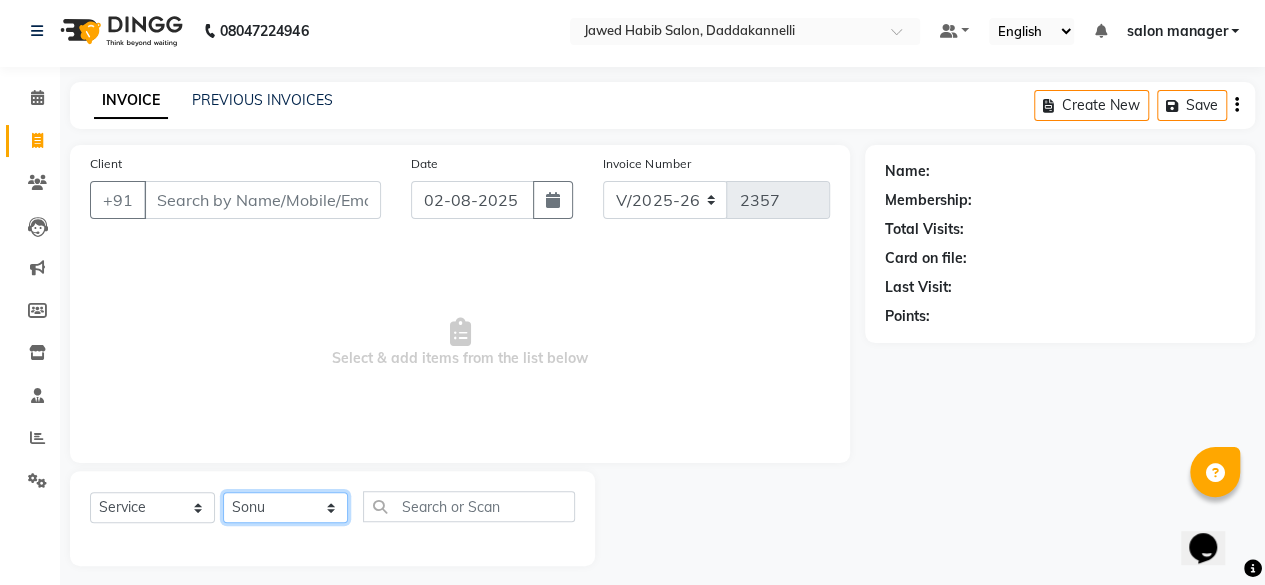 click on "Select Stylist [FIRST] [FIRST] [FIRST] [FIRST] [FIRST] [FIRST] [FIRST] [FIRST] [FIRST]" 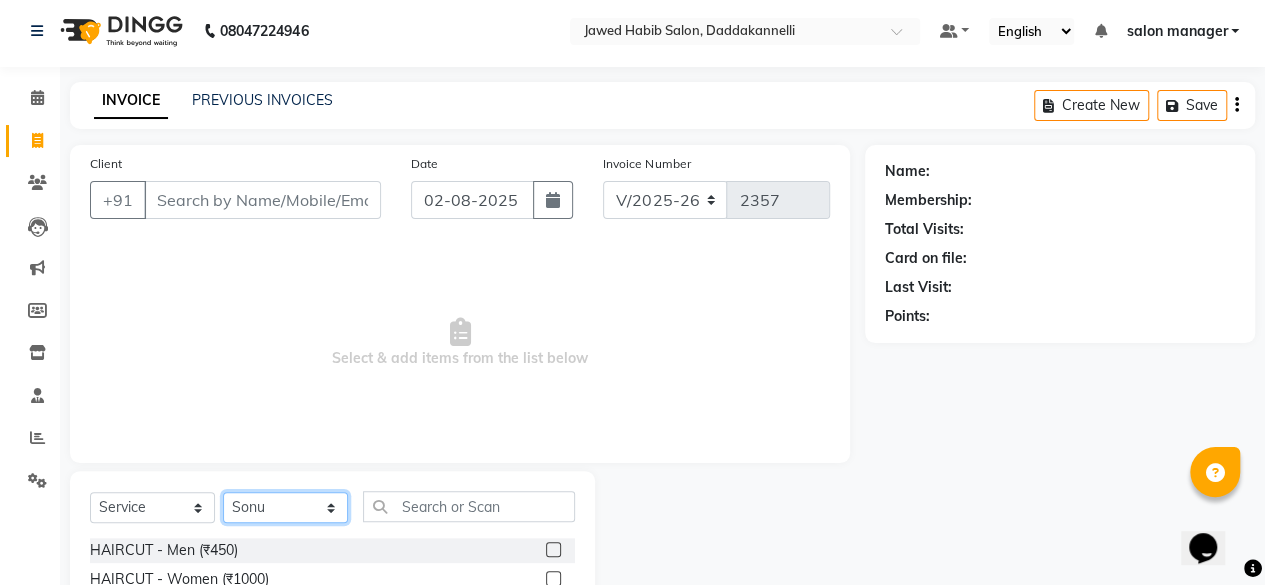 scroll, scrollTop: 205, scrollLeft: 0, axis: vertical 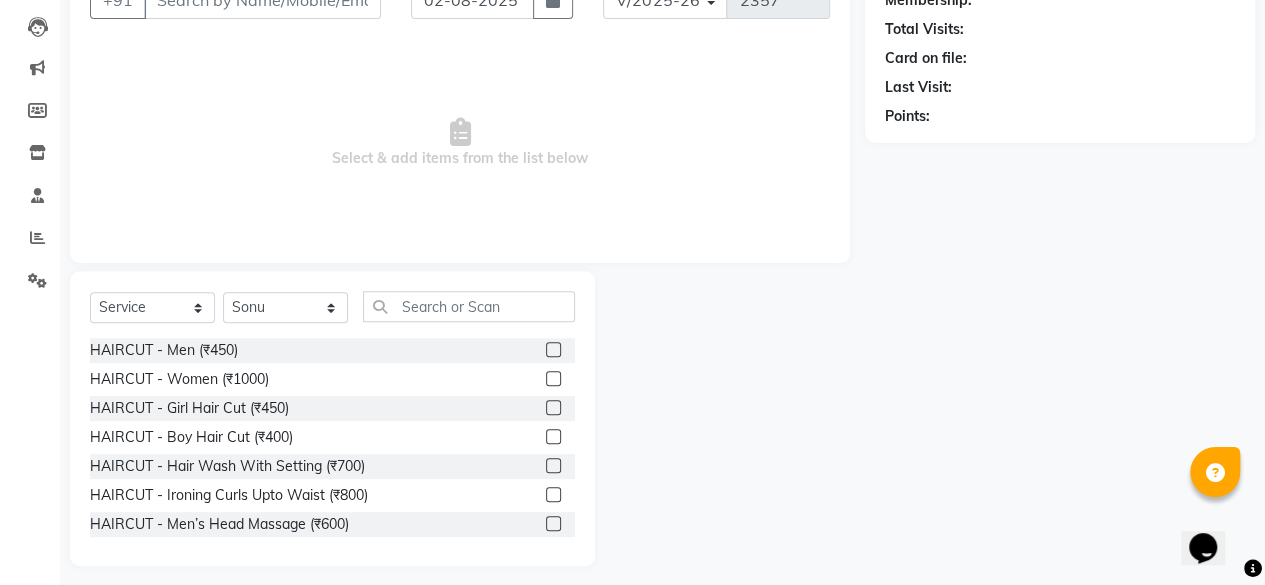 click 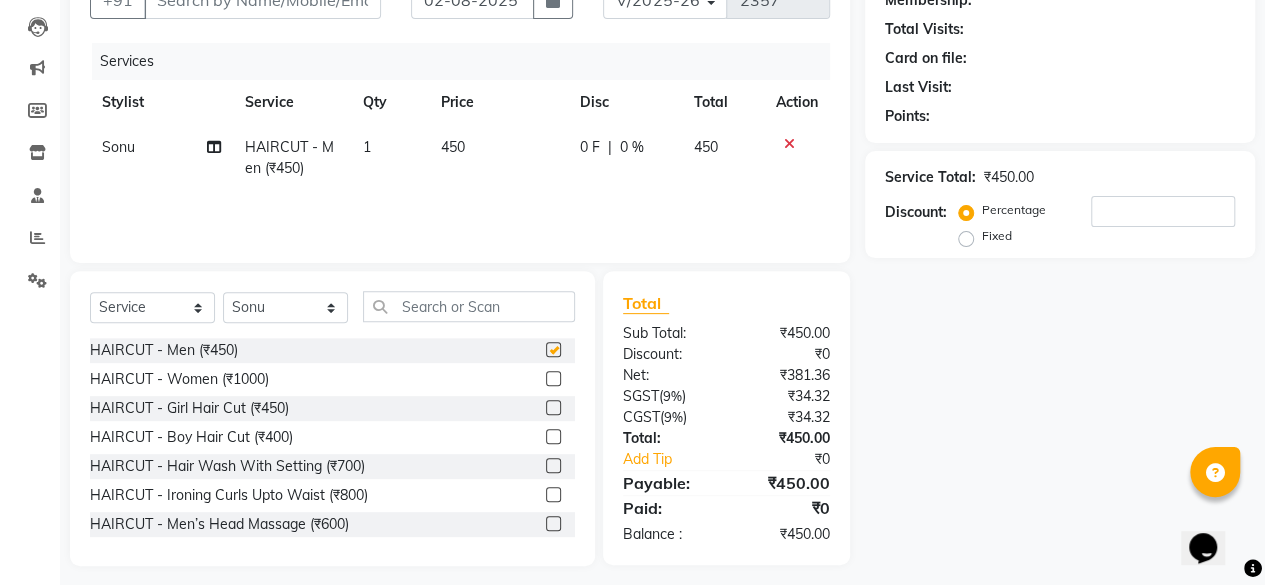 checkbox on "false" 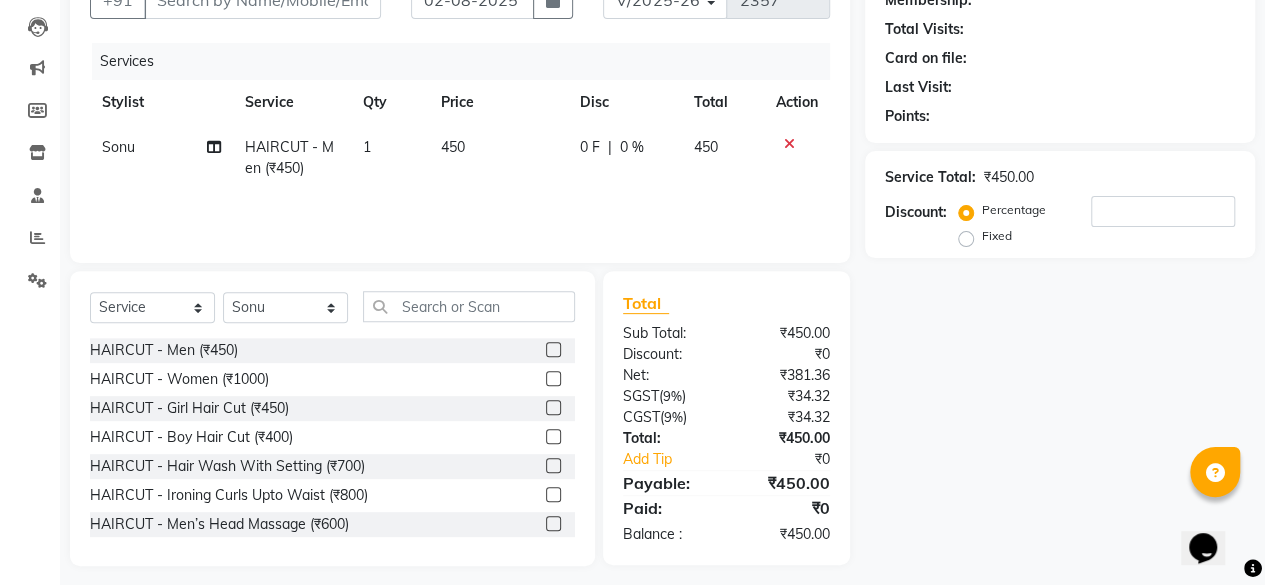 scroll, scrollTop: 0, scrollLeft: 0, axis: both 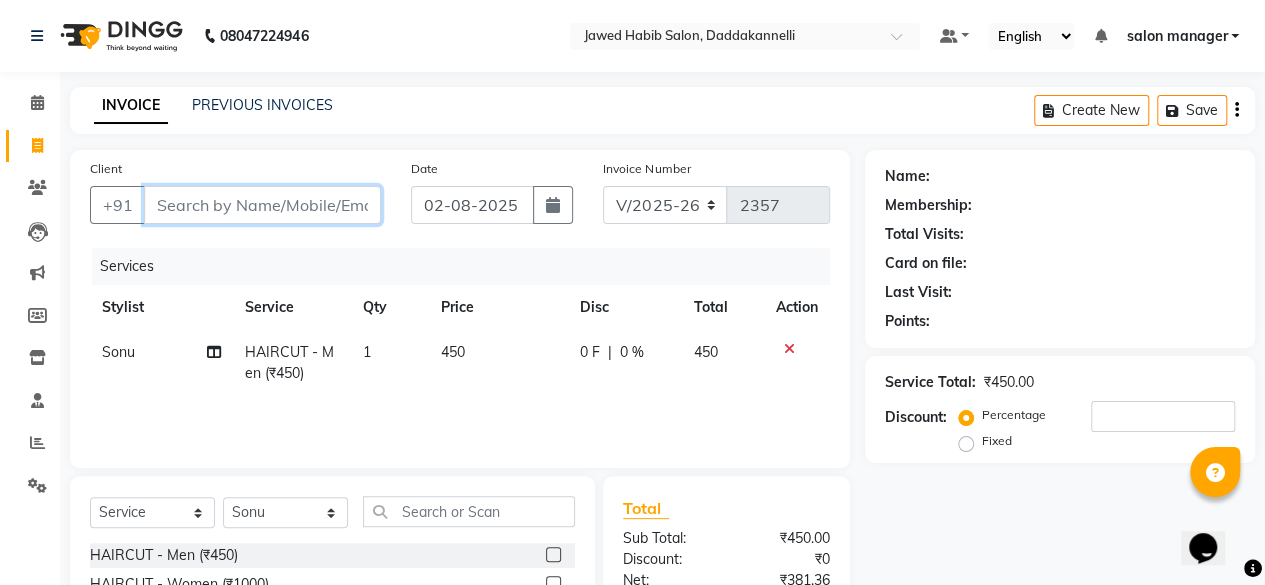 click on "Client" at bounding box center [262, 205] 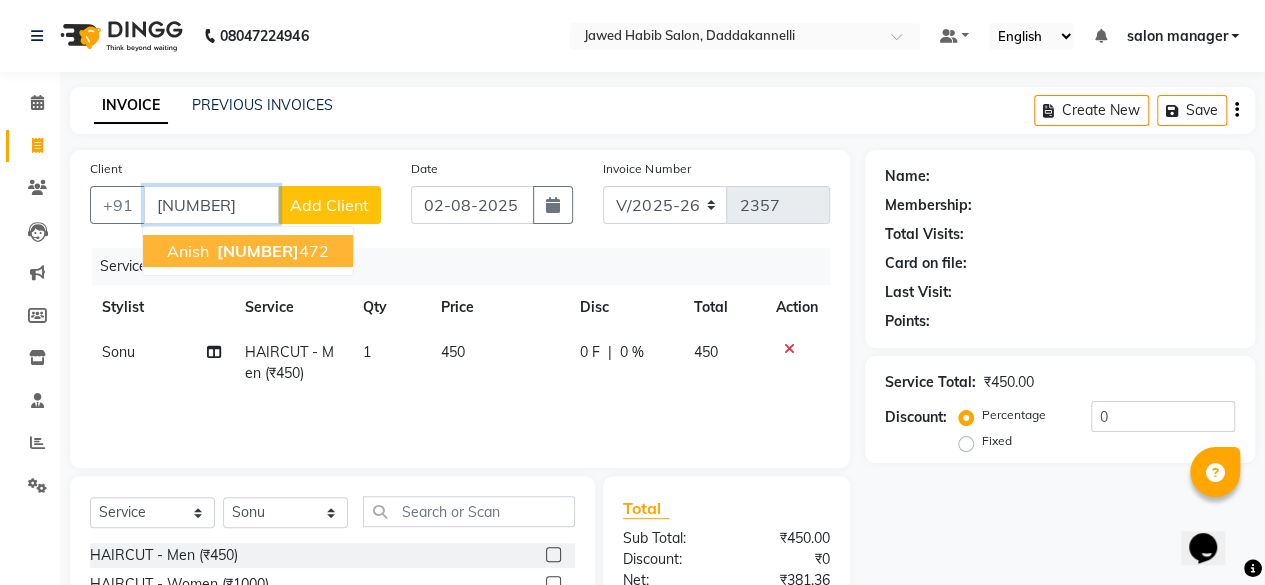 click on "[NUMBER] [NUMBER]" at bounding box center [271, 251] 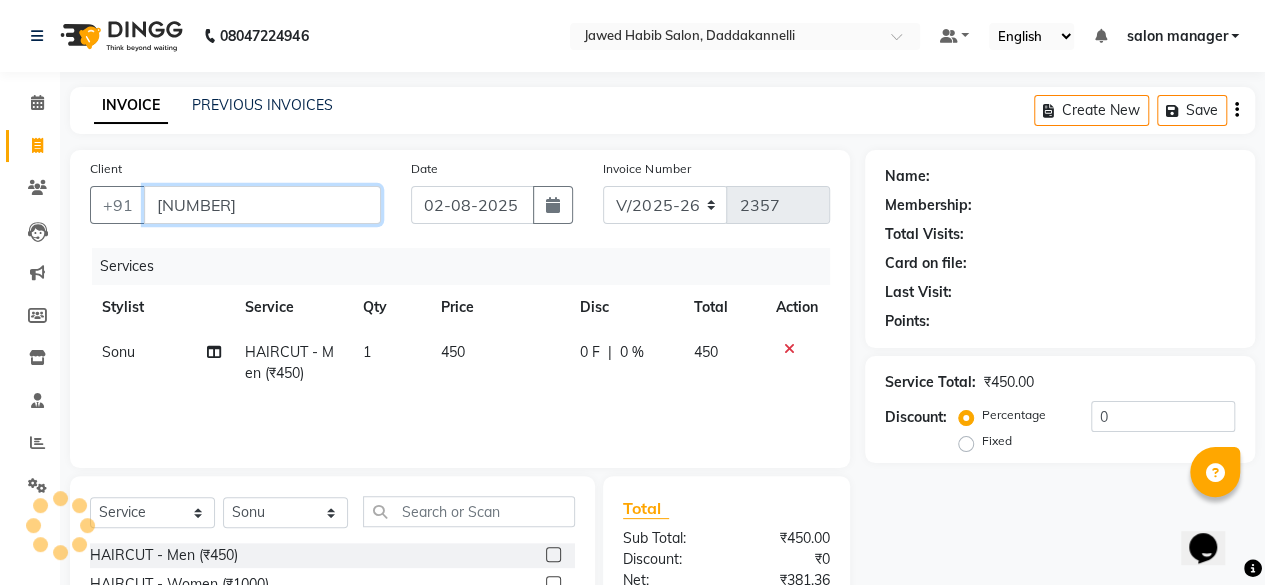 type on "[NUMBER]" 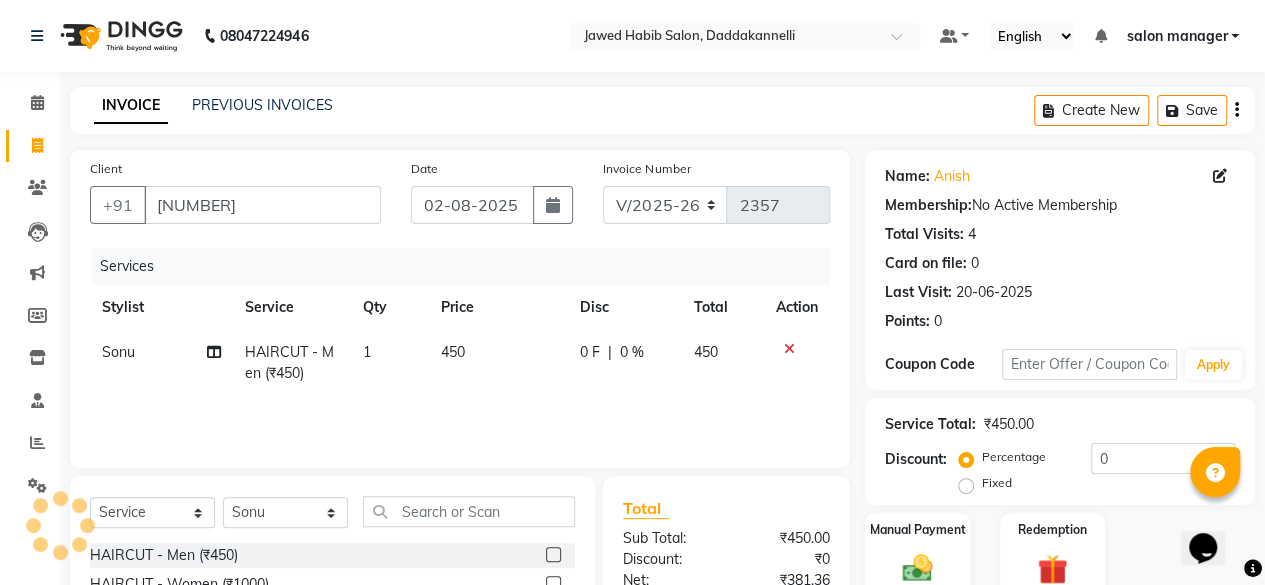 scroll, scrollTop: 200, scrollLeft: 0, axis: vertical 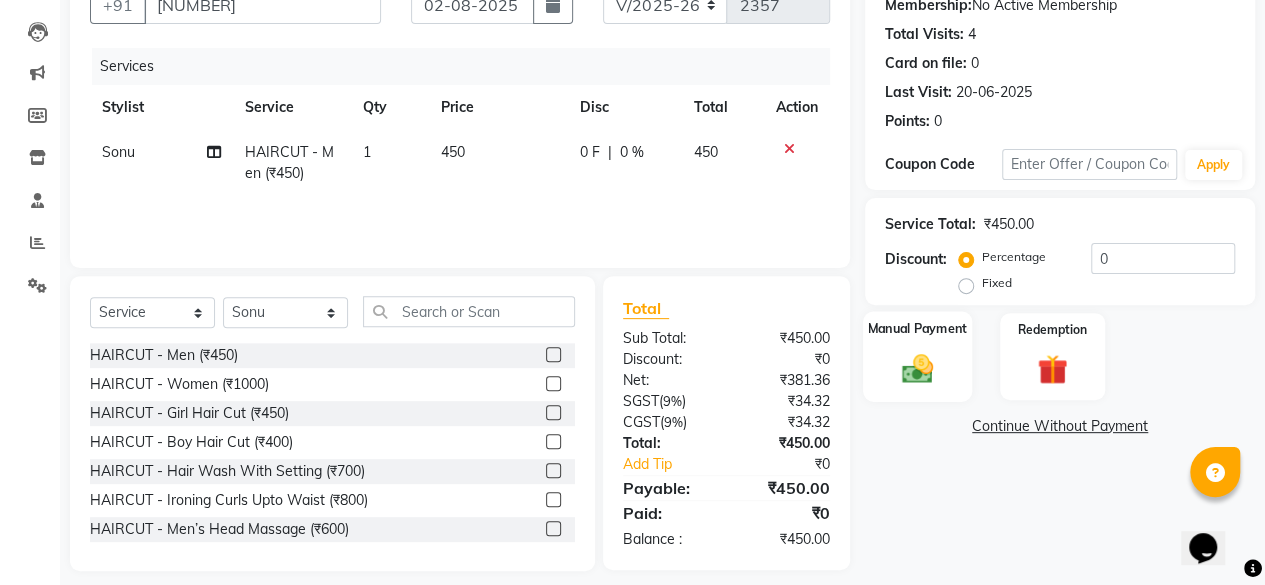 click 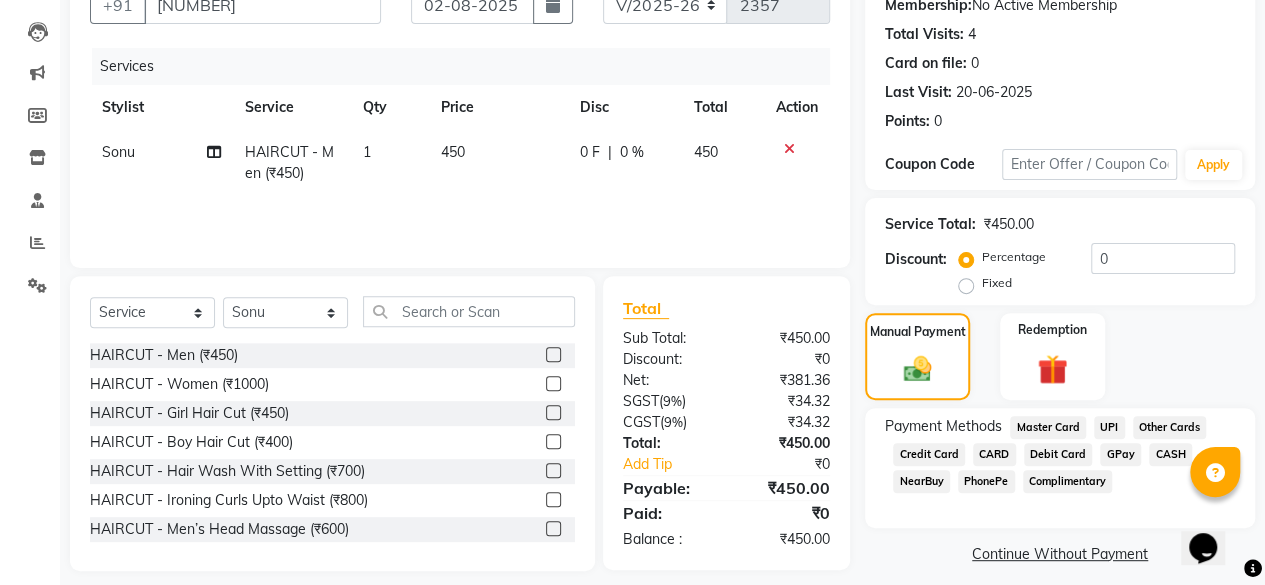 scroll, scrollTop: 215, scrollLeft: 0, axis: vertical 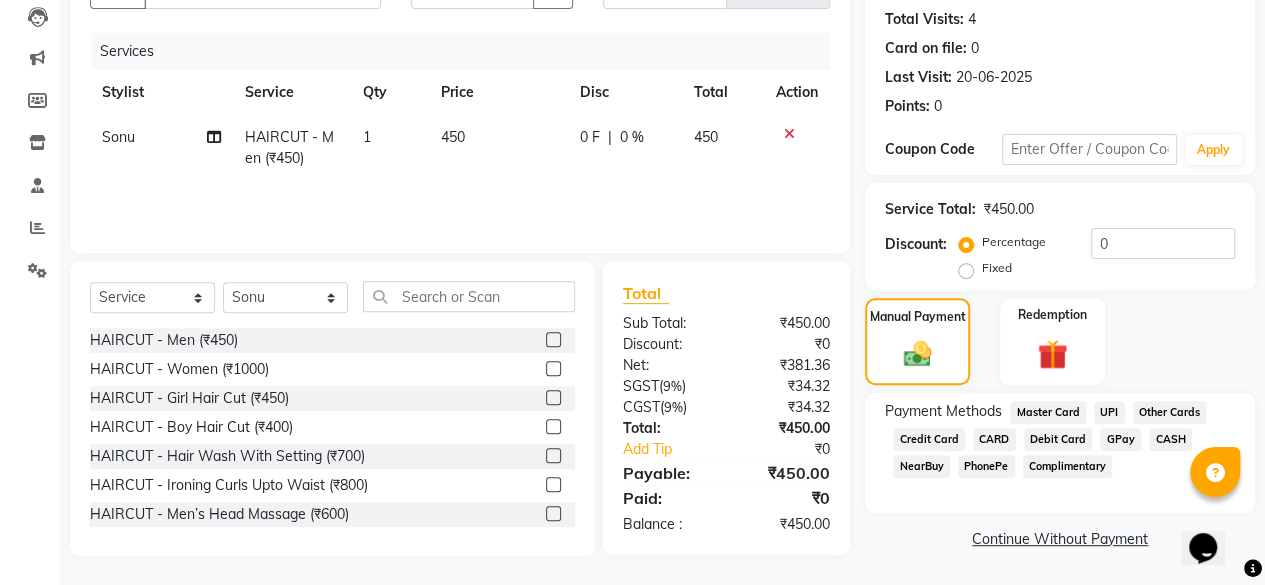 click on "UPI" 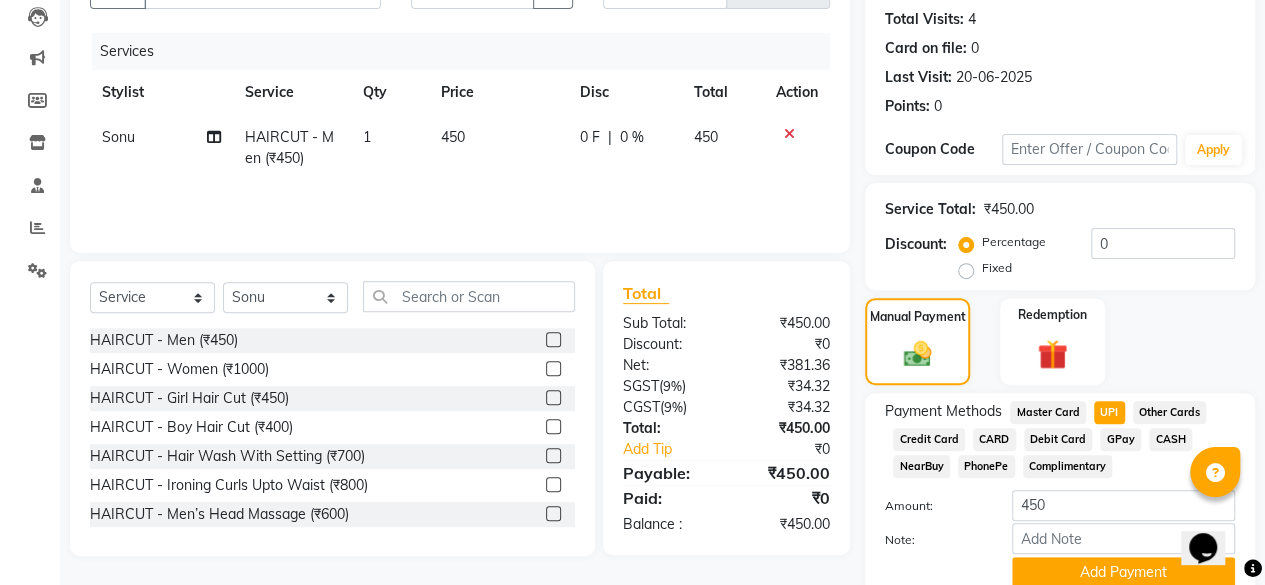 scroll, scrollTop: 296, scrollLeft: 0, axis: vertical 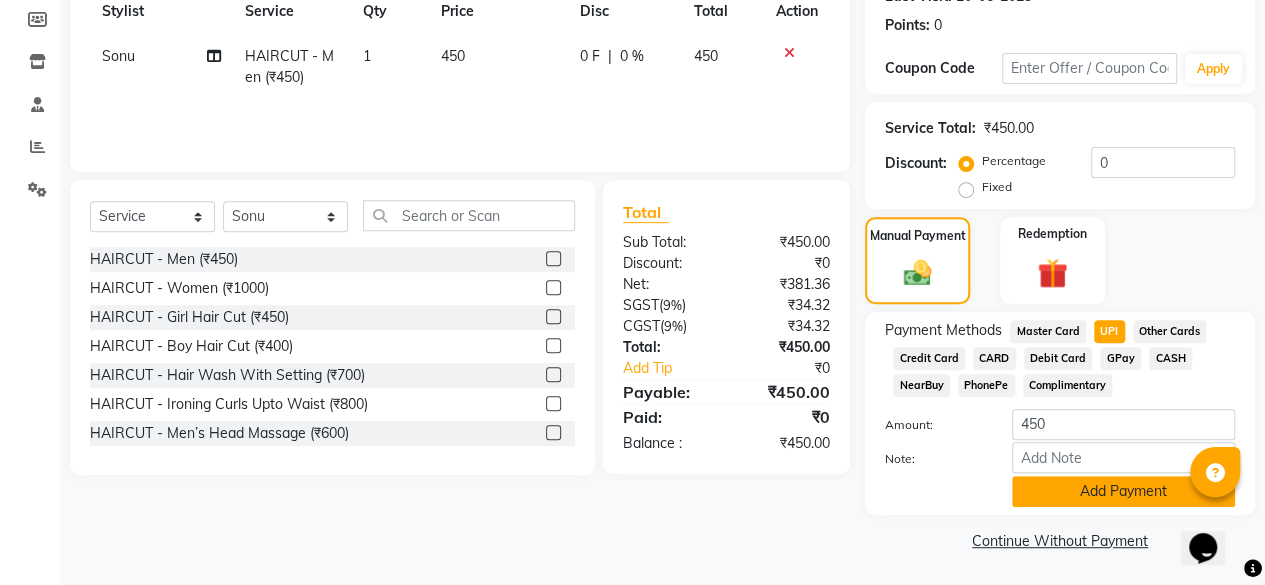 click on "Add Payment" 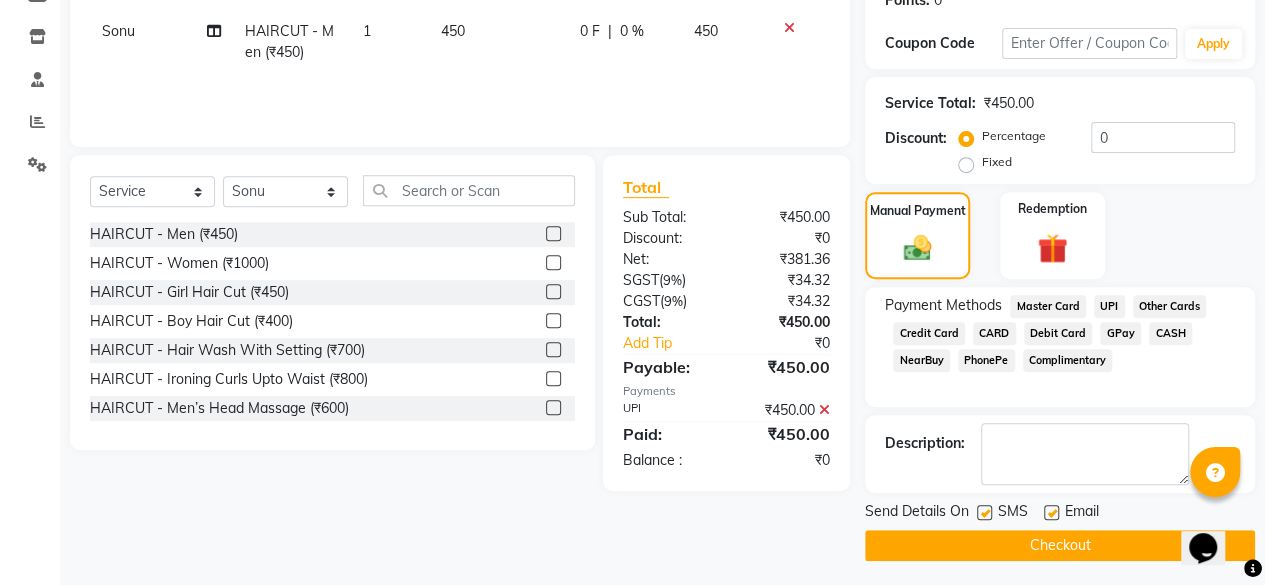 scroll, scrollTop: 324, scrollLeft: 0, axis: vertical 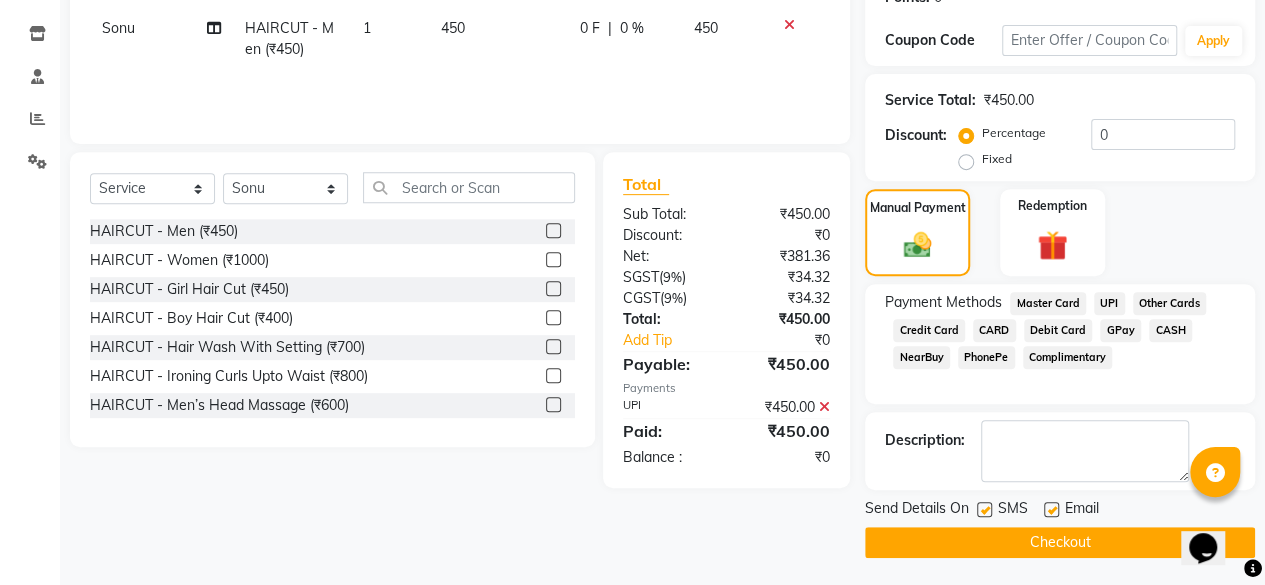 click 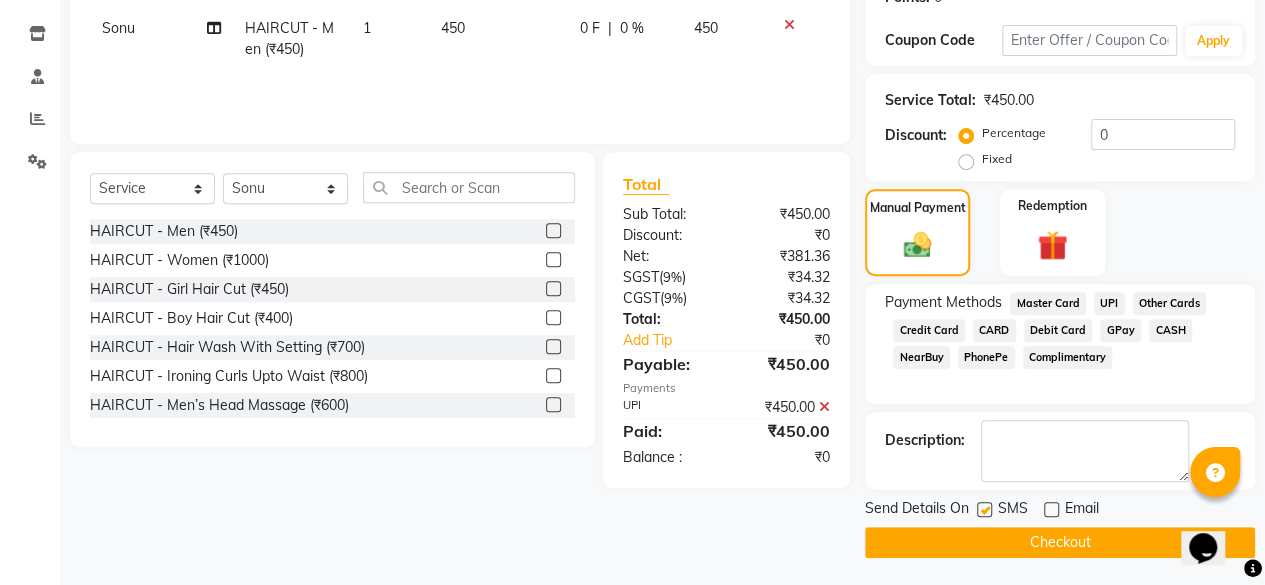click on "Checkout" 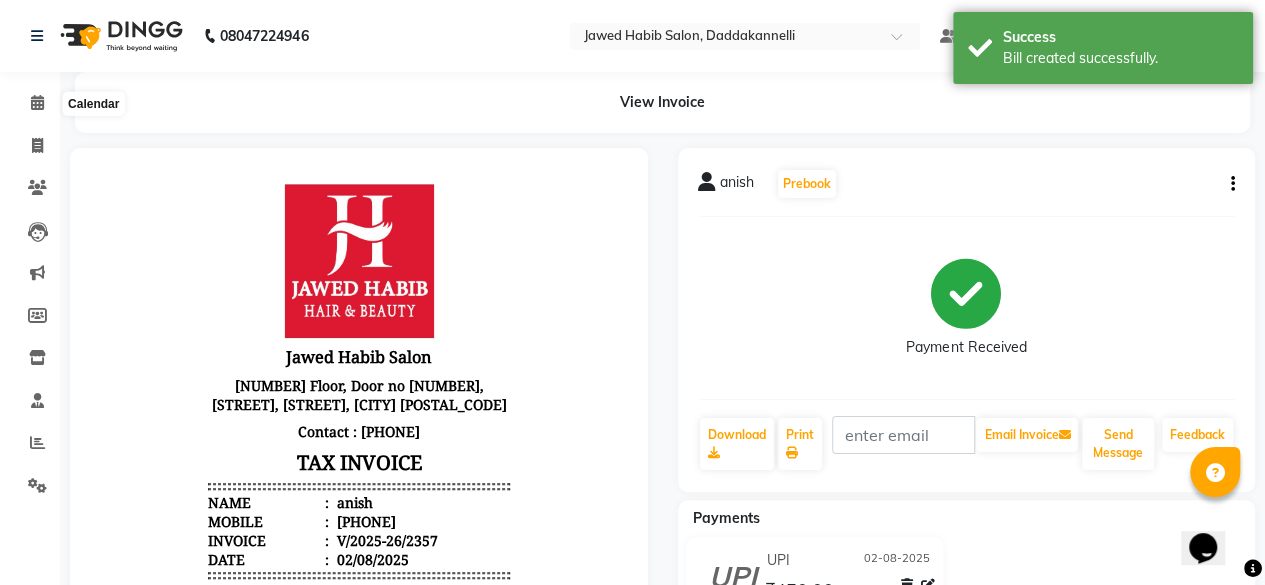 scroll, scrollTop: 0, scrollLeft: 0, axis: both 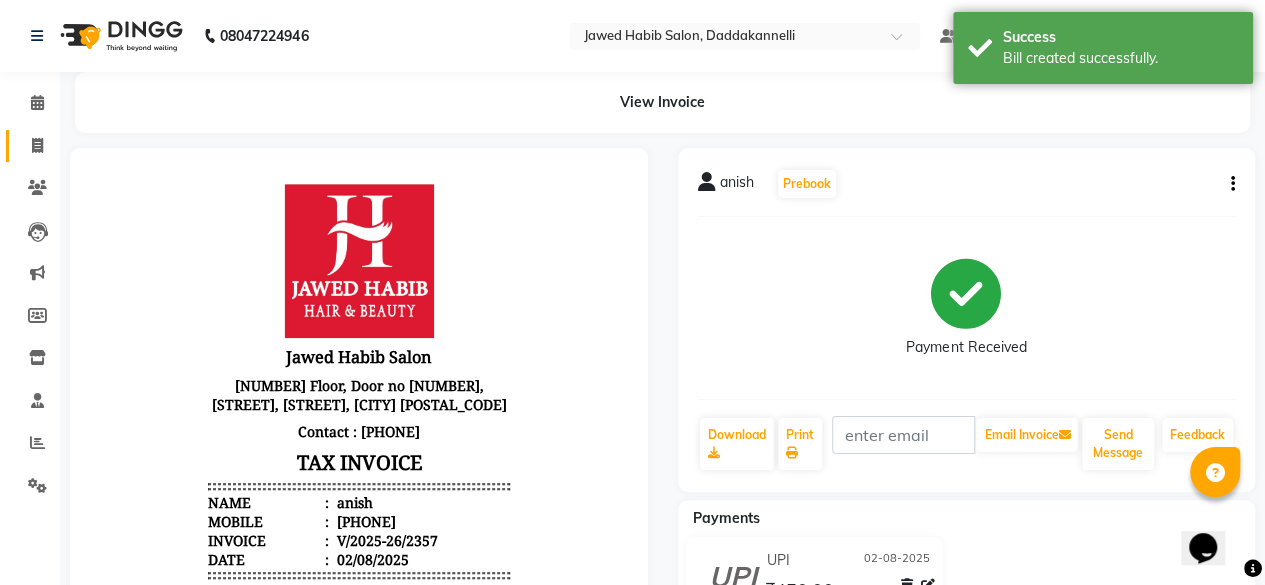 click 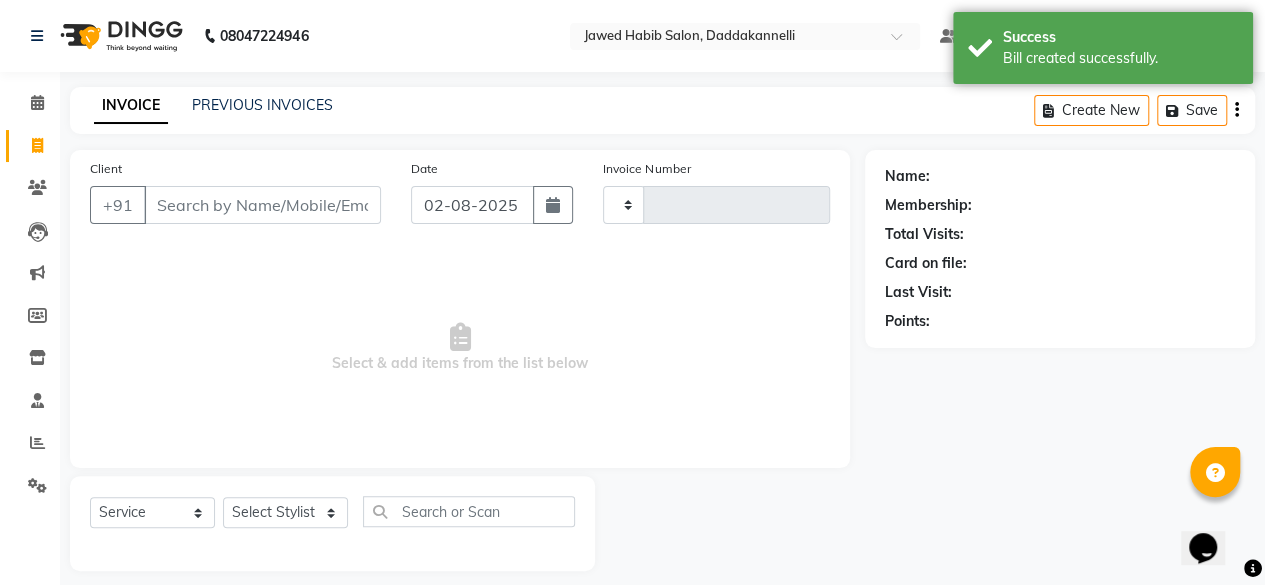 scroll, scrollTop: 15, scrollLeft: 0, axis: vertical 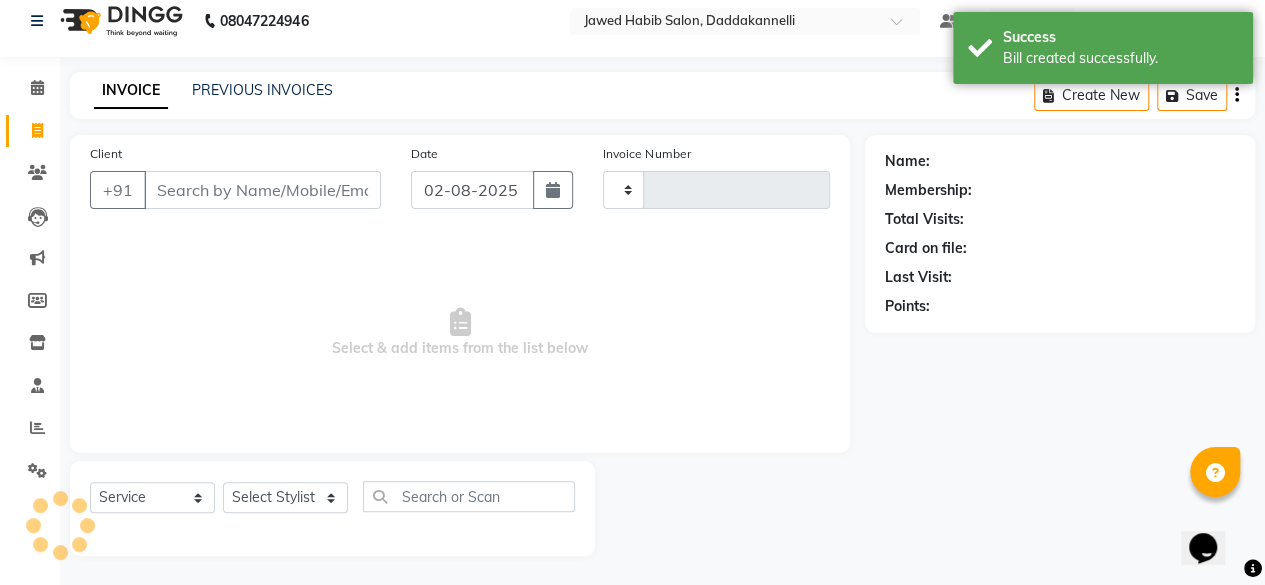 type on "2358" 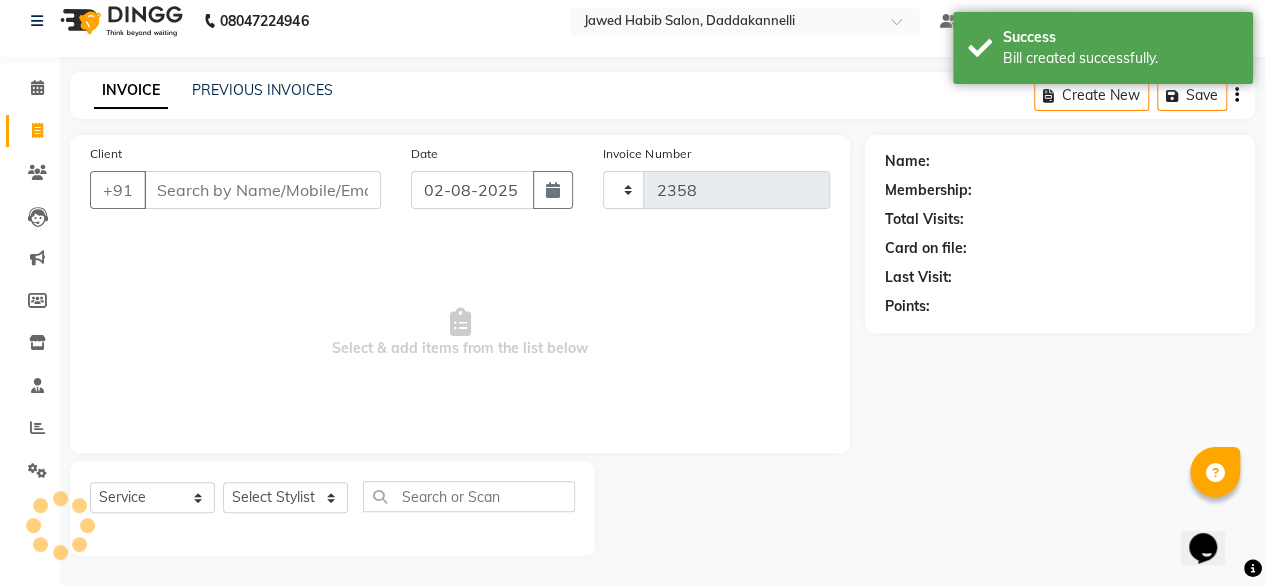 select on "6354" 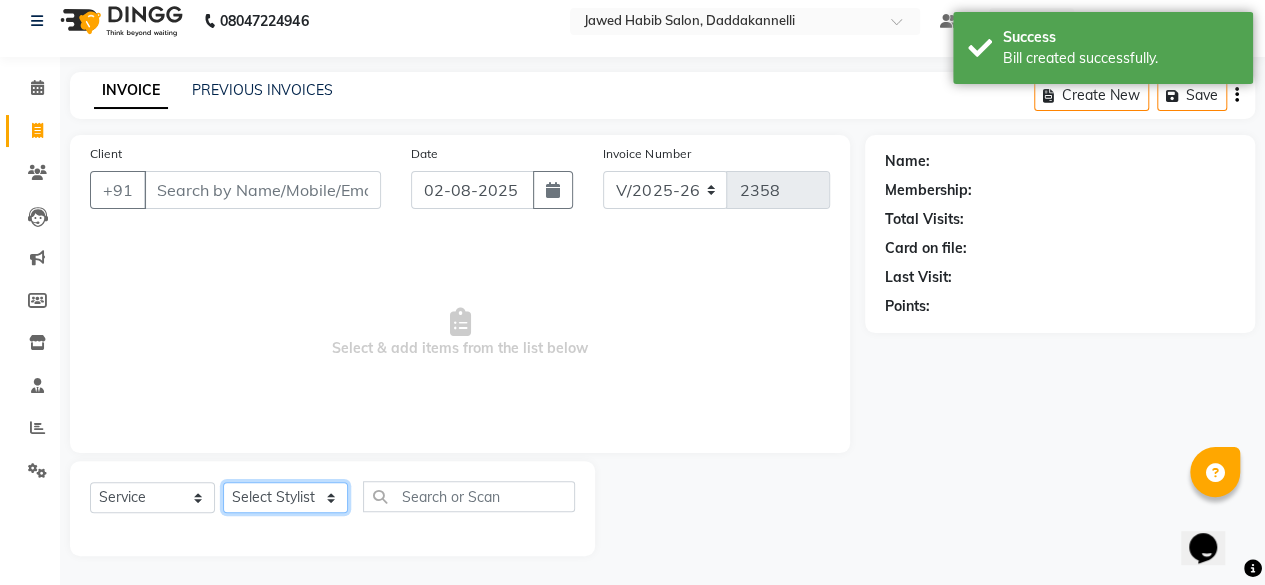 click on "Select Stylist" 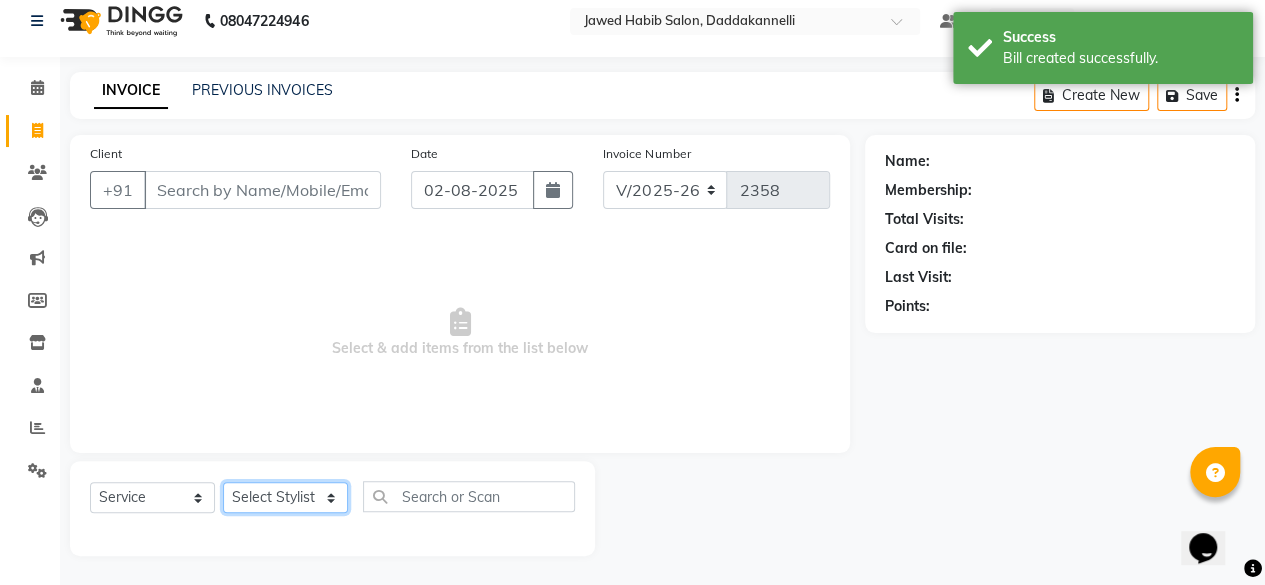 select on "80320" 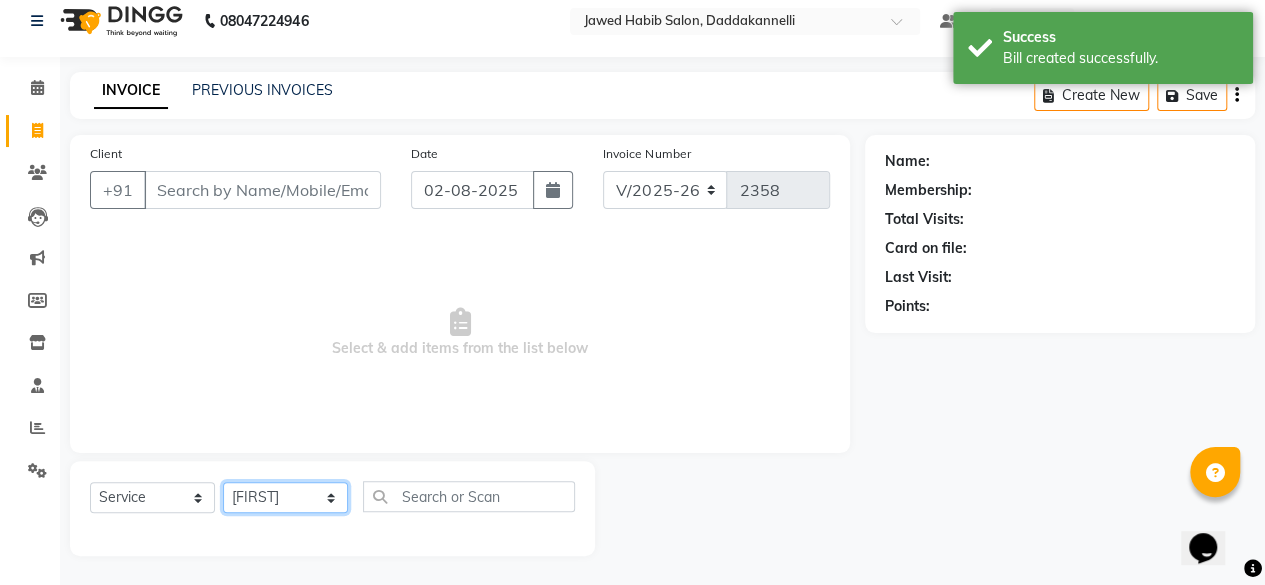 click on "Select Stylist [FIRST] [FIRST] [FIRST] [FIRST] [FIRST] [FIRST] [FIRST] [FIRST] [FIRST]" 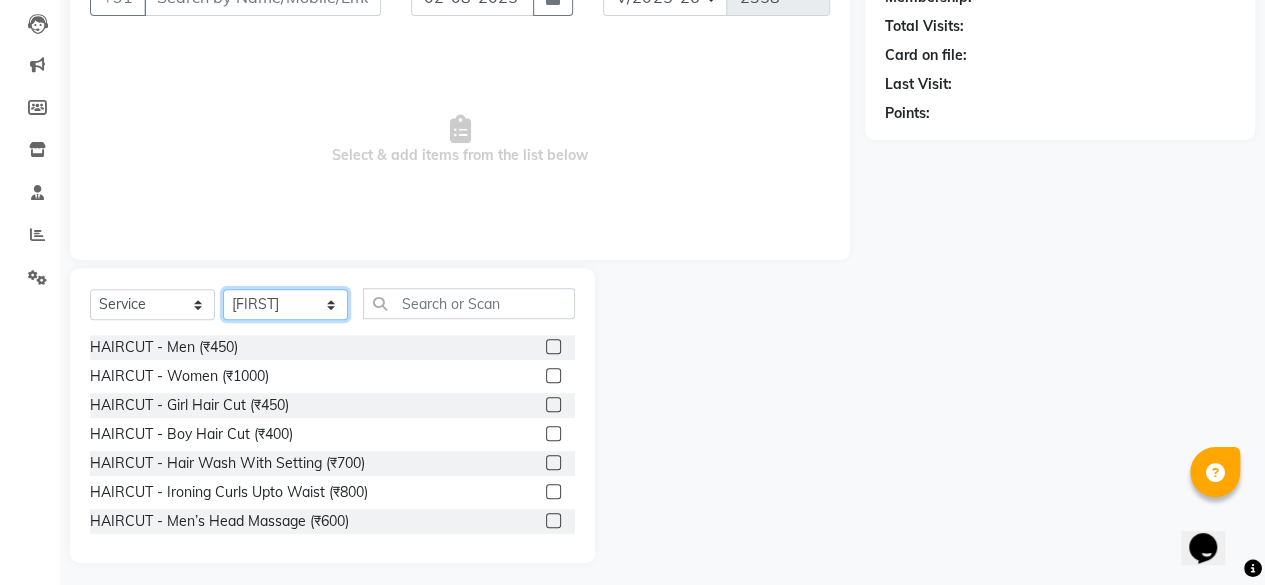 scroll, scrollTop: 215, scrollLeft: 0, axis: vertical 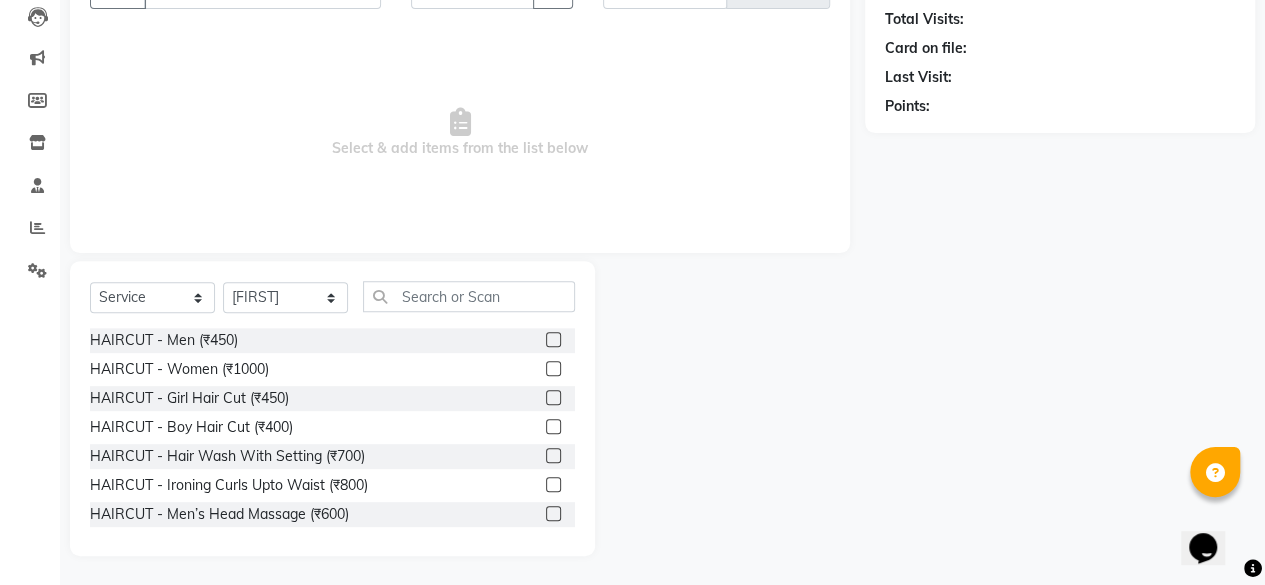 click 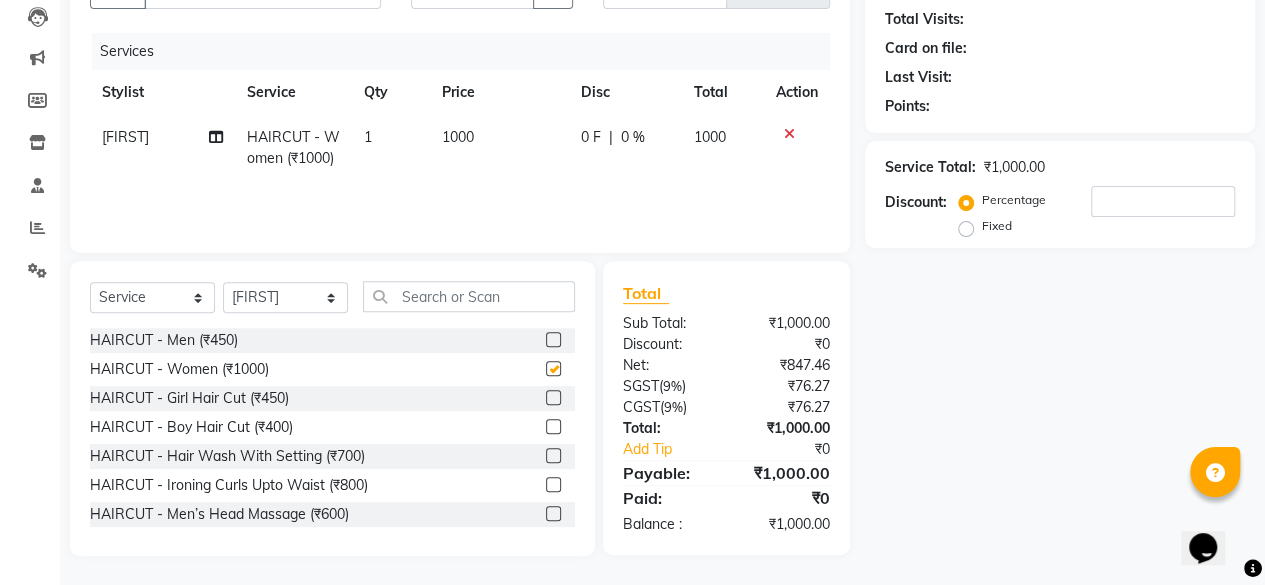 checkbox on "false" 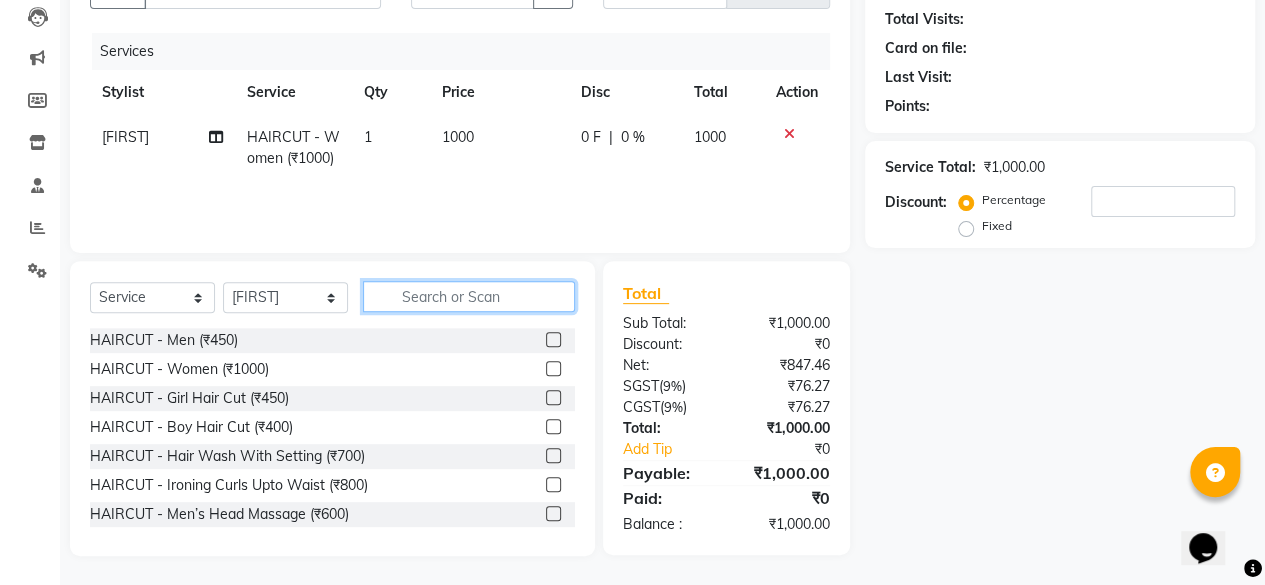 click 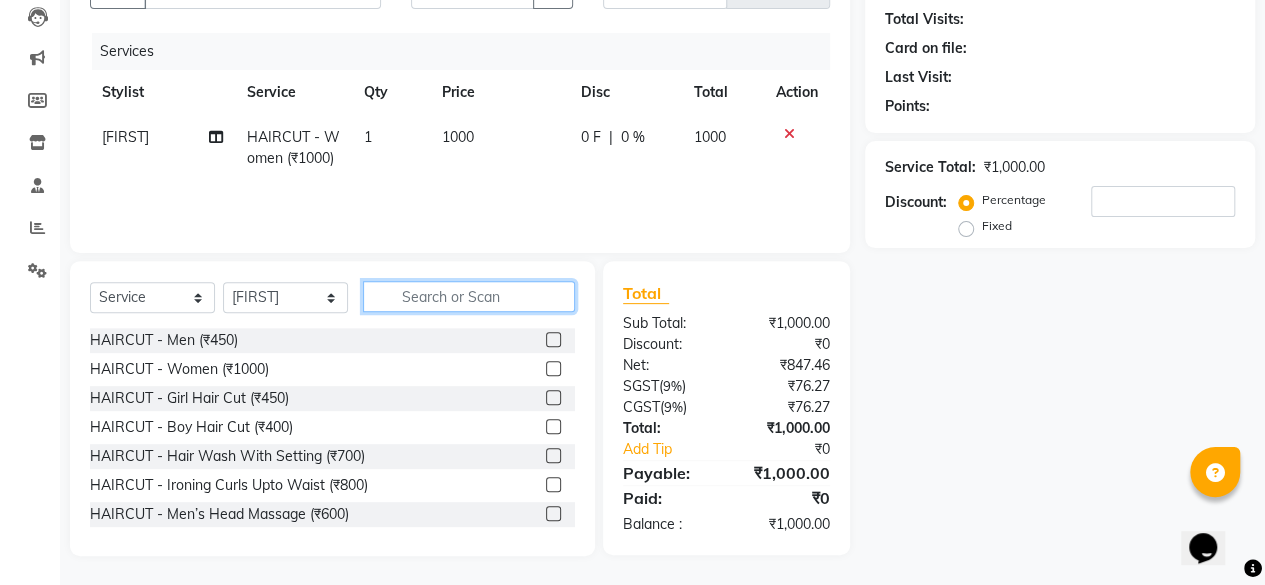 scroll, scrollTop: 15, scrollLeft: 0, axis: vertical 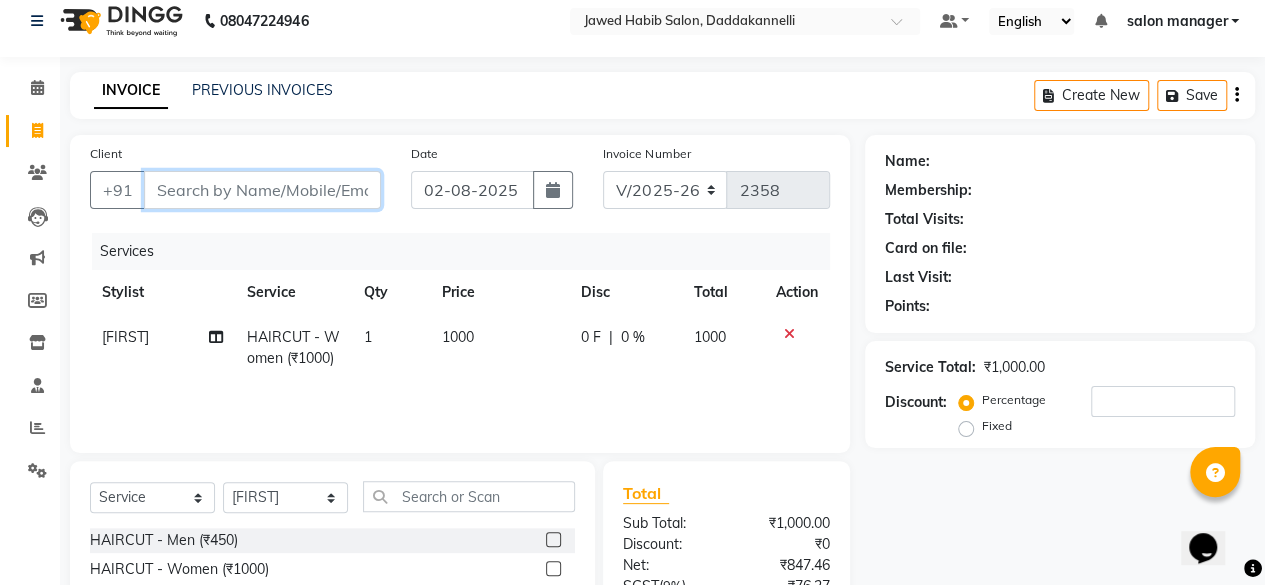 click on "Client" at bounding box center [262, 190] 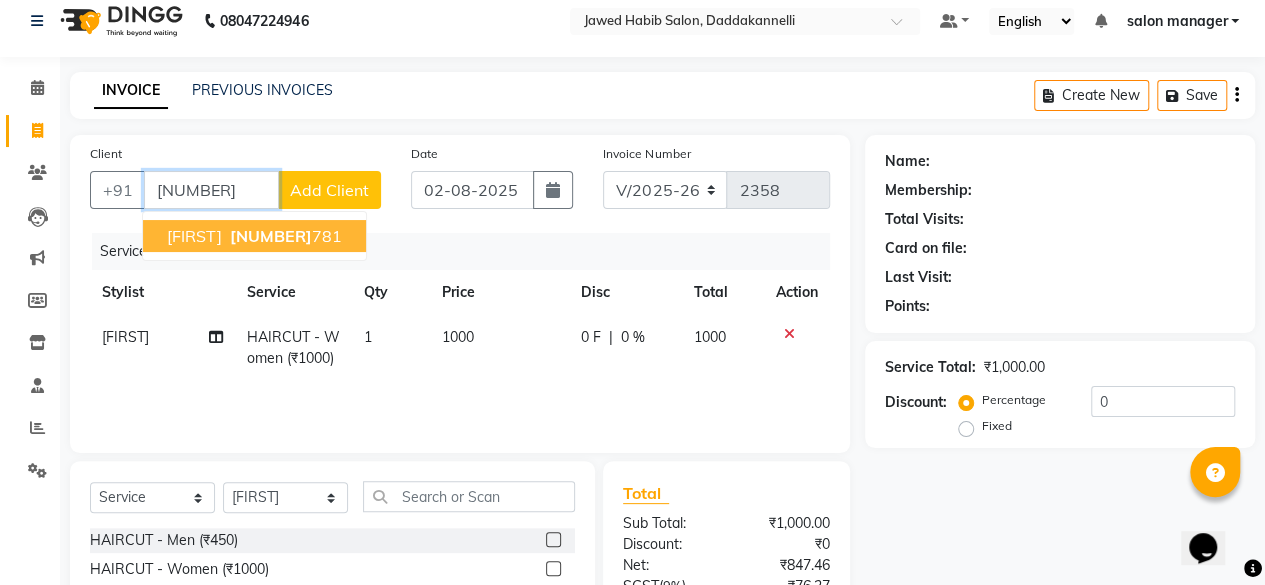 click on "[PHONE]" at bounding box center (284, 236) 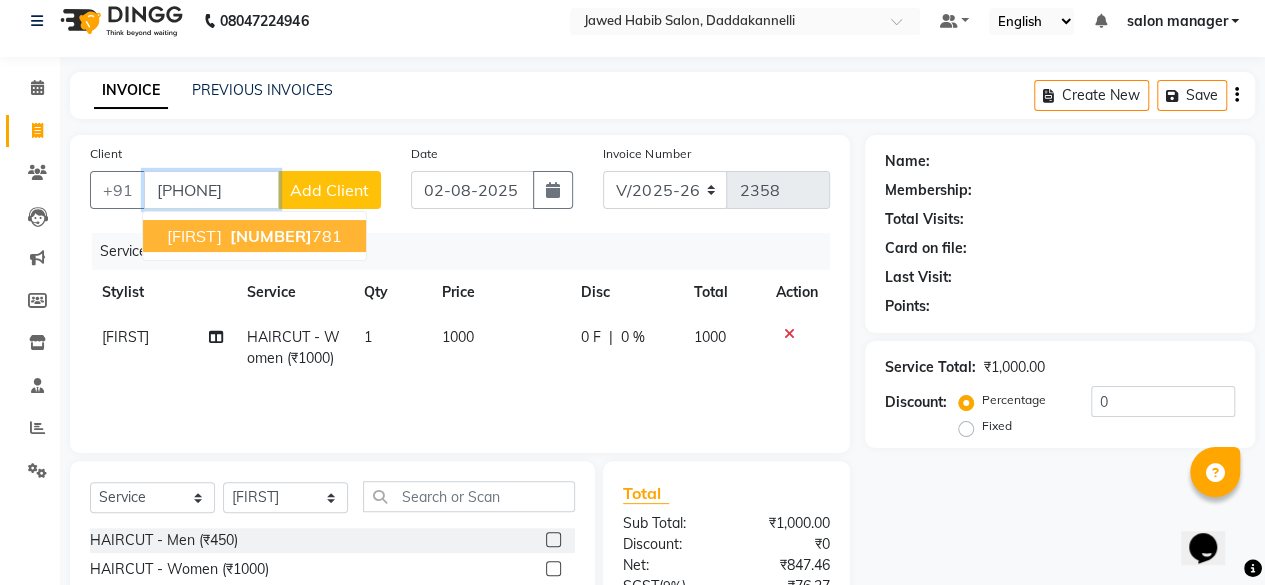 type on "[PHONE]" 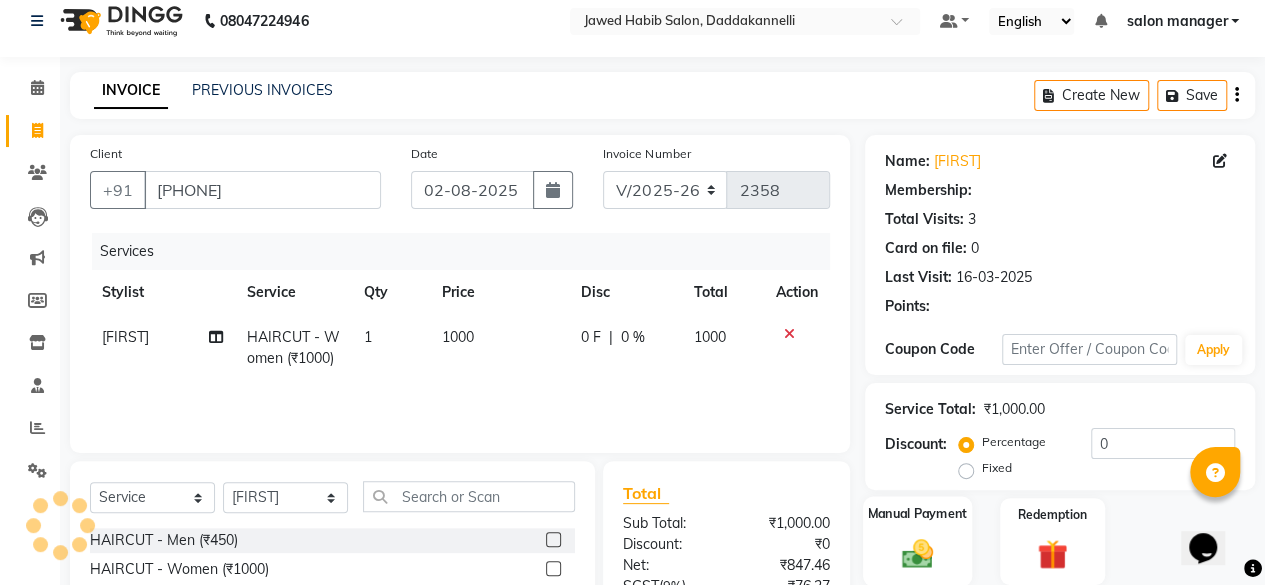 scroll, scrollTop: 215, scrollLeft: 0, axis: vertical 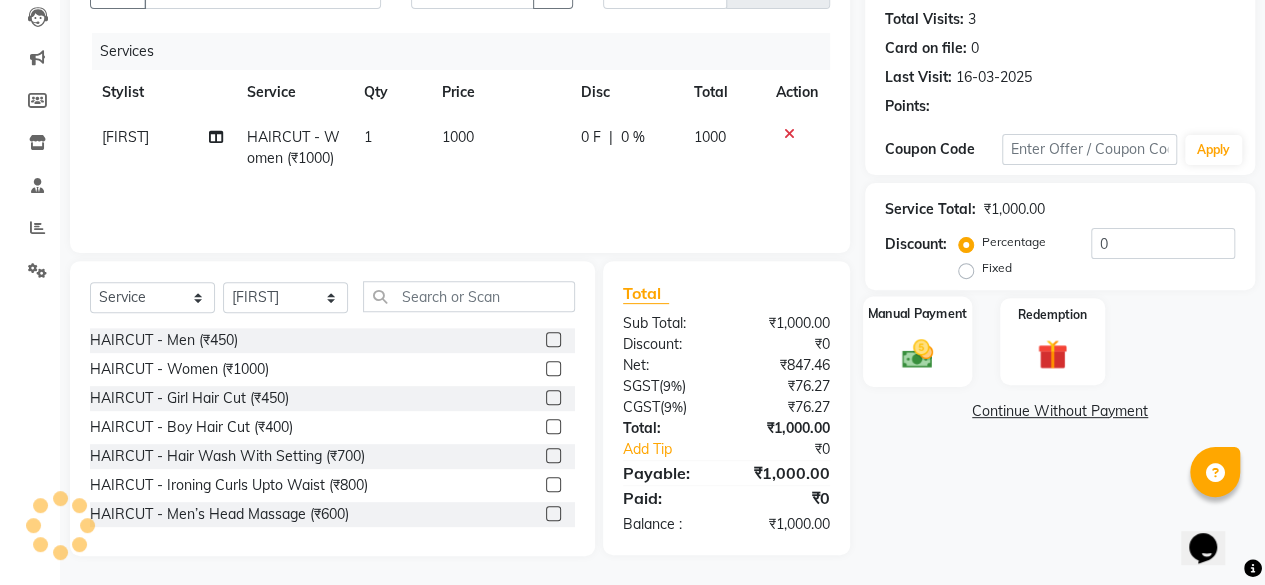 click 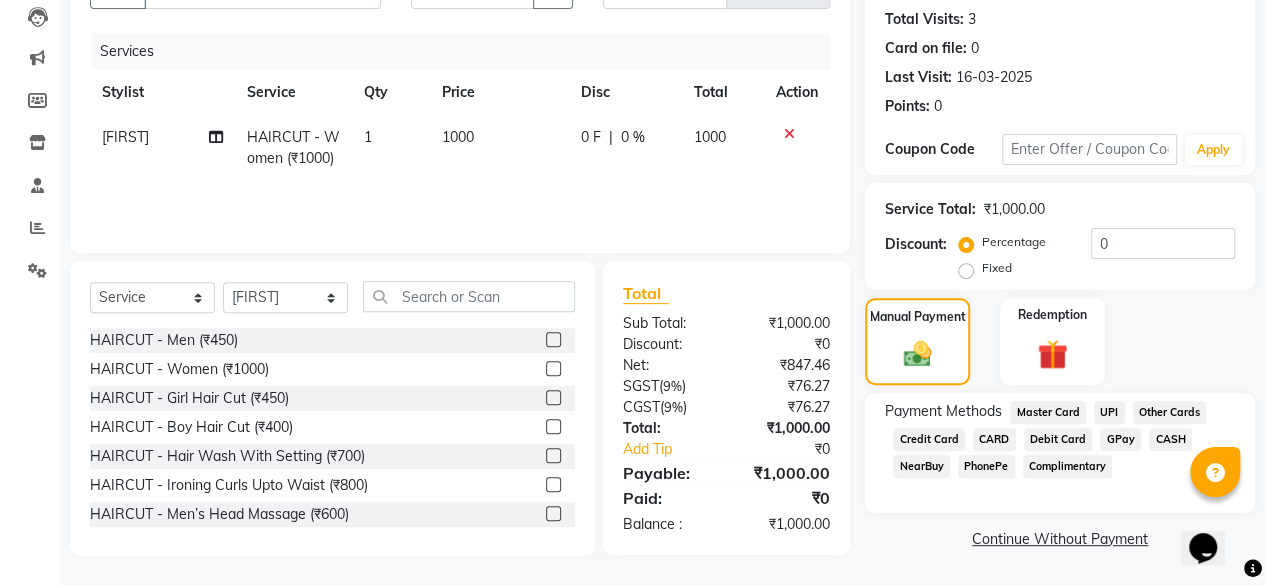 click on "UPI" 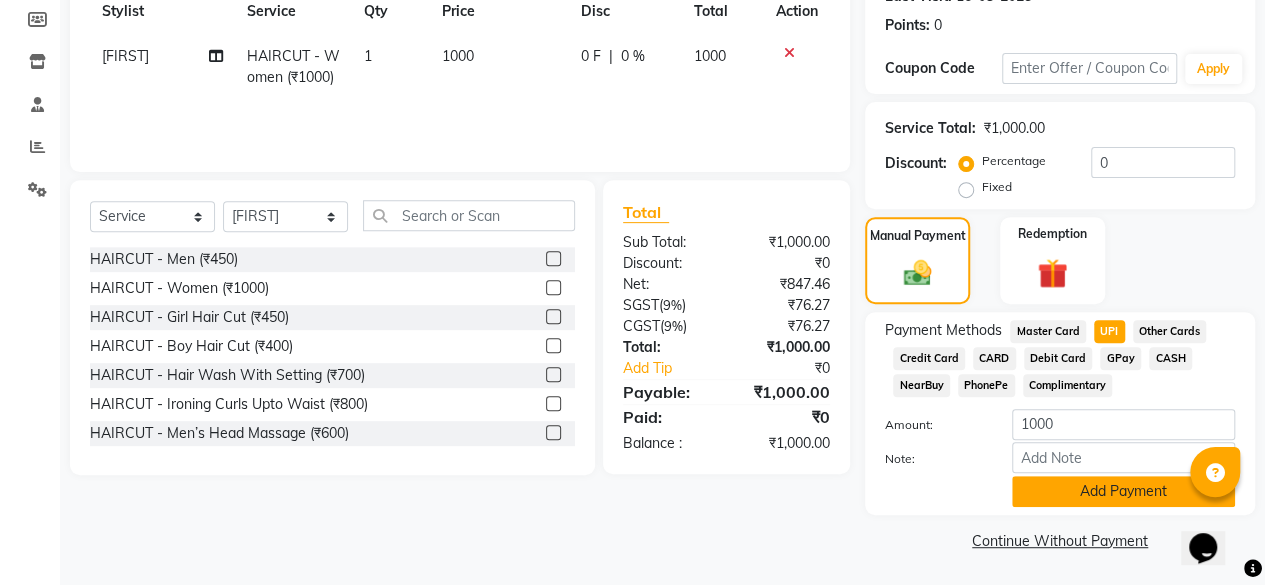 click on "Add Payment" 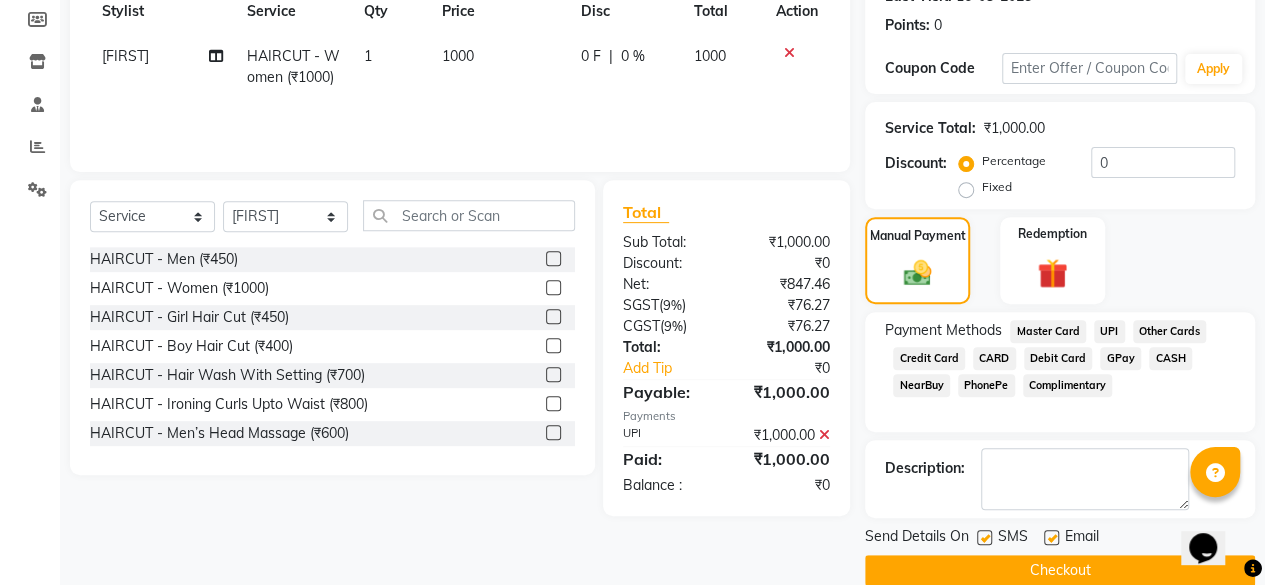scroll, scrollTop: 324, scrollLeft: 0, axis: vertical 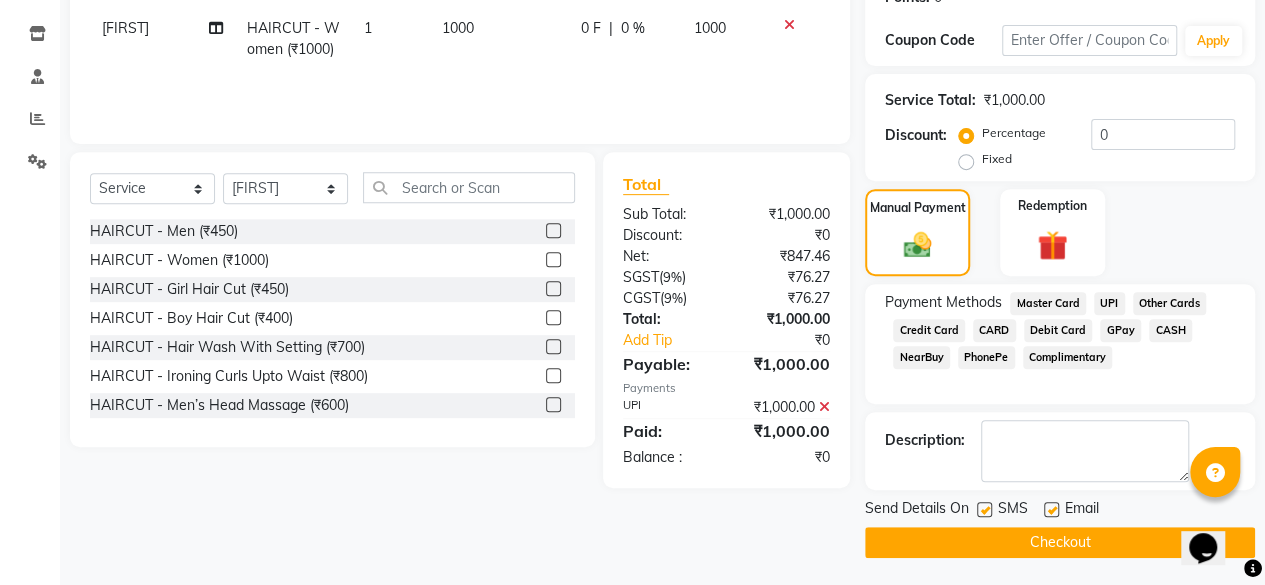 click 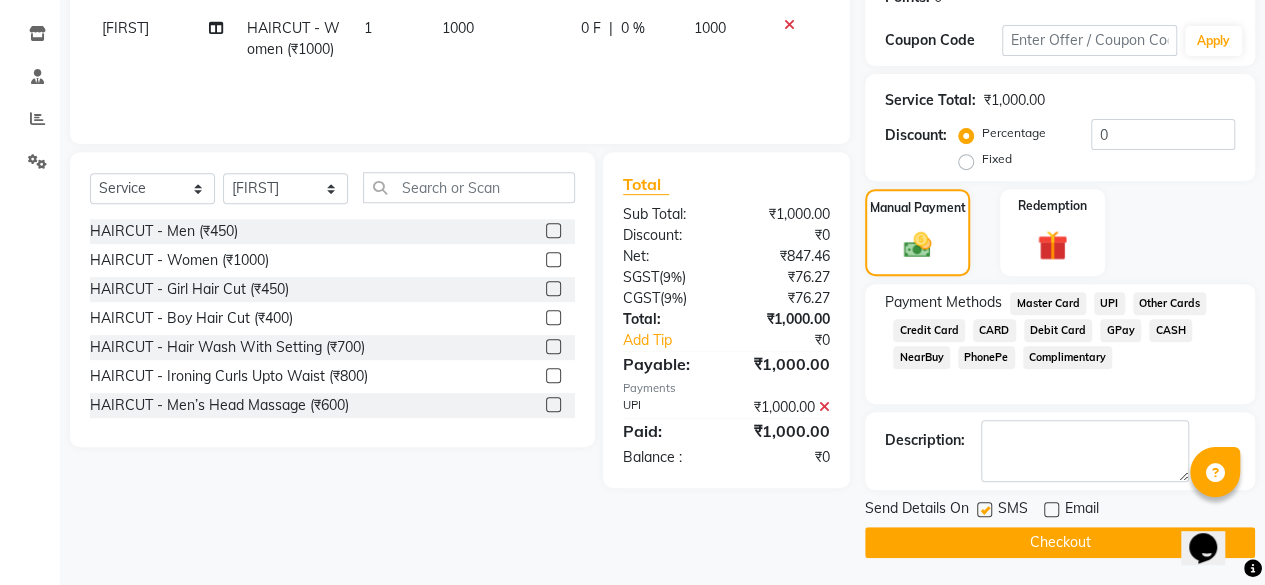 click on "Checkout" 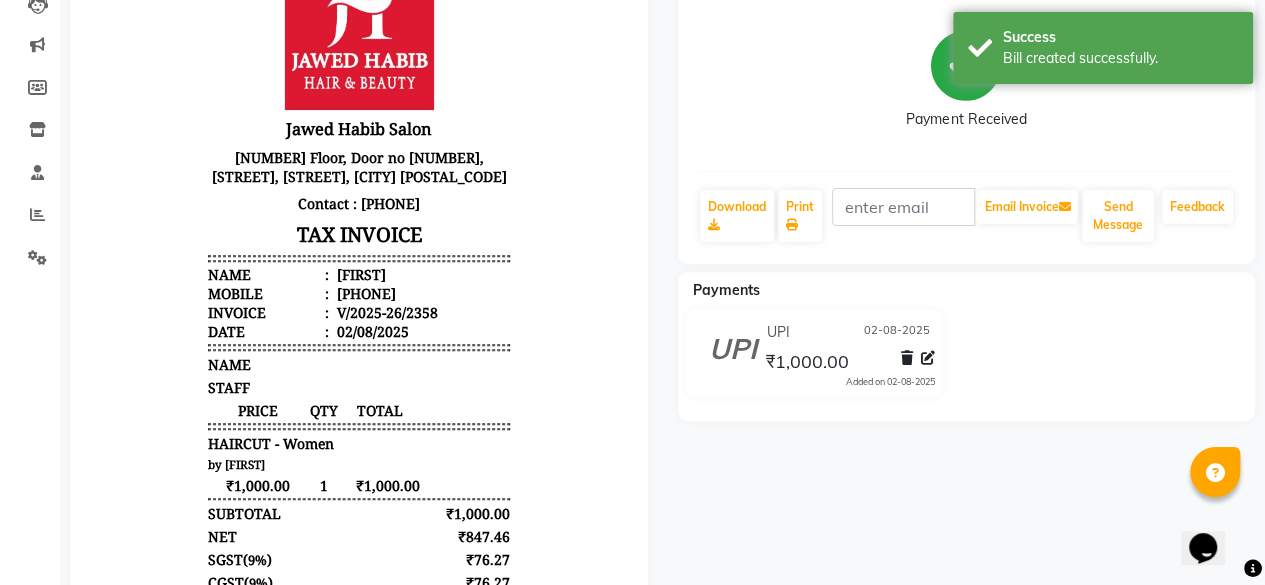 scroll, scrollTop: 100, scrollLeft: 0, axis: vertical 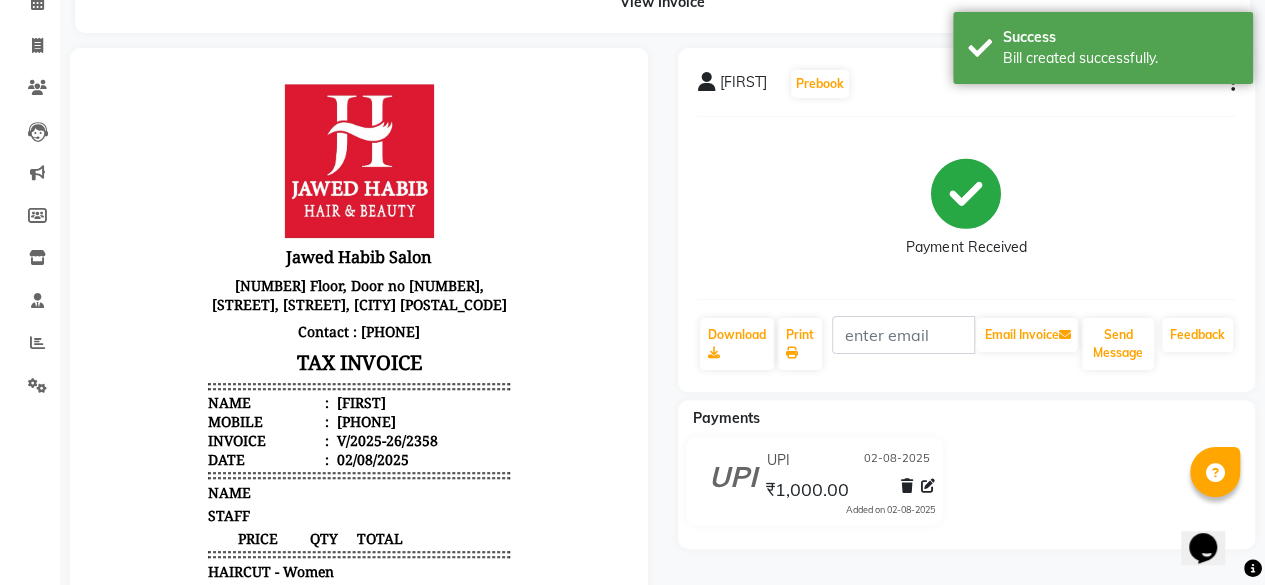 click 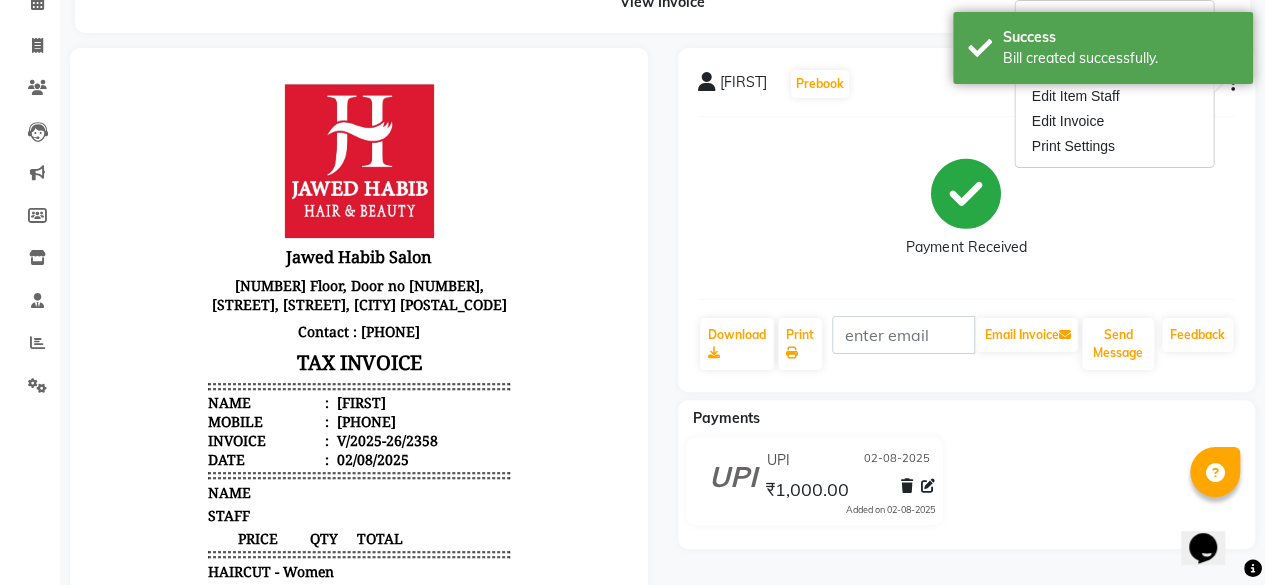 scroll, scrollTop: 0, scrollLeft: 0, axis: both 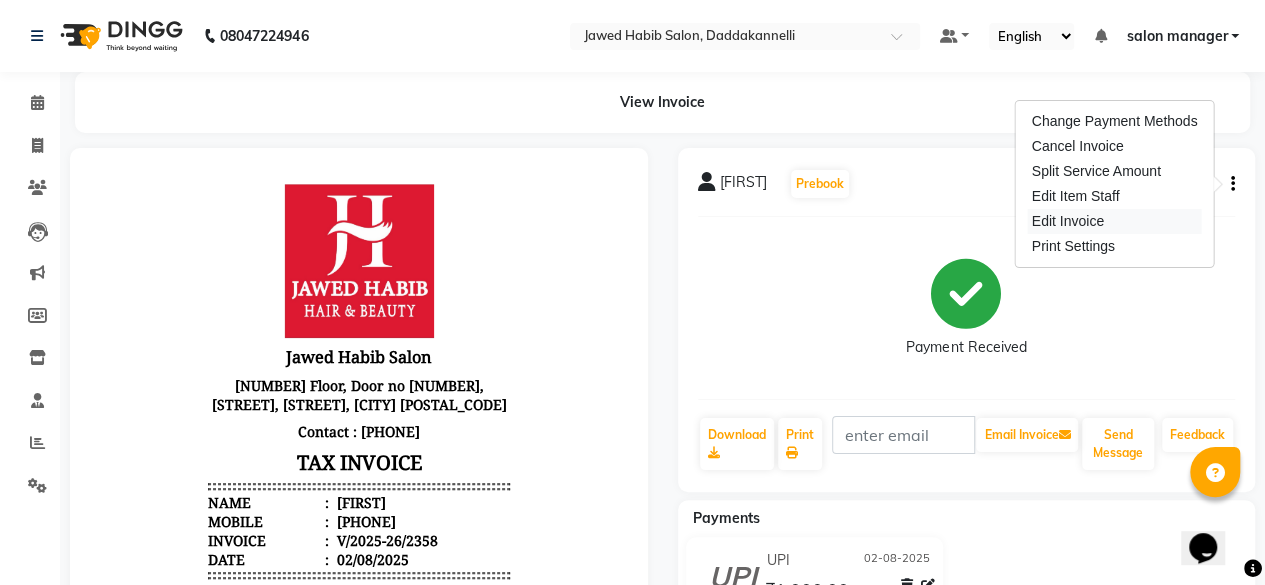 click on "Edit Invoice" at bounding box center (1115, 221) 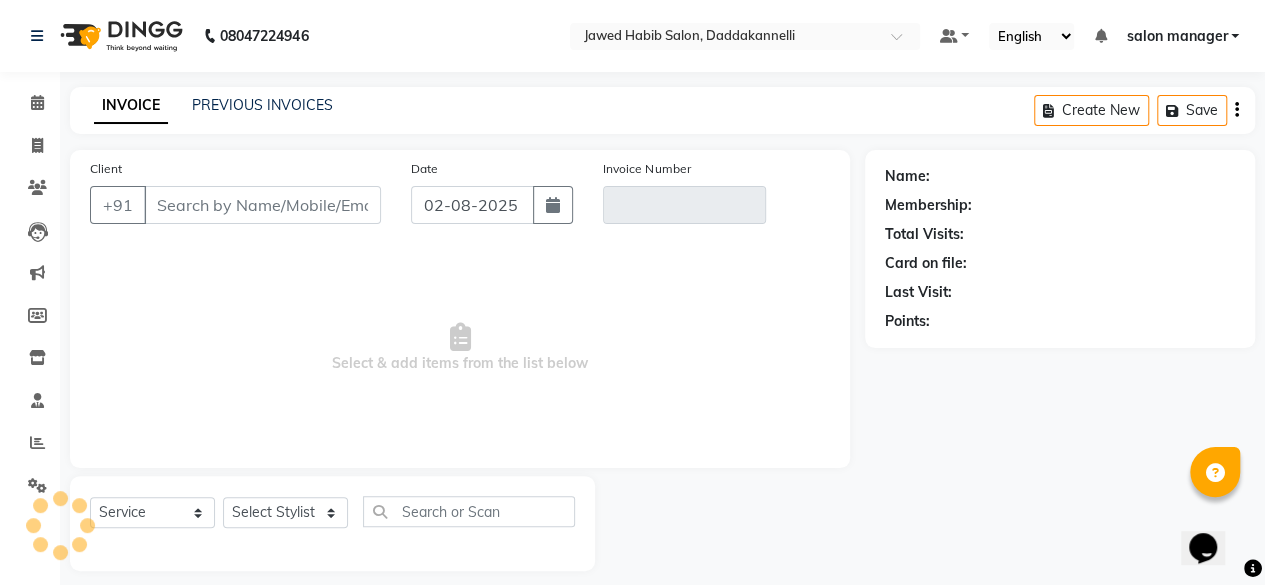 scroll, scrollTop: 15, scrollLeft: 0, axis: vertical 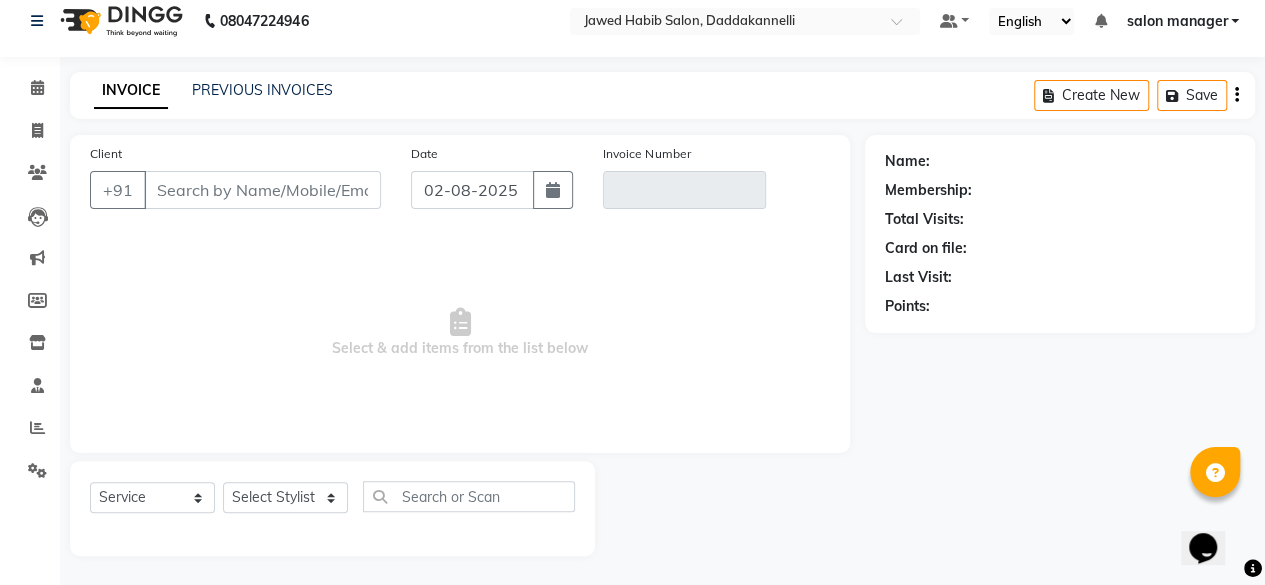 type on "[PHONE]" 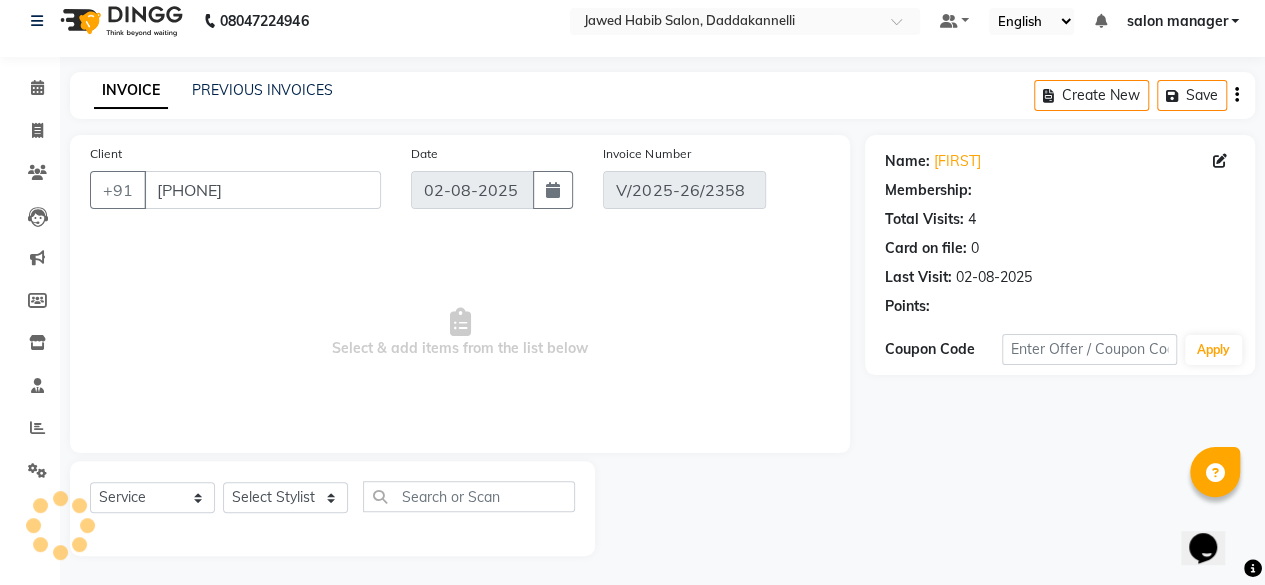 select on "select" 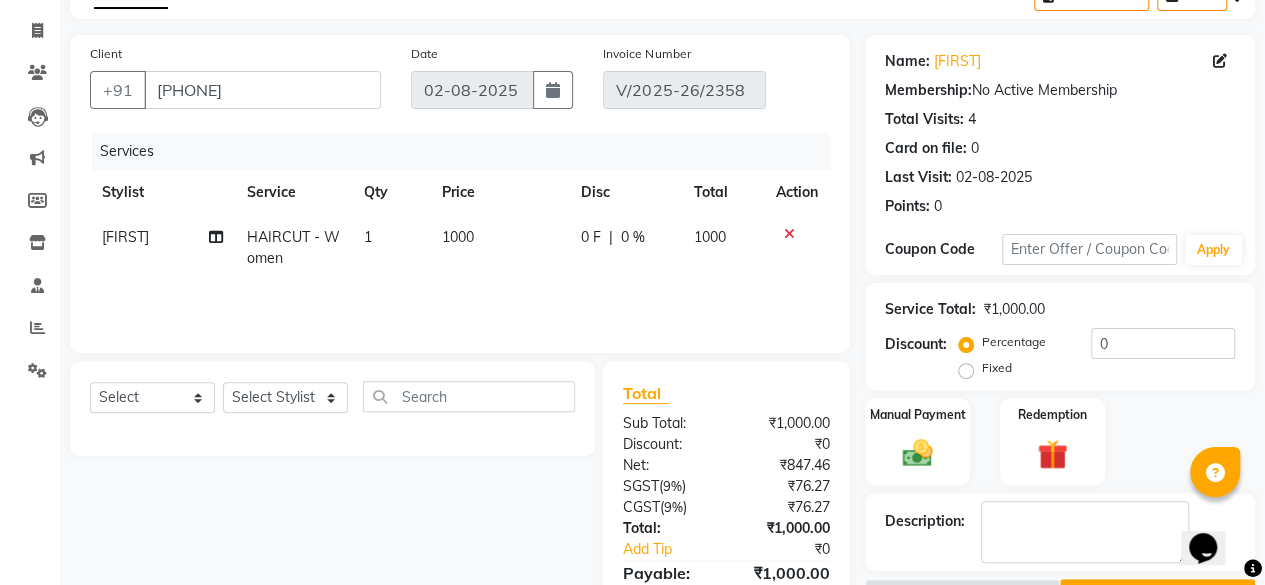 scroll, scrollTop: 255, scrollLeft: 0, axis: vertical 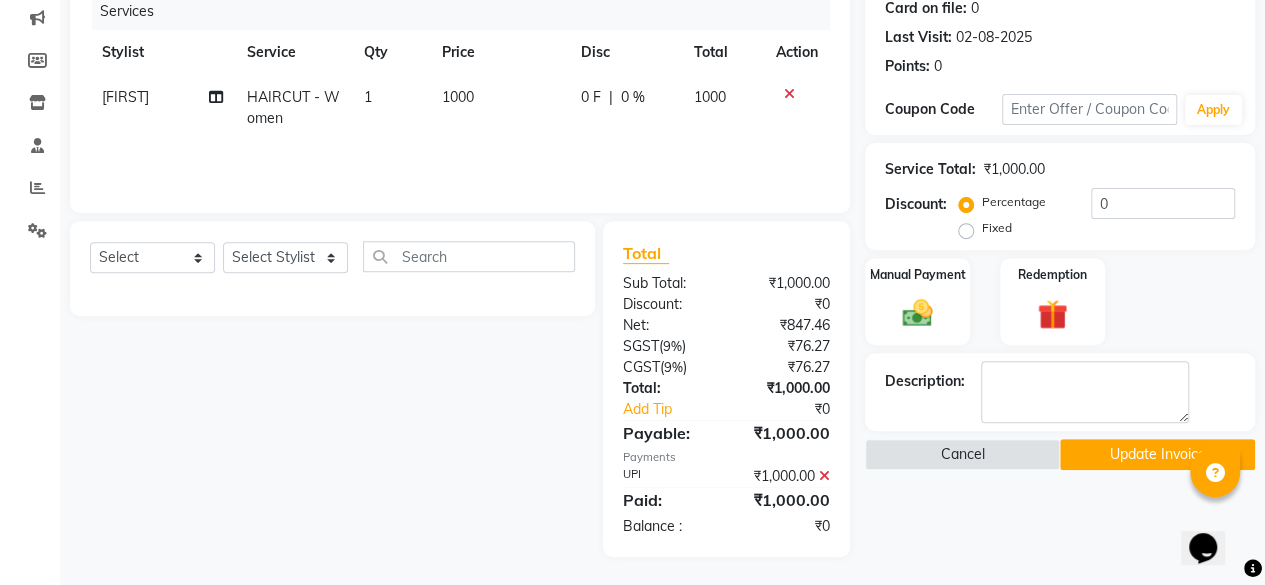 click 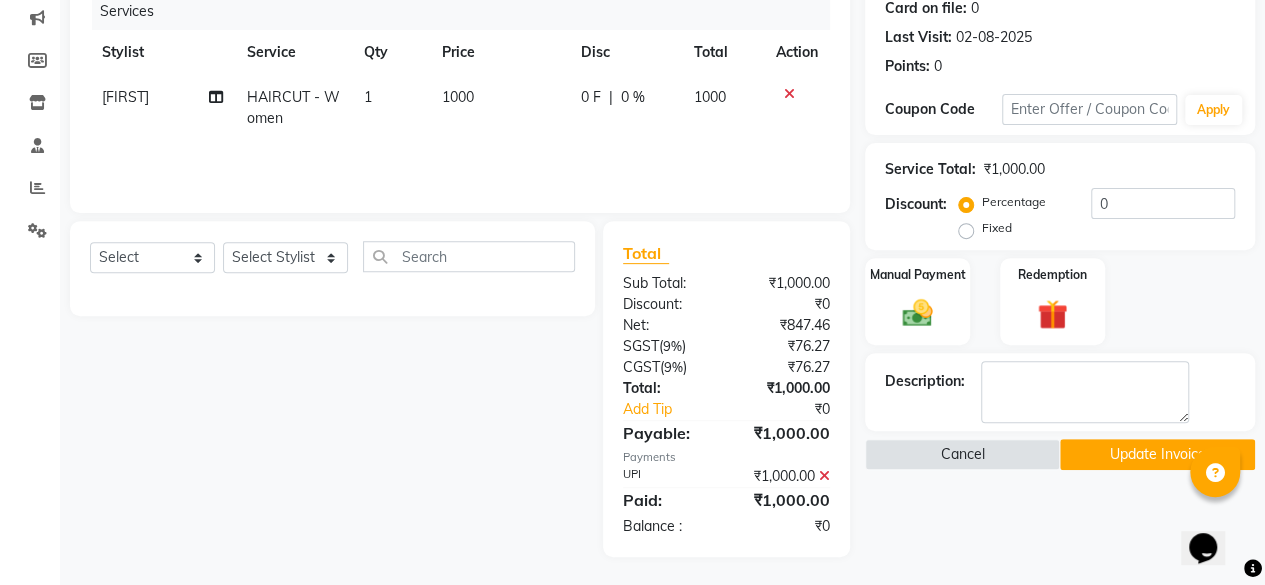 scroll, scrollTop: 213, scrollLeft: 0, axis: vertical 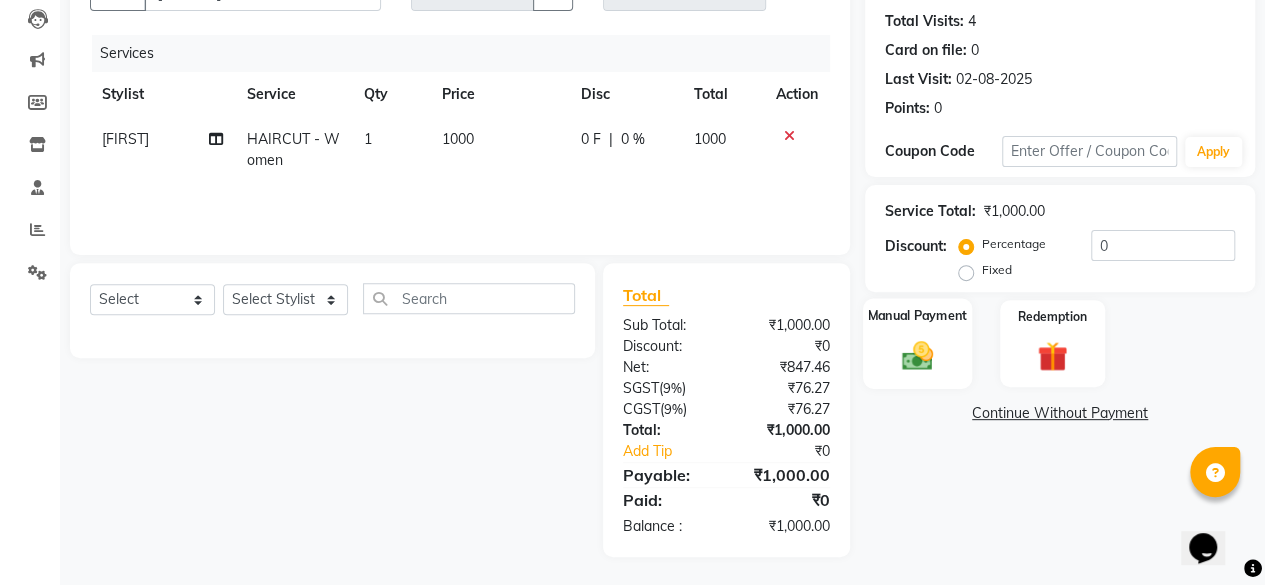 click 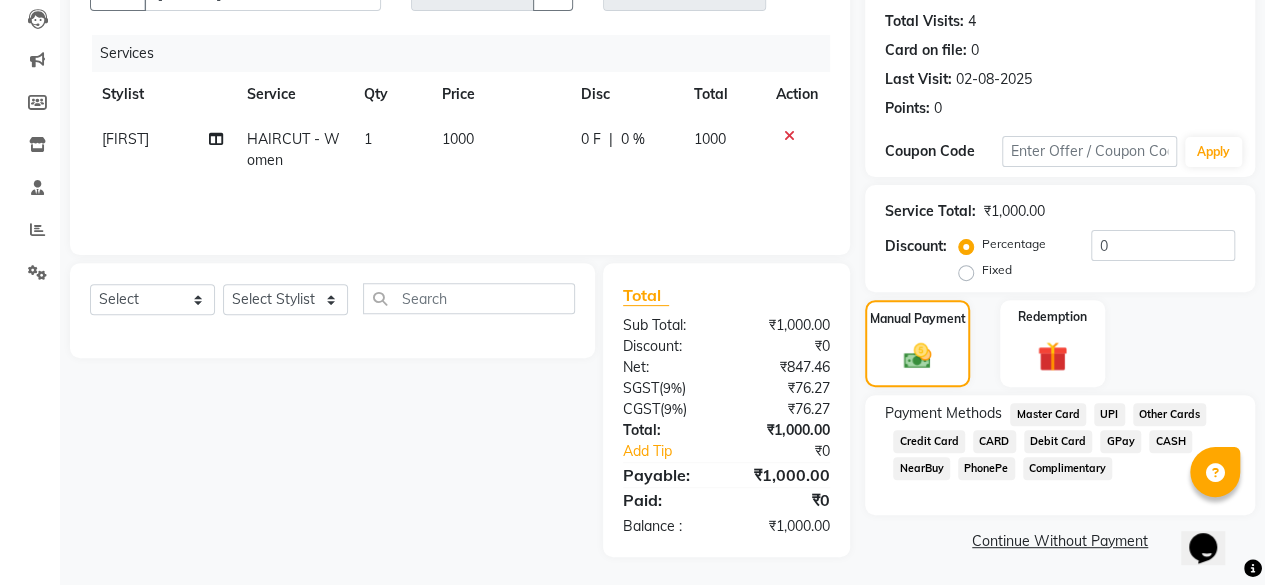 click on "CARD" 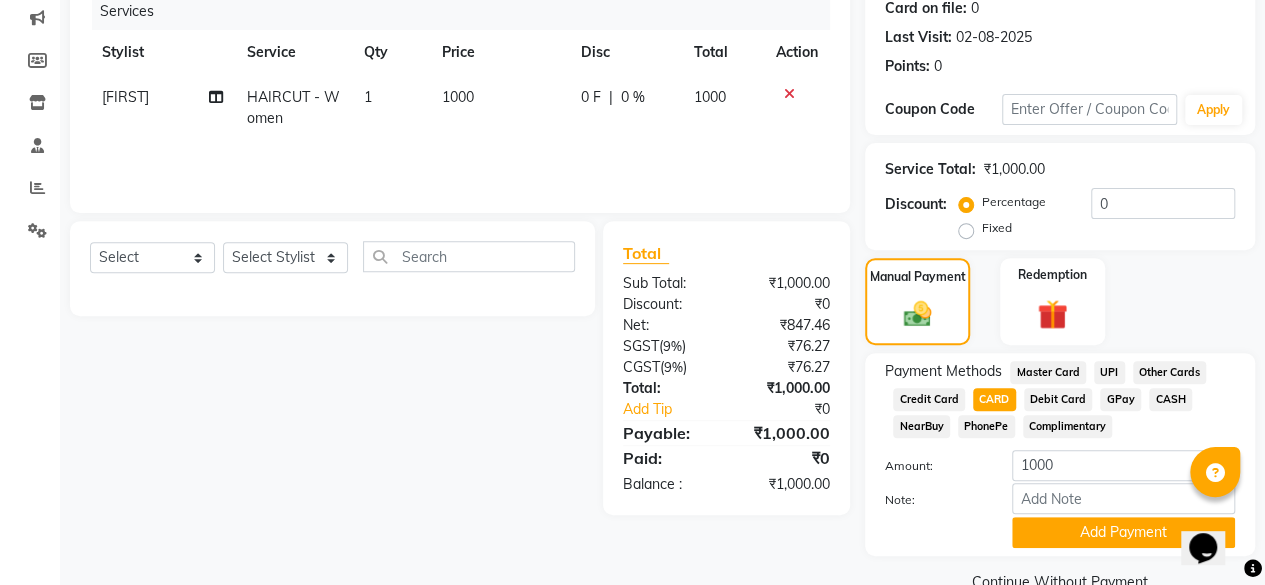 scroll, scrollTop: 296, scrollLeft: 0, axis: vertical 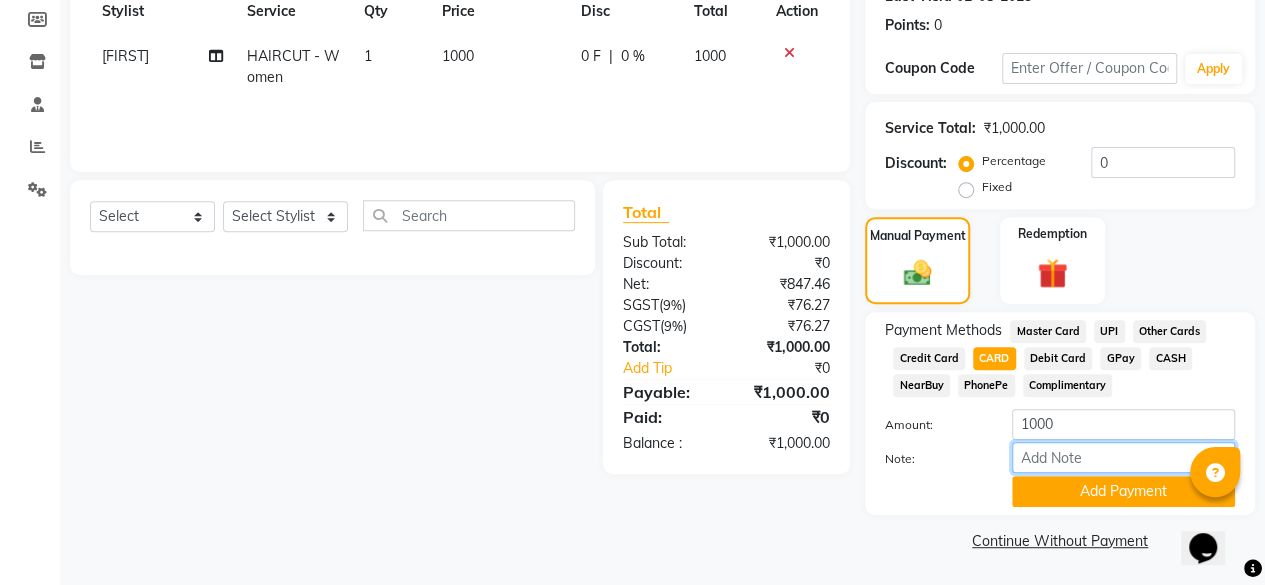 click on "Note:" at bounding box center (1123, 457) 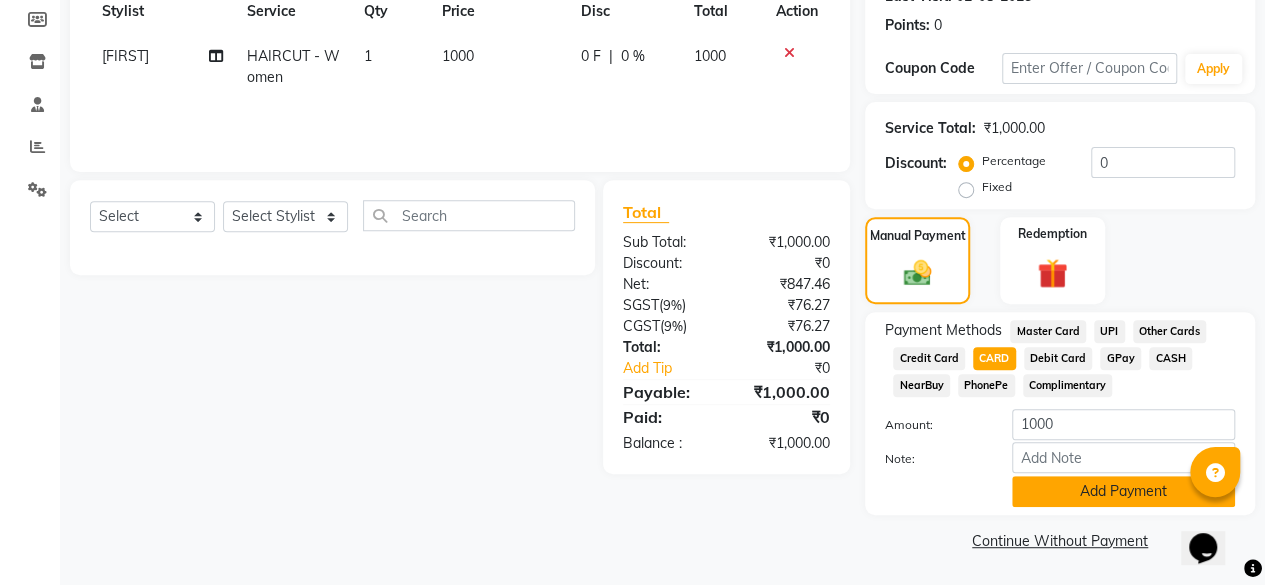 click on "Add Payment" 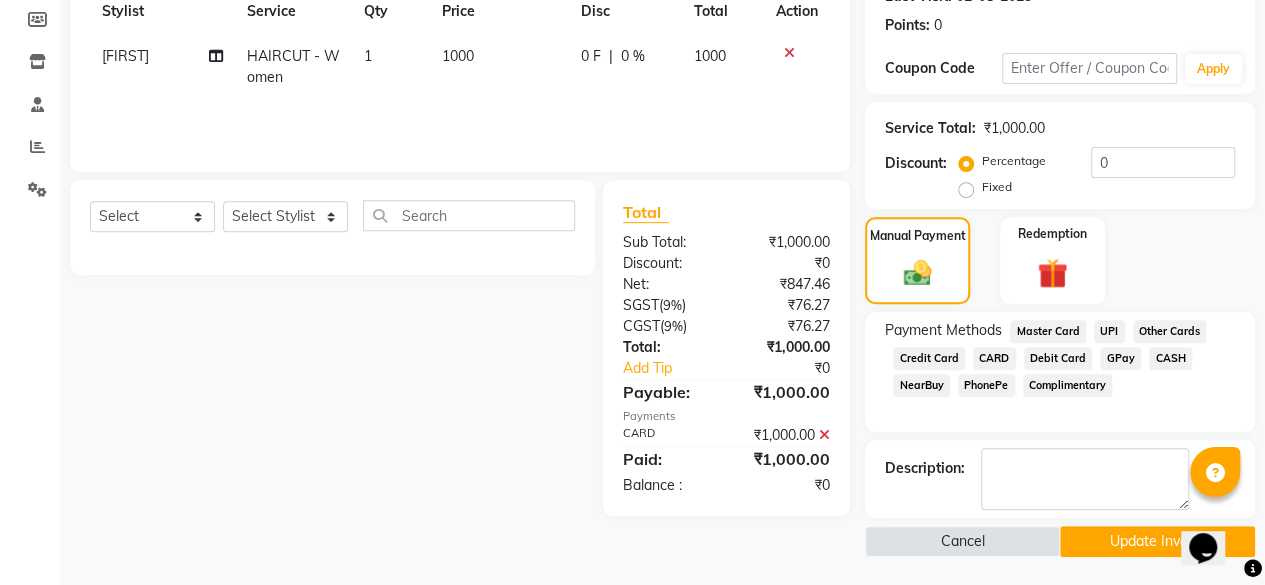 click on "Update Invoice" 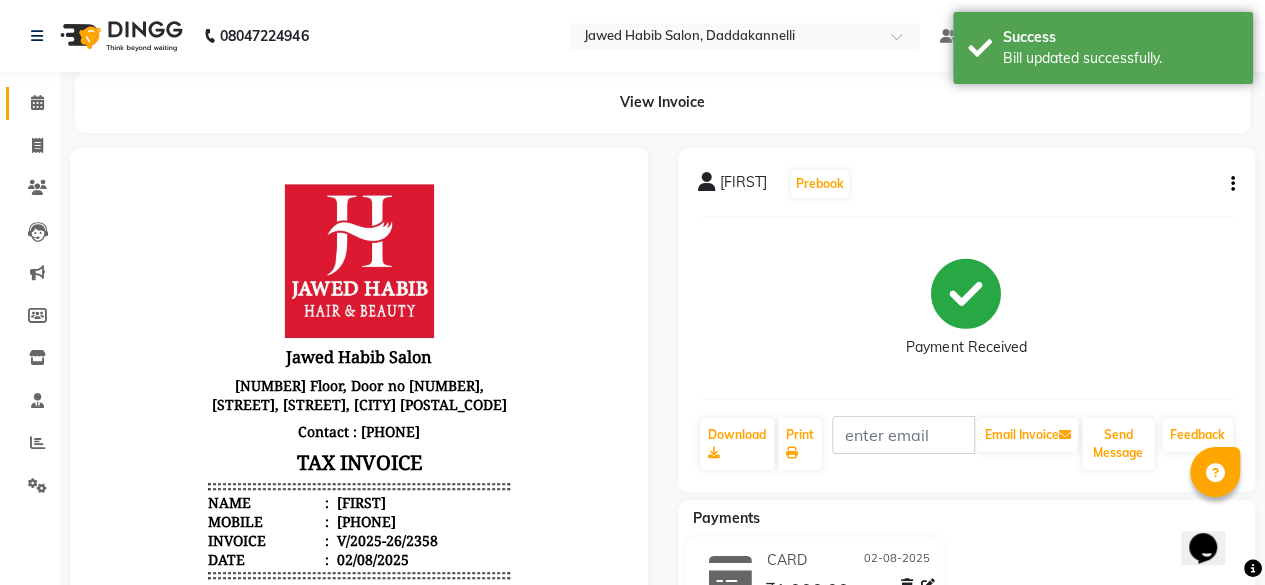 scroll, scrollTop: 0, scrollLeft: 0, axis: both 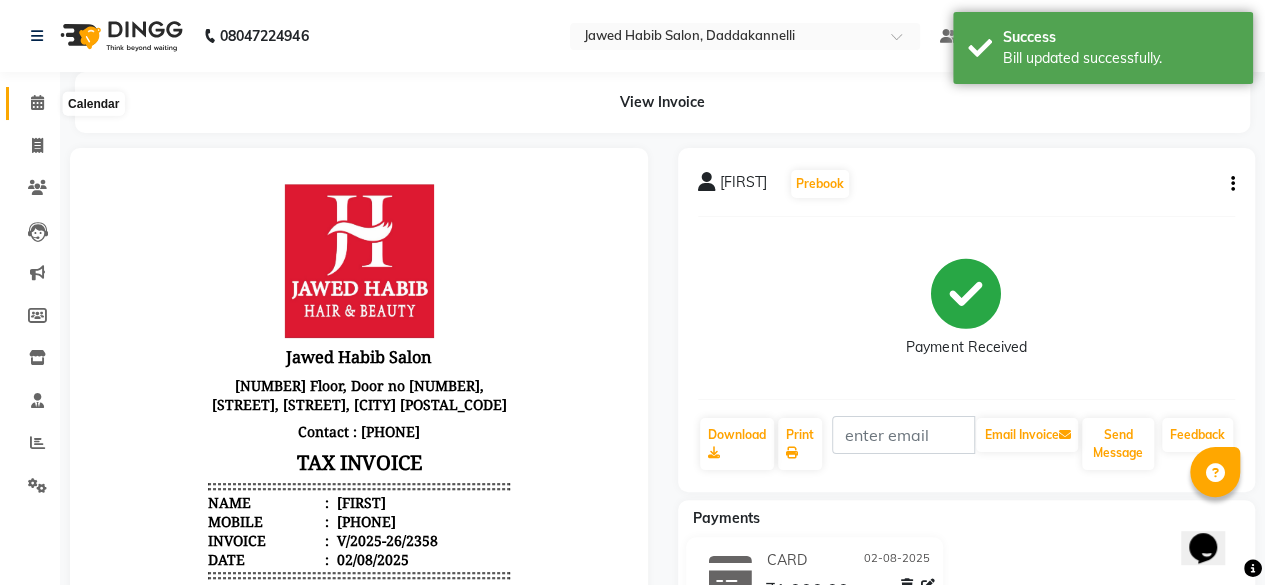 click 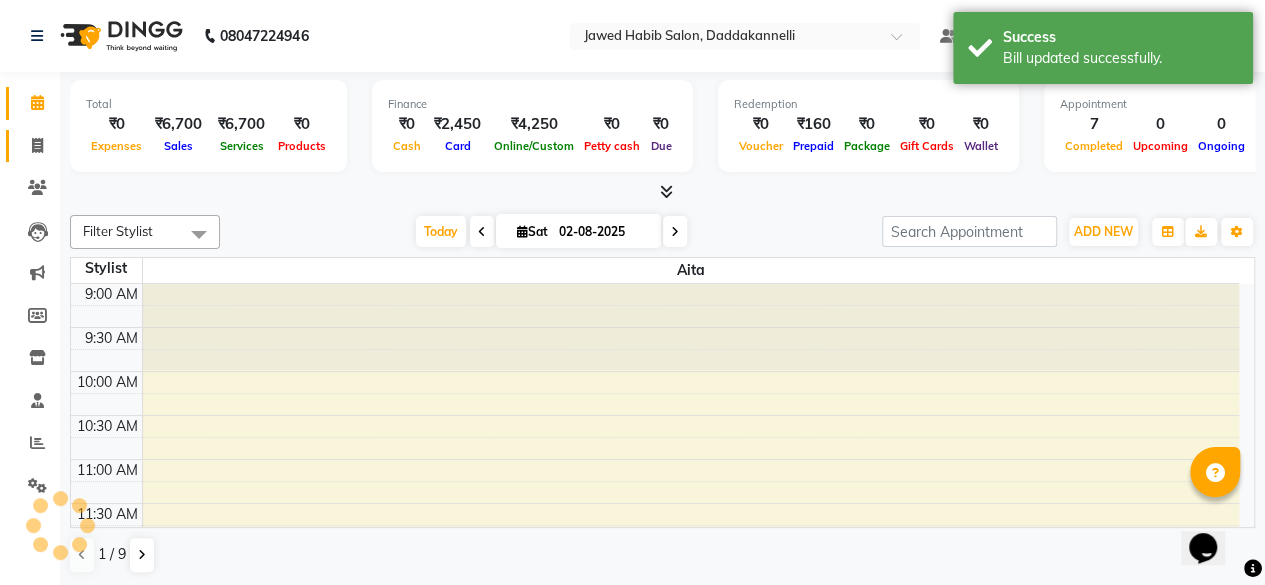 click on "Invoice" 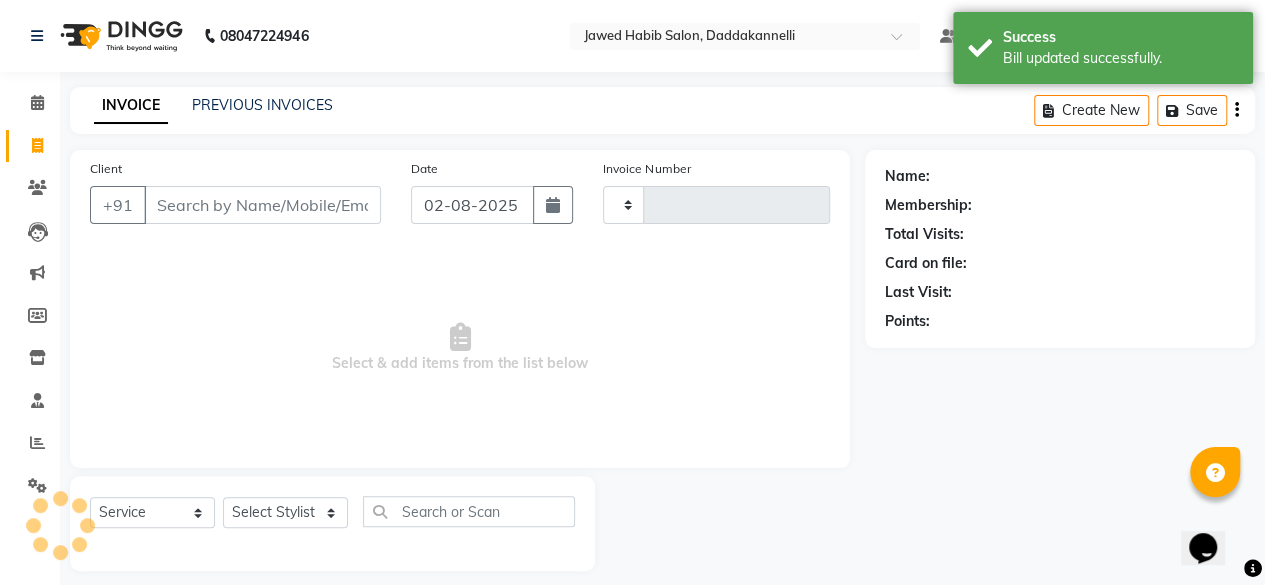 type on "2359" 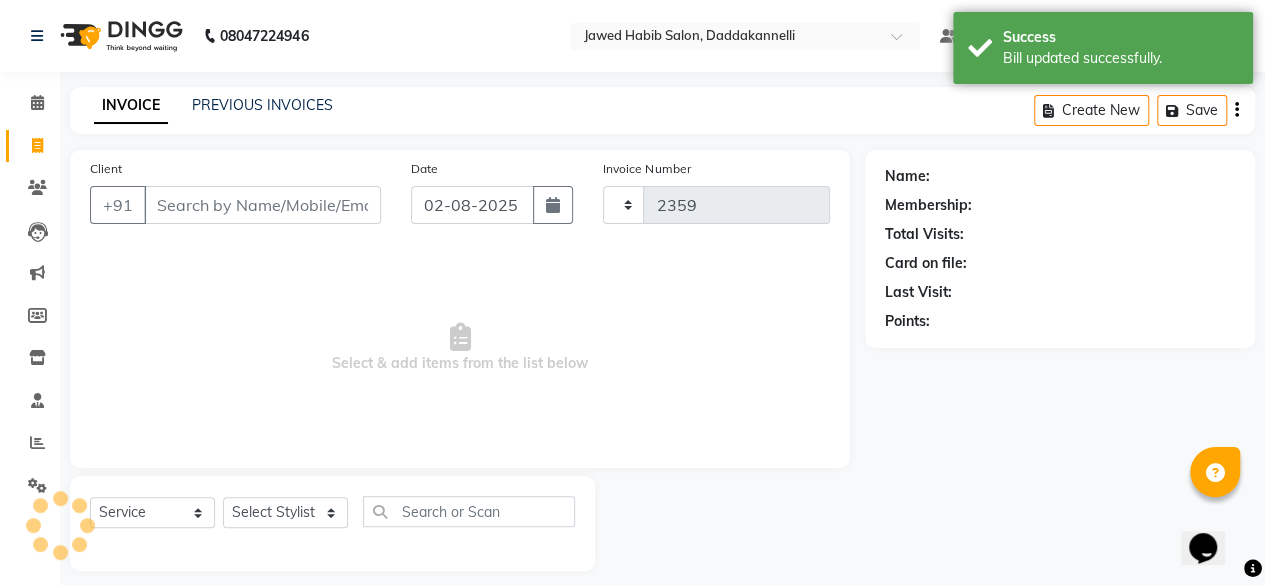 select on "6354" 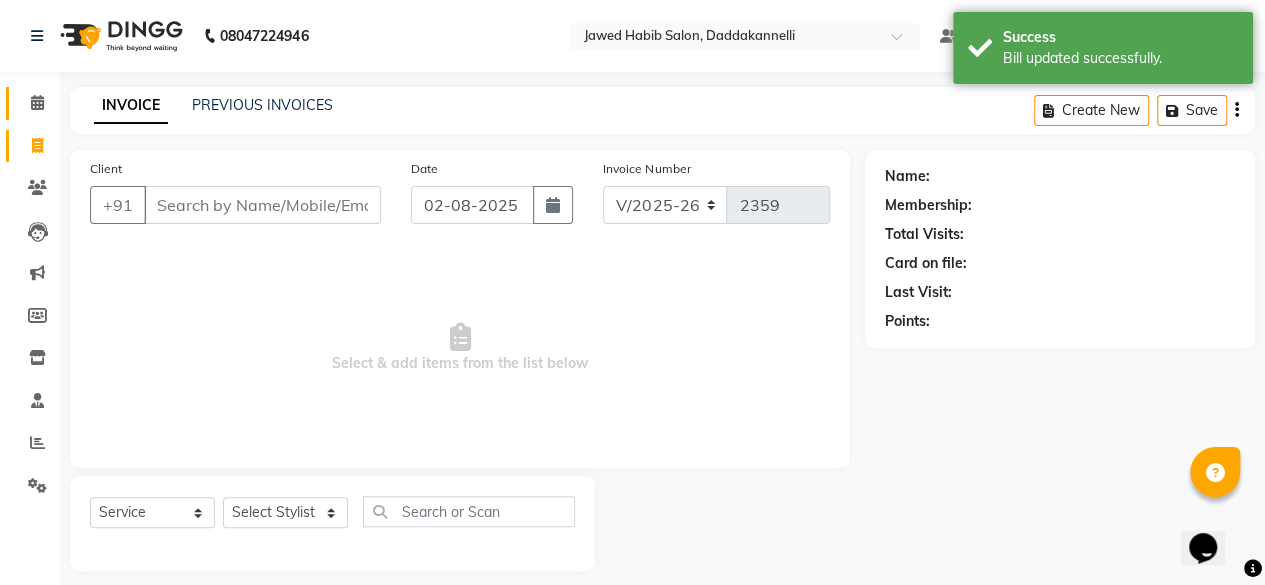 click on "Calendar" 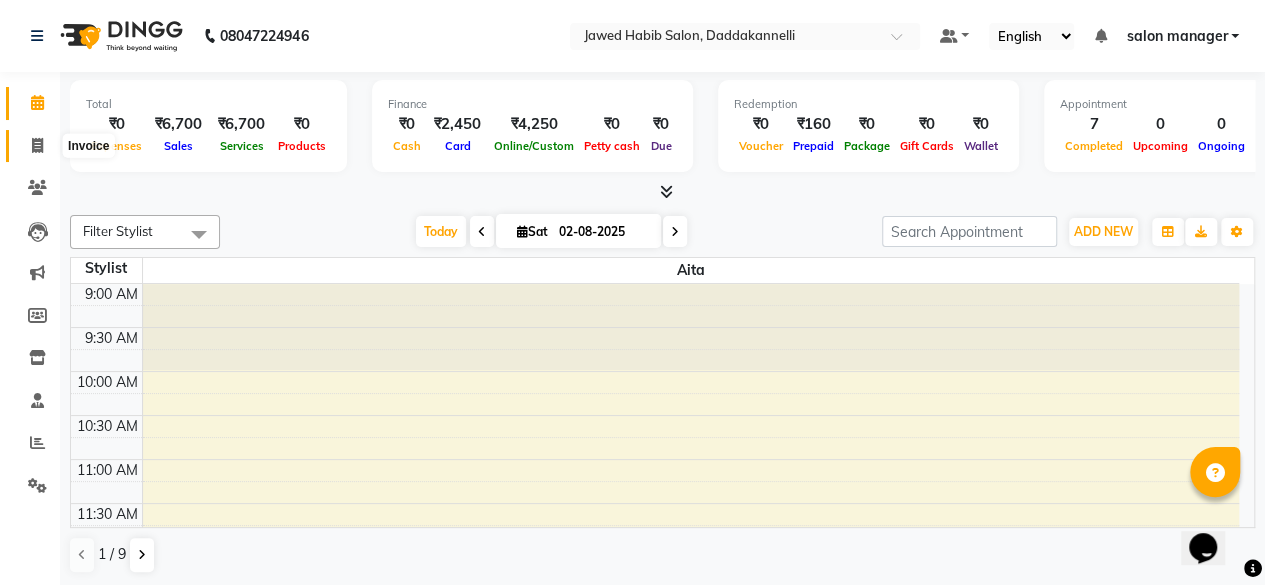 click 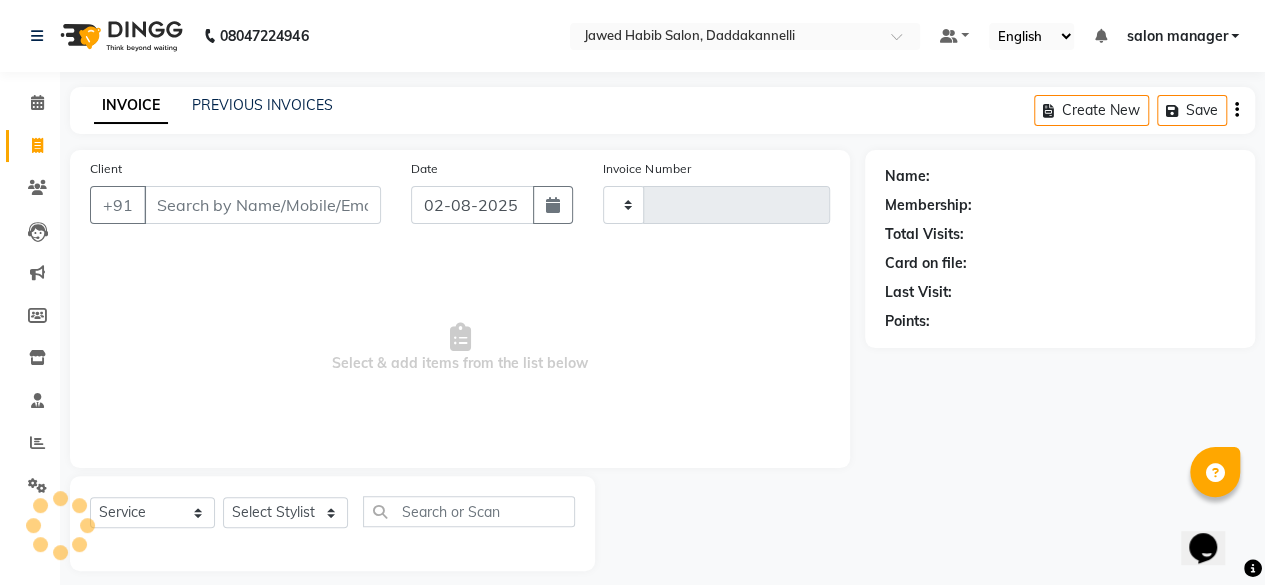 type on "2359" 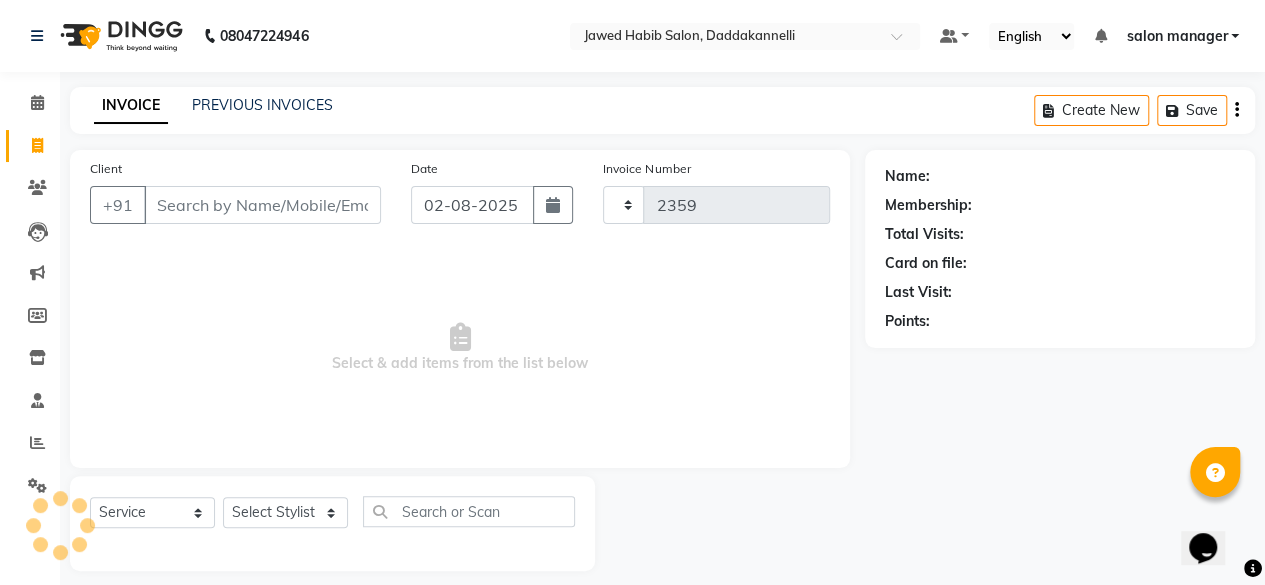 select on "6354" 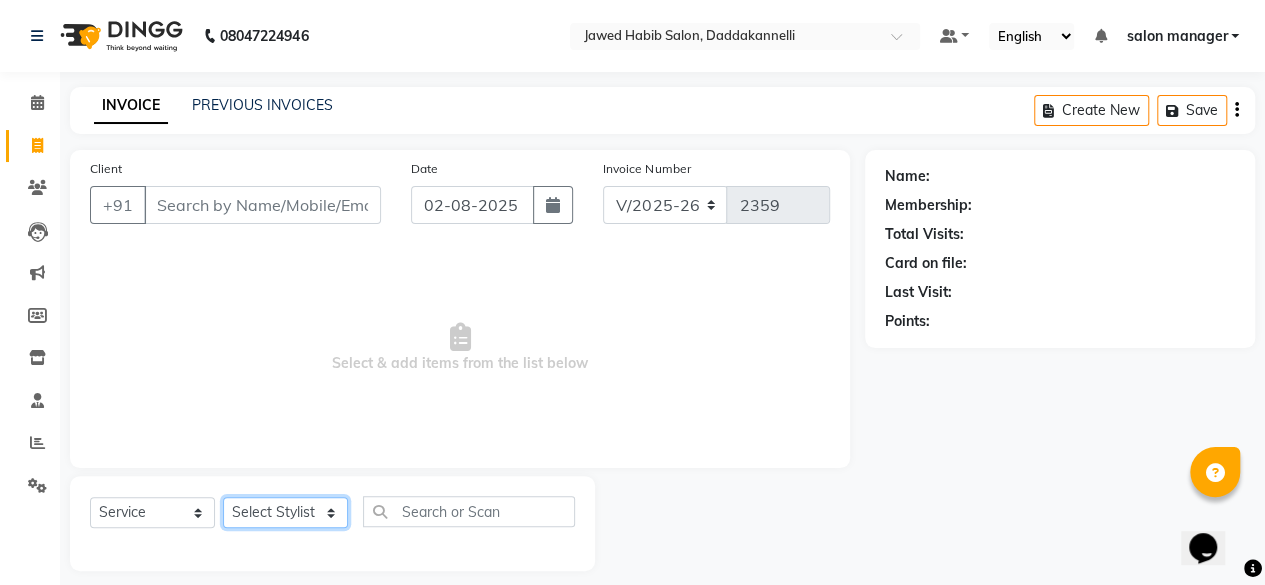 click on "Select Stylist [FIRST] [FIRST] [FIRST] [FIRST] [FIRST] [FIRST] [FIRST] [FIRST] [FIRST]" 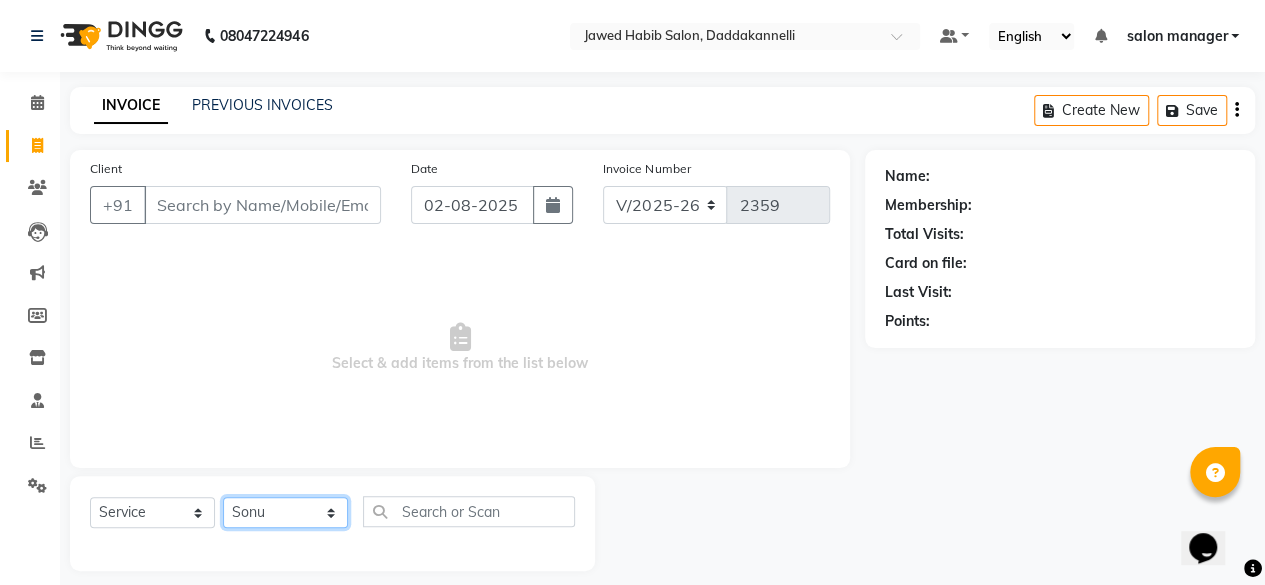 click on "Select Stylist [FIRST] [FIRST] [FIRST] [FIRST] [FIRST] [FIRST] [FIRST] [FIRST] [FIRST]" 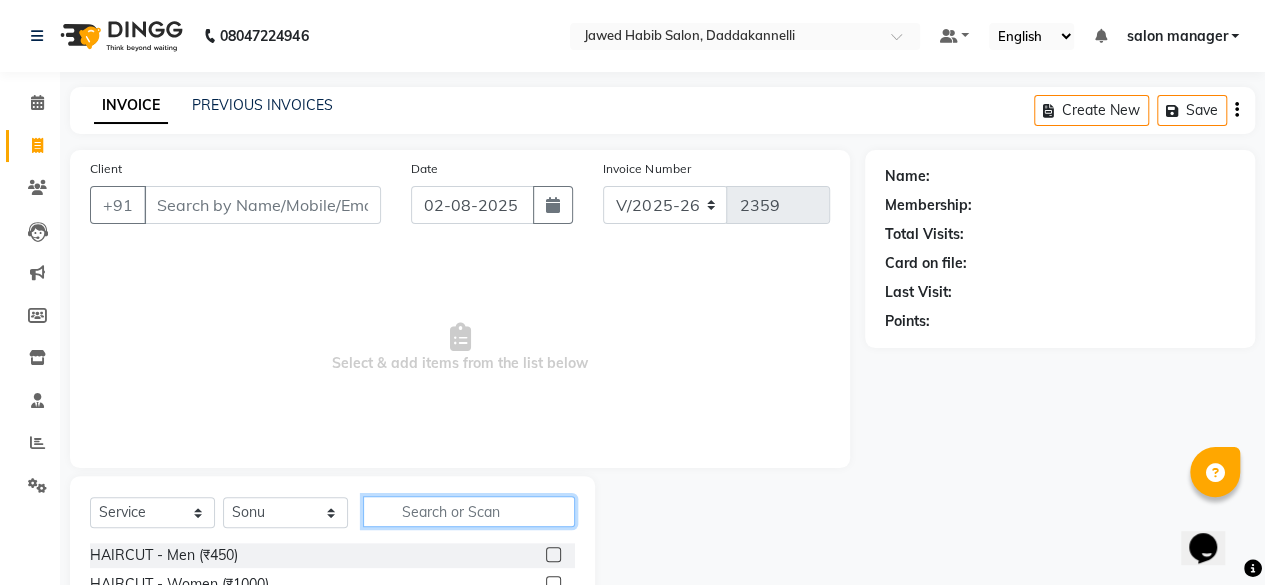 click 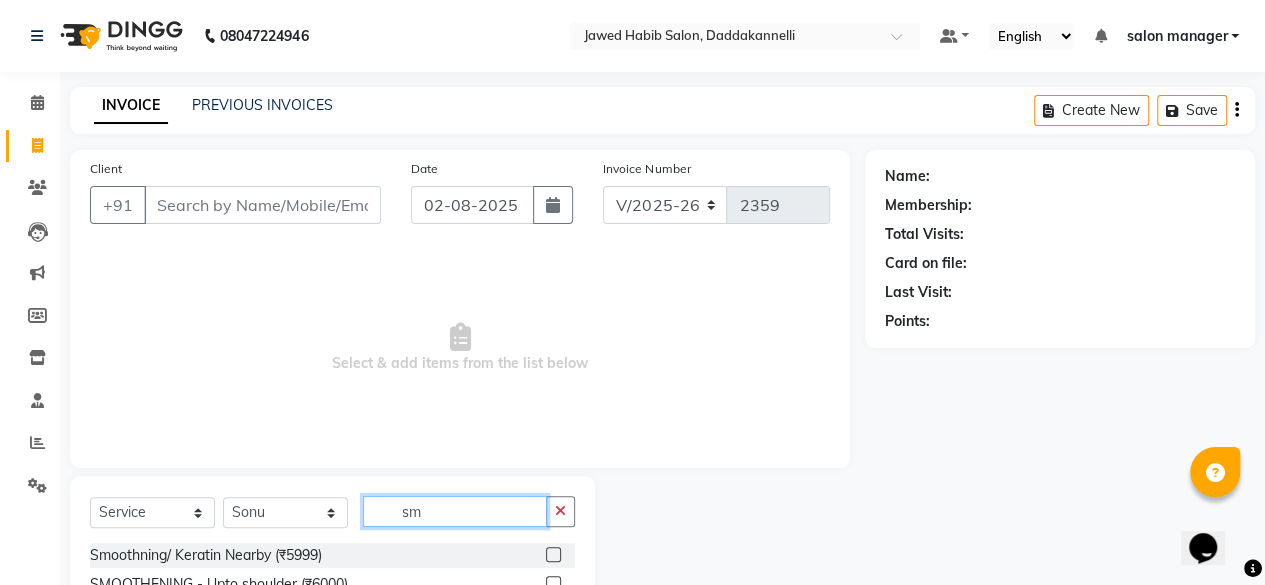 type on "s" 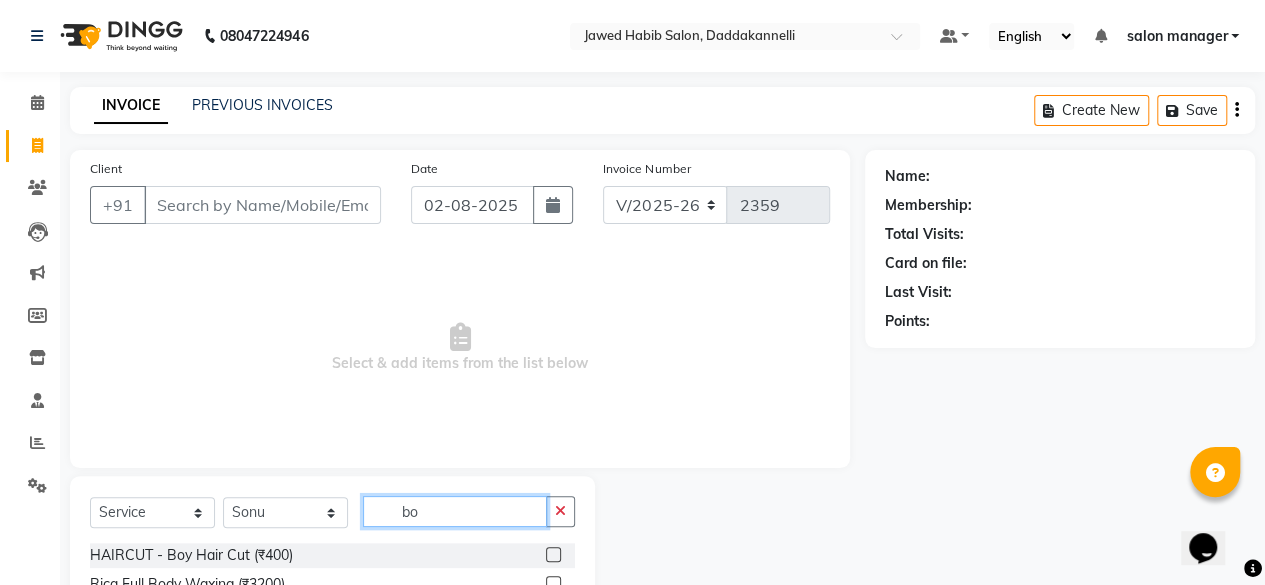 type on "b" 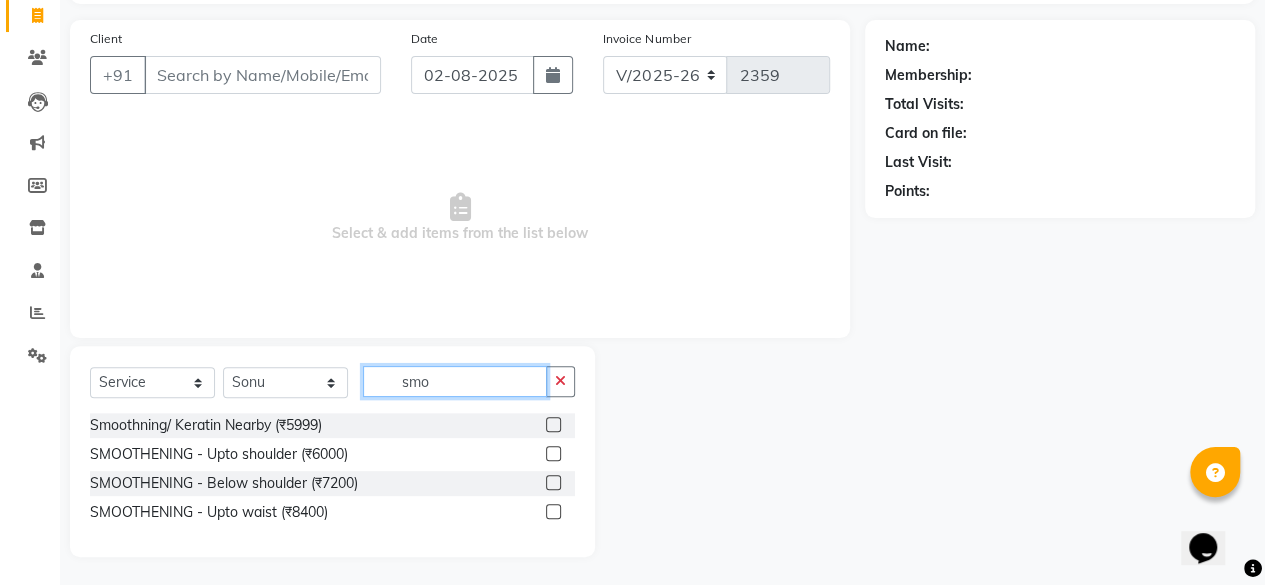 scroll, scrollTop: 131, scrollLeft: 0, axis: vertical 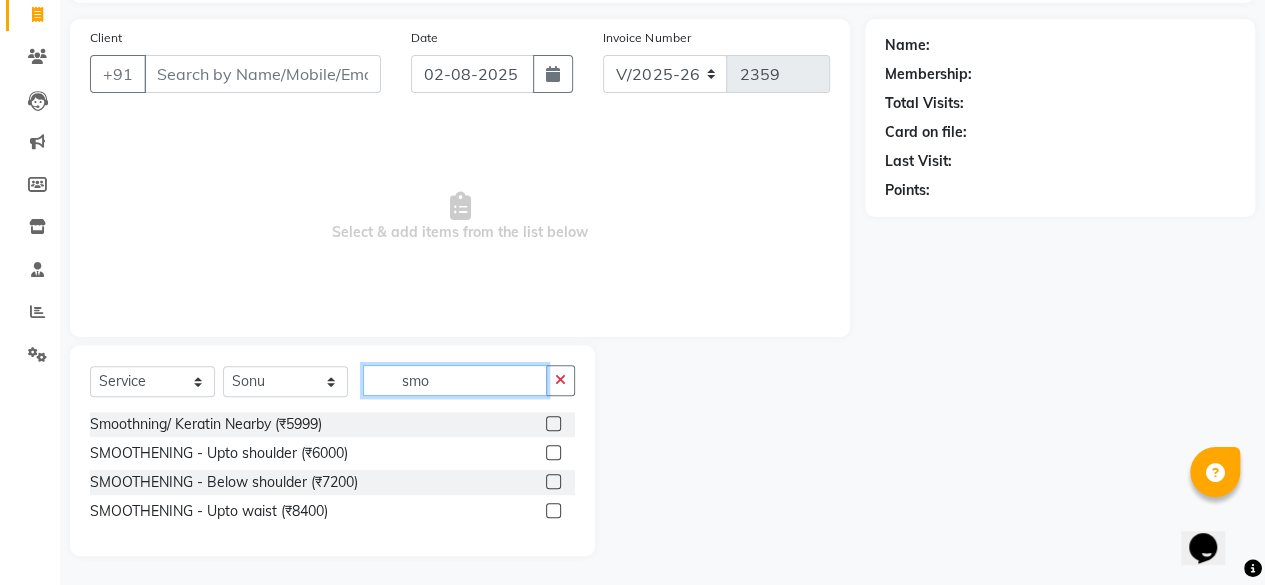 click on "smo" 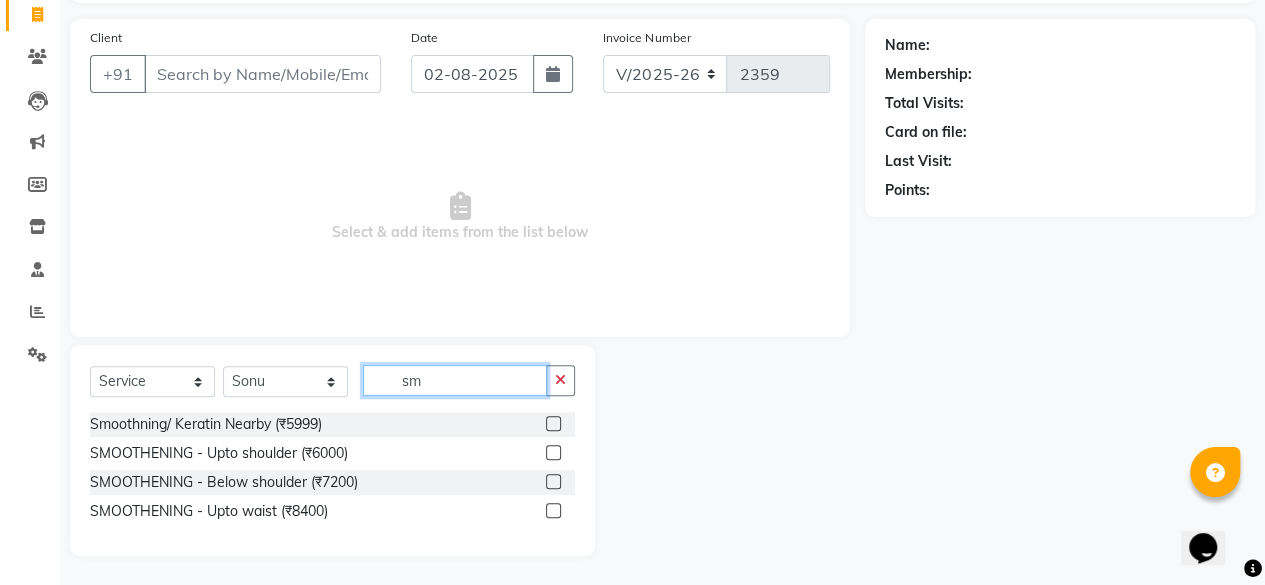 type on "s" 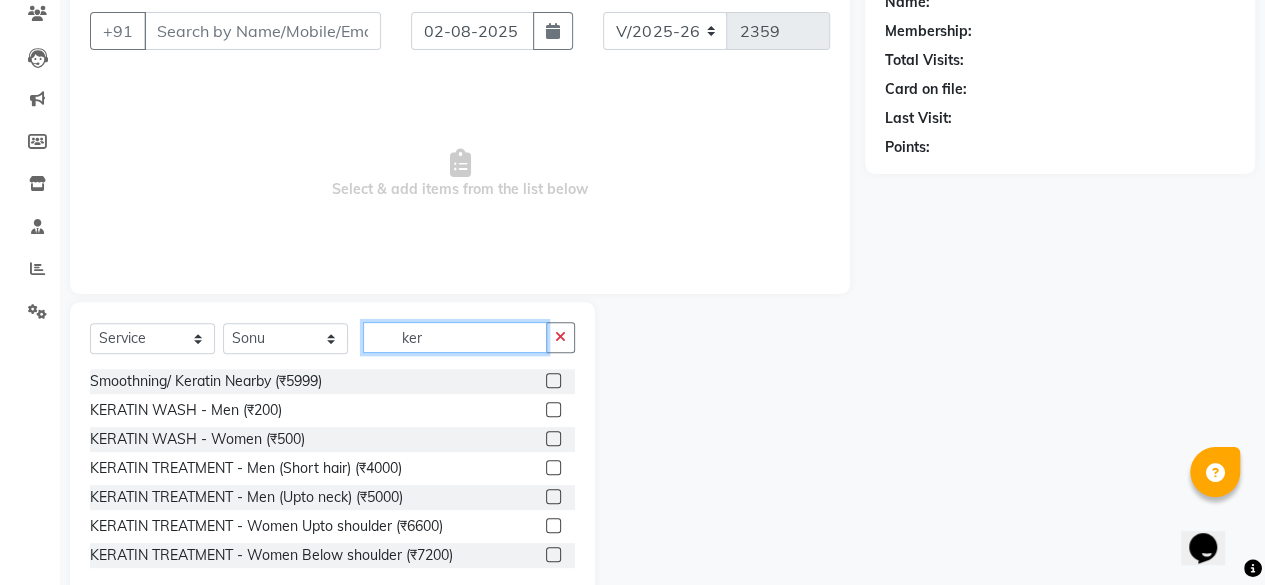 scroll, scrollTop: 215, scrollLeft: 0, axis: vertical 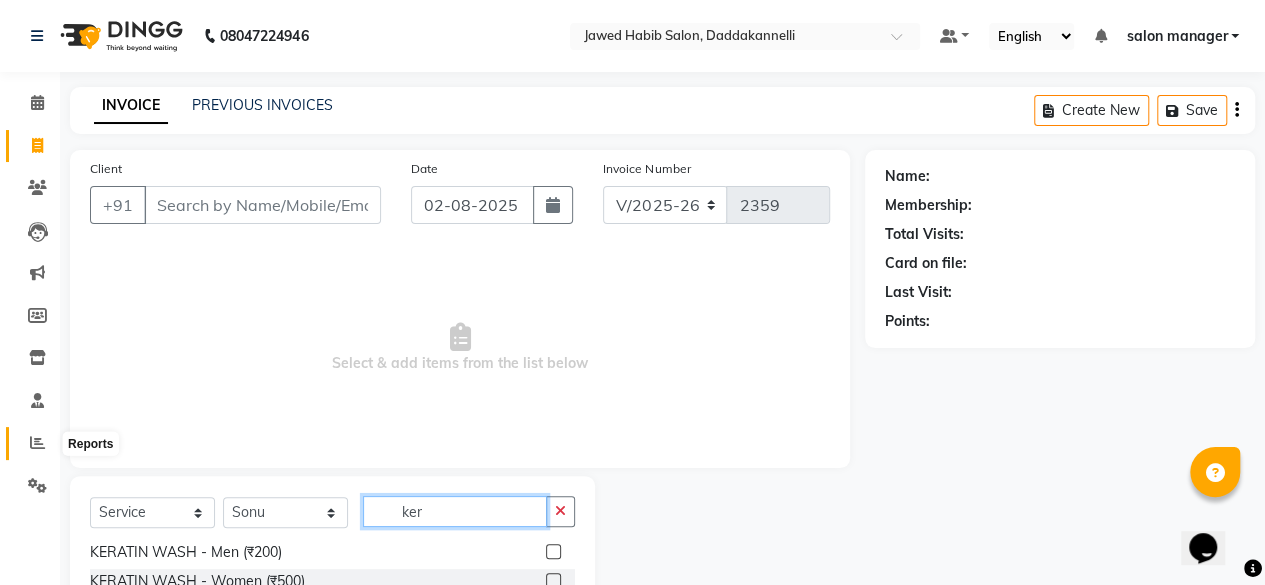 type on "ker" 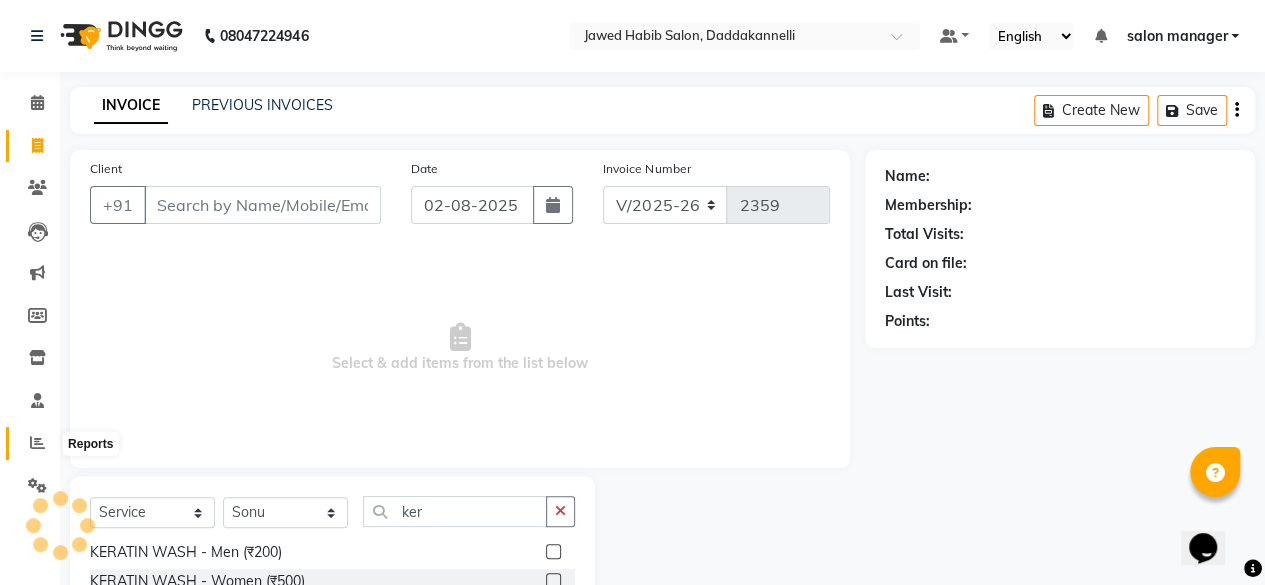 click 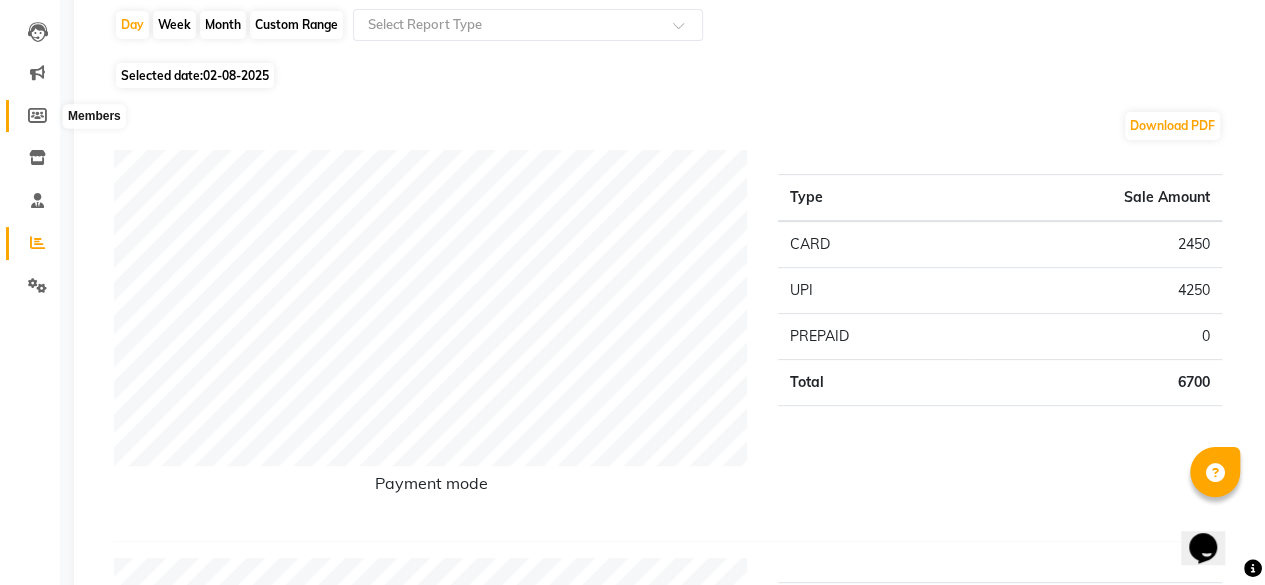 scroll, scrollTop: 100, scrollLeft: 0, axis: vertical 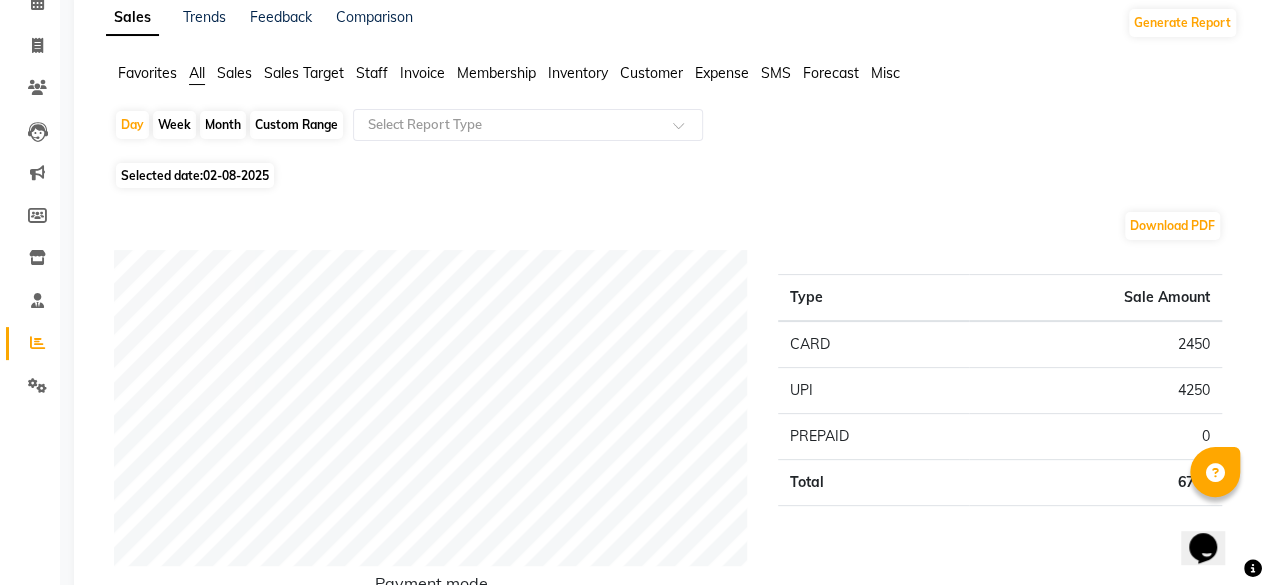 click on "Month" 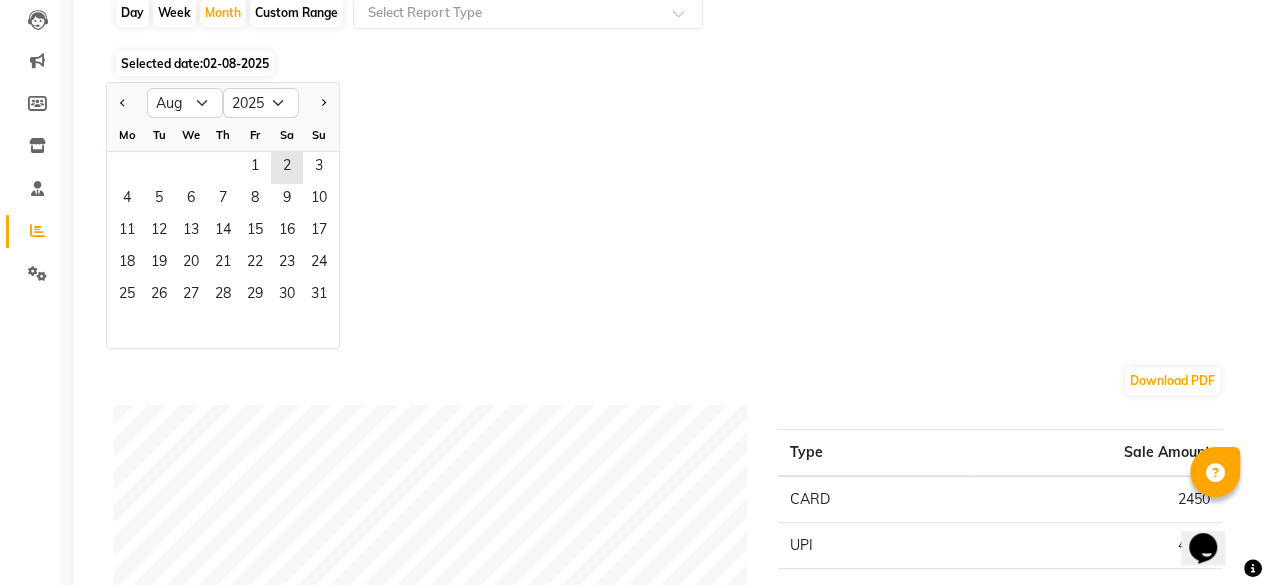 scroll, scrollTop: 100, scrollLeft: 0, axis: vertical 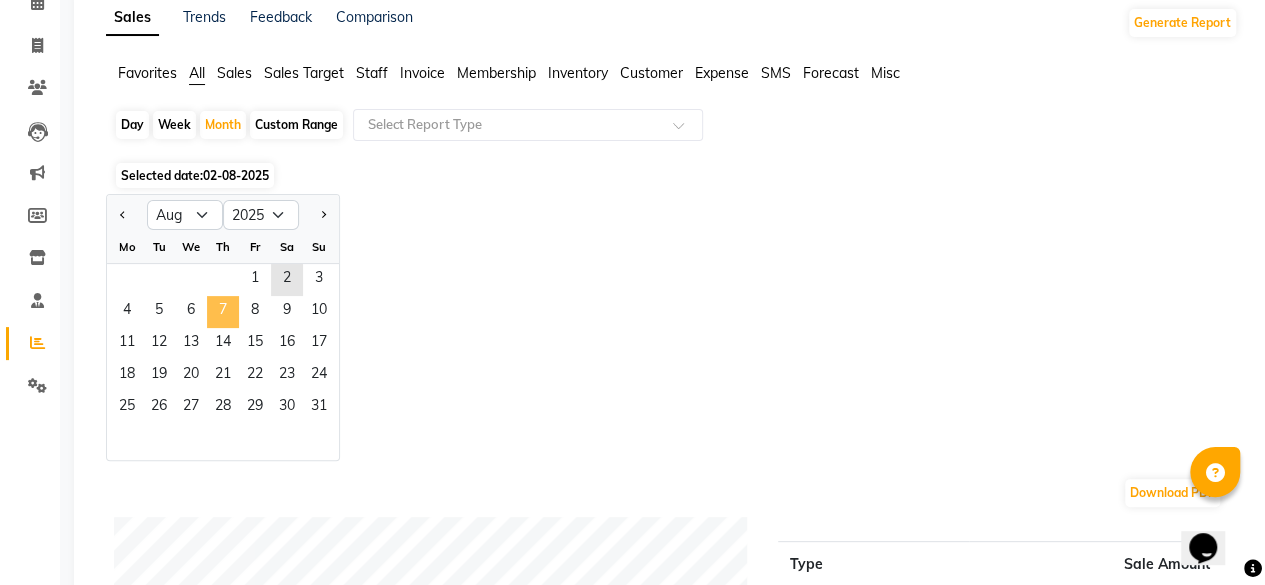 click on "7" 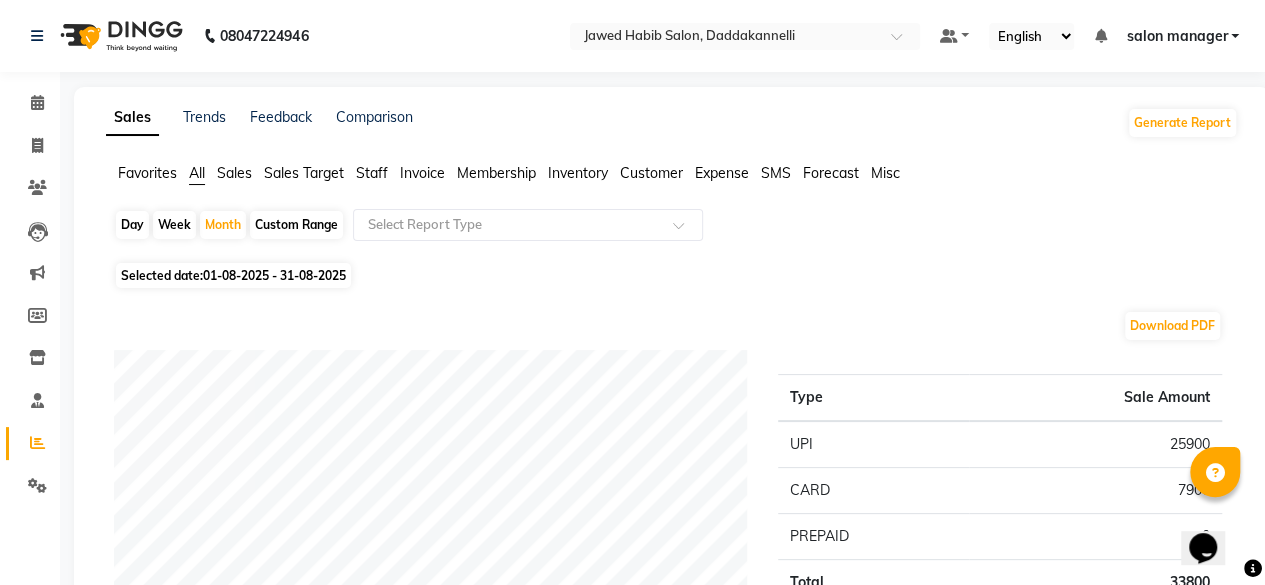 scroll, scrollTop: 0, scrollLeft: 0, axis: both 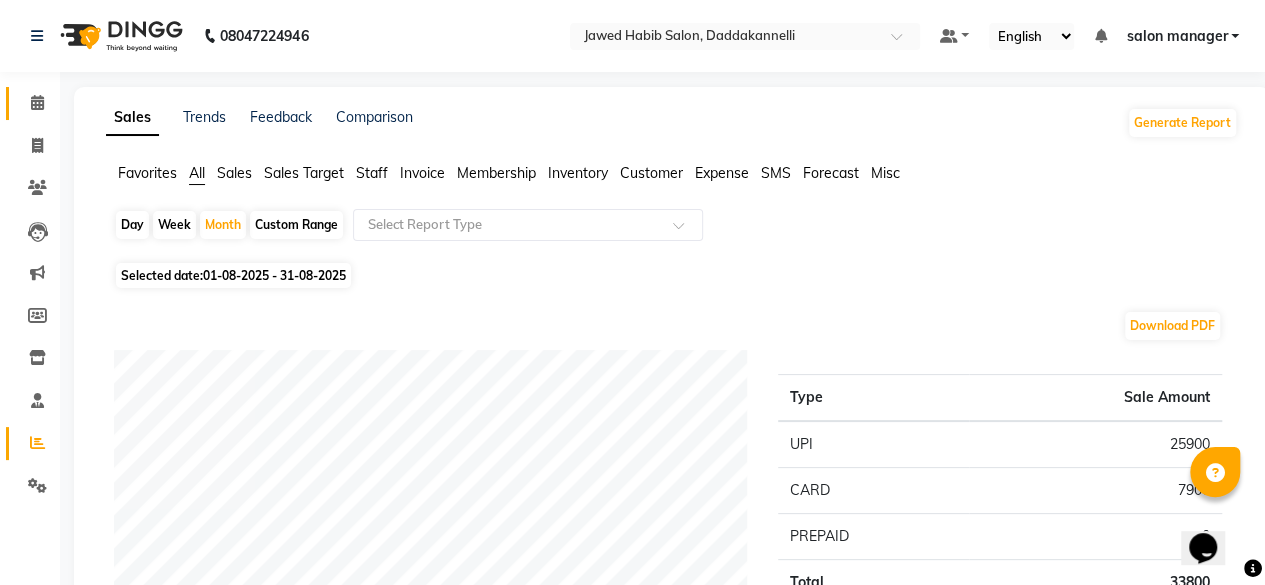 click on "Calendar" 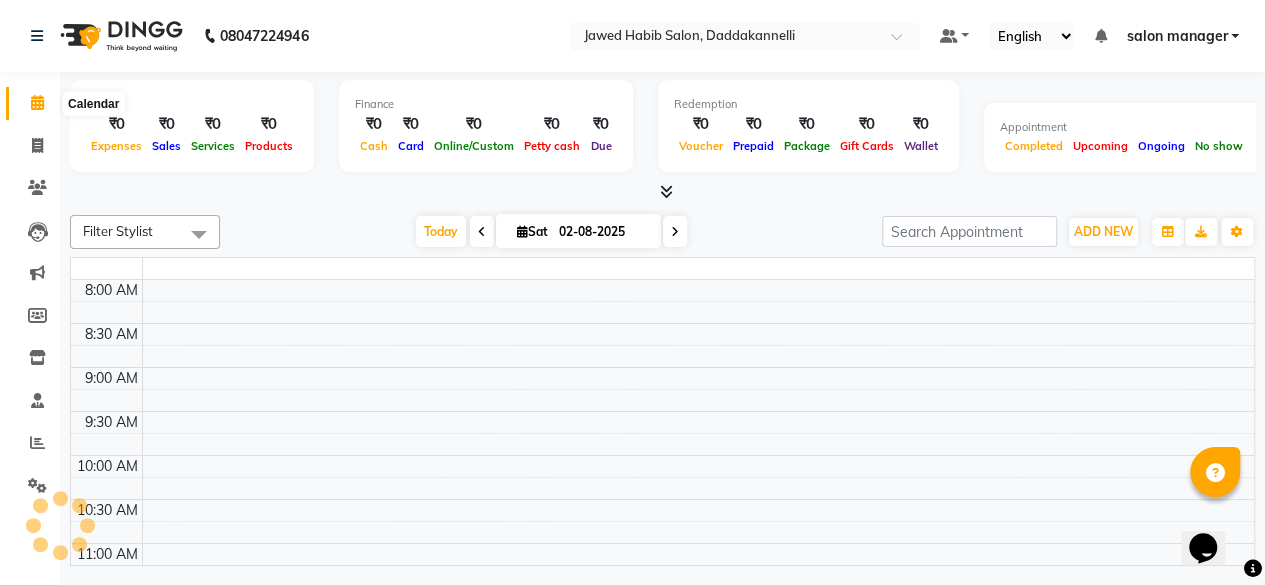 scroll, scrollTop: 0, scrollLeft: 0, axis: both 